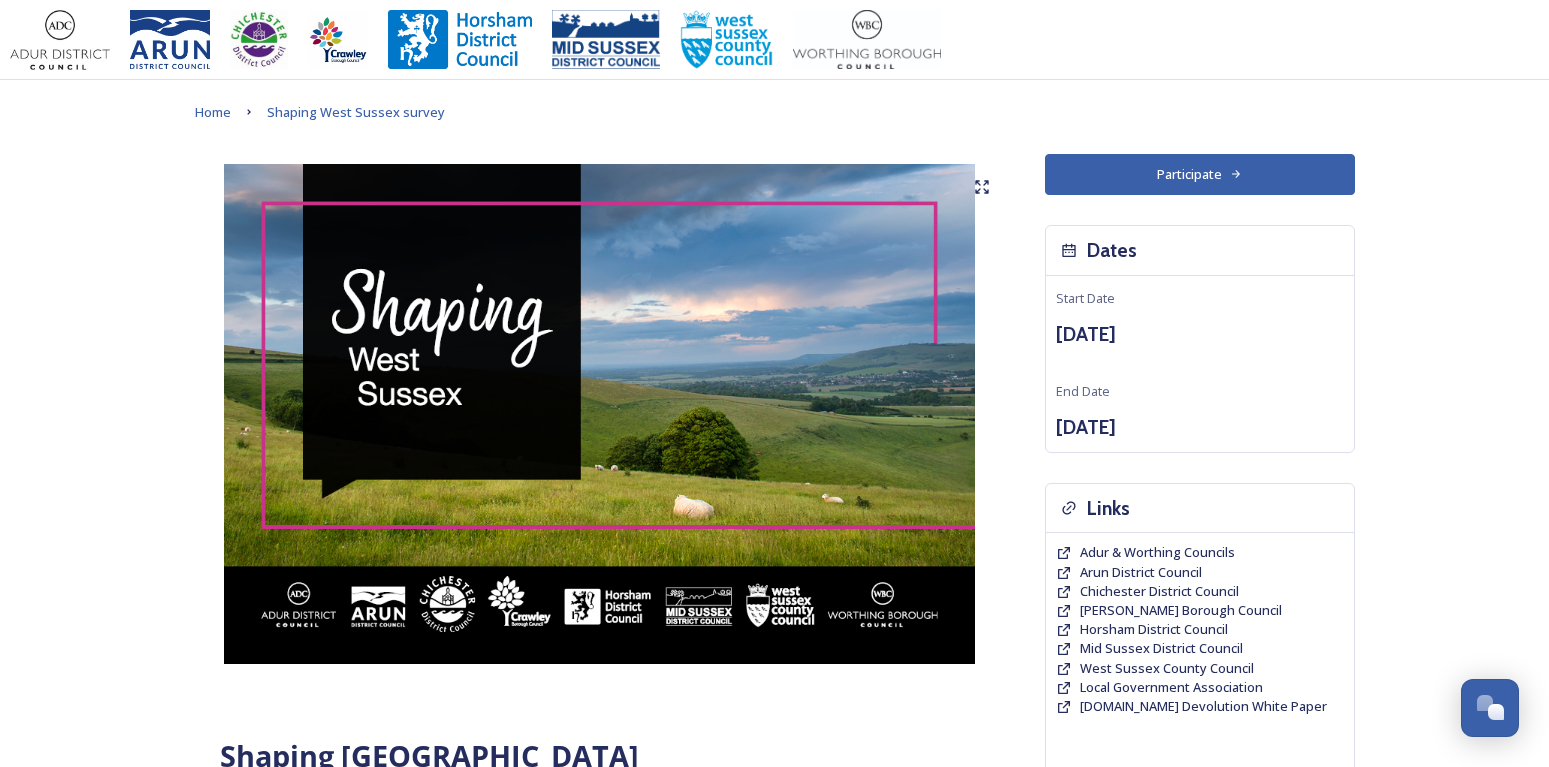 scroll, scrollTop: 0, scrollLeft: 0, axis: both 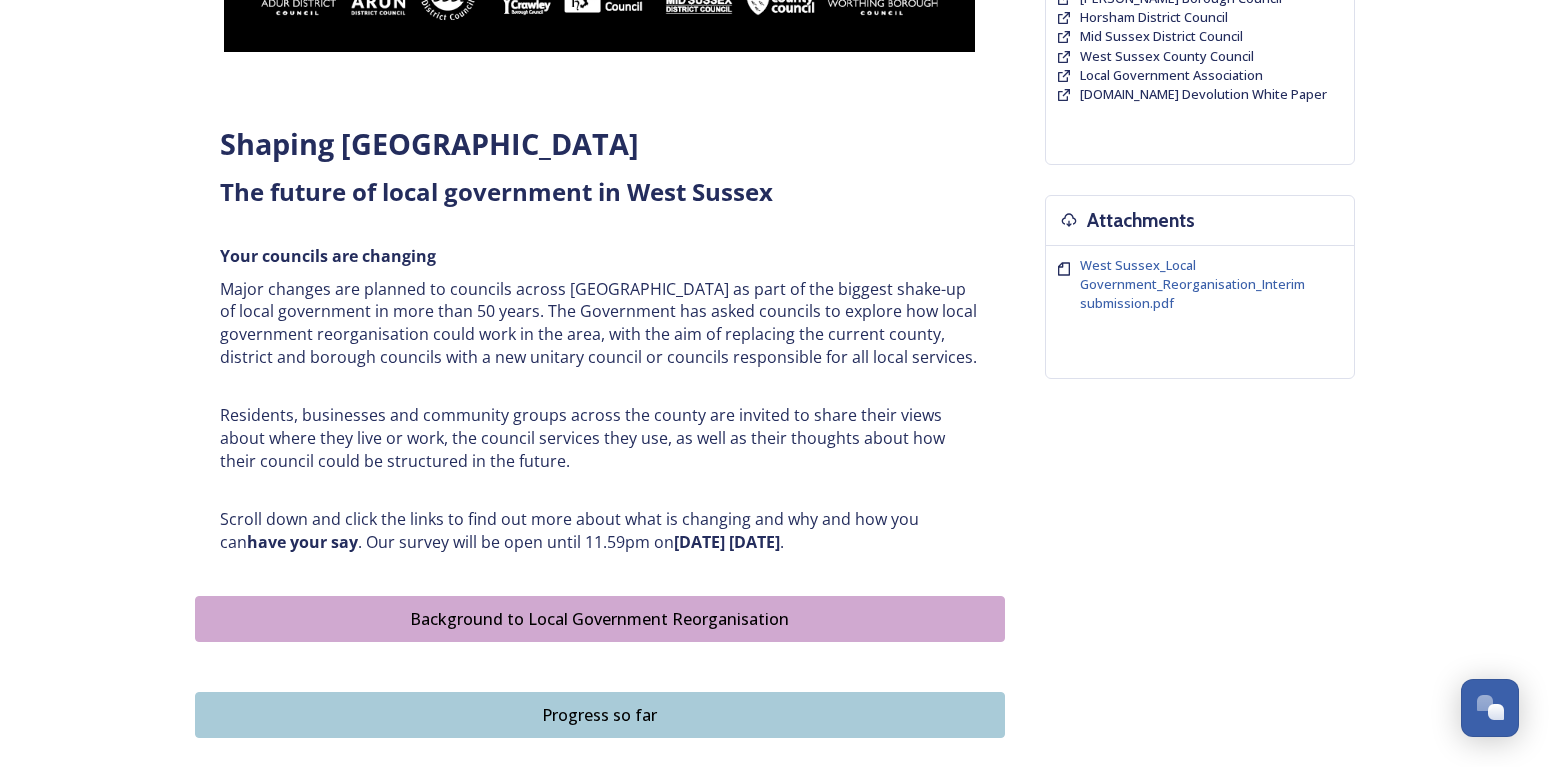 click on "Shaping [GEOGRAPHIC_DATA] ﻿﻿﻿The future of local government in [GEOGRAPHIC_DATA] Your councils are changing Major changes are planned to councils across [GEOGRAPHIC_DATA] as part of the biggest shake-up of local government in more than 50 years. The Government has asked councils to explore how local government reorganisation could work in the area, with the aim of replacing the current county, district and borough councils with a new unitary council or councils responsible for all local services. Residents, businesses and community groups across the county are invited to share their views about where they live or work, the council services they use, as well as their thoughts about how their council could be structured in the future.  Scroll down and click the links to find out more about what is changing and why and how you can  have your say . Our survey will be open until 11.59pm [DATE][DATE] ." at bounding box center (600, 339) 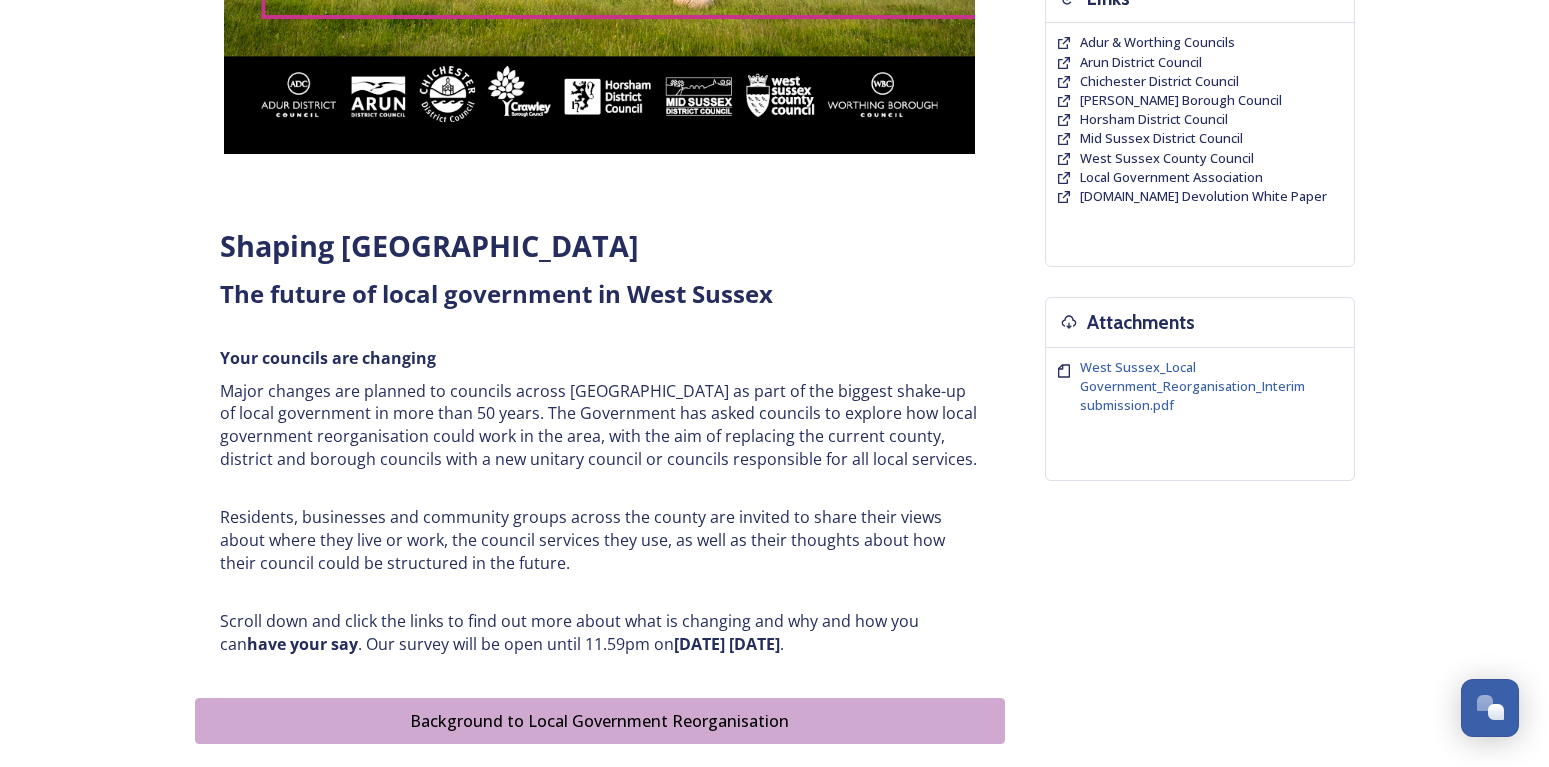 scroll, scrollTop: 408, scrollLeft: 0, axis: vertical 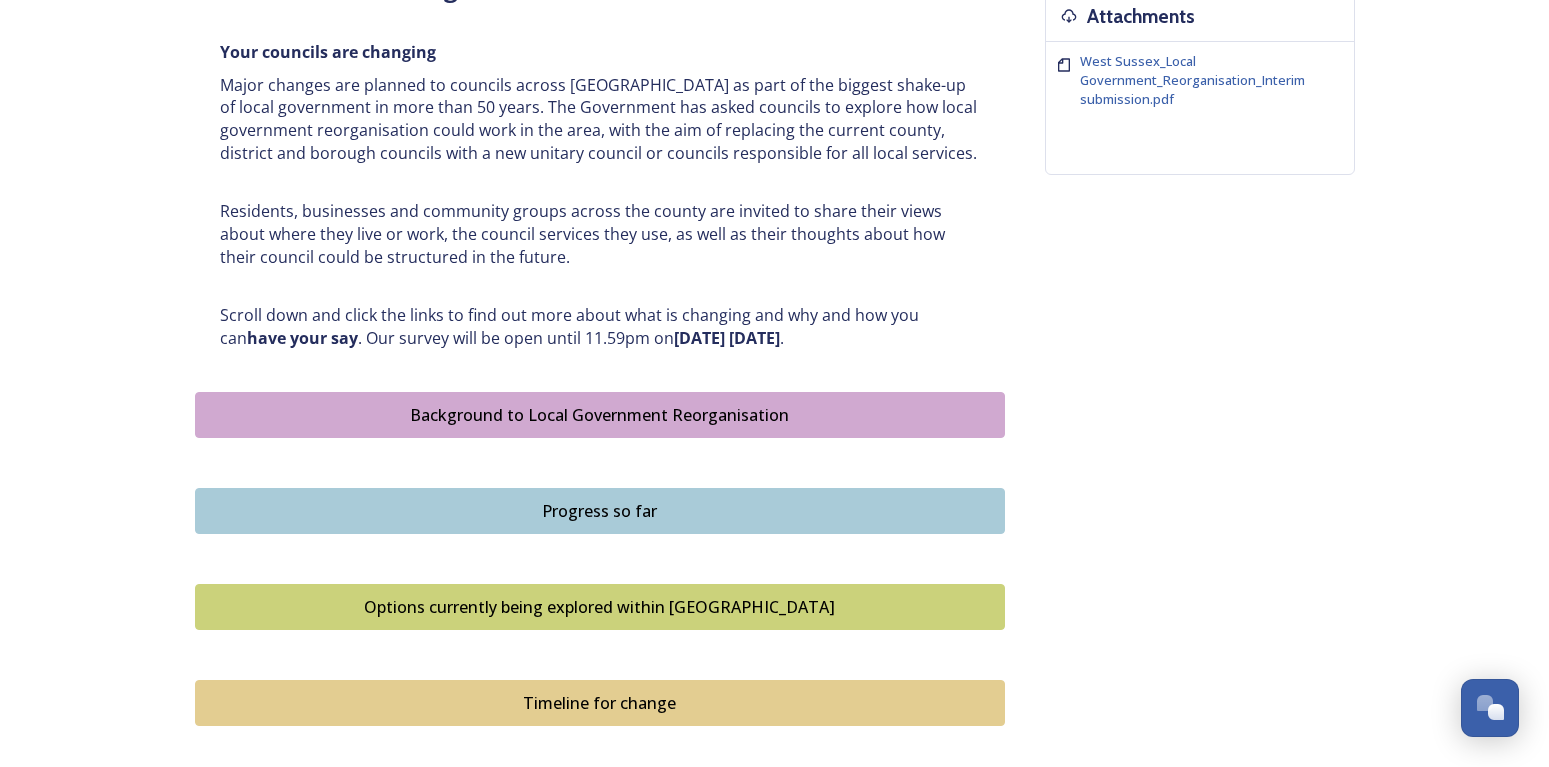 click on "Background to Local Government Reorganisation" at bounding box center (600, 415) 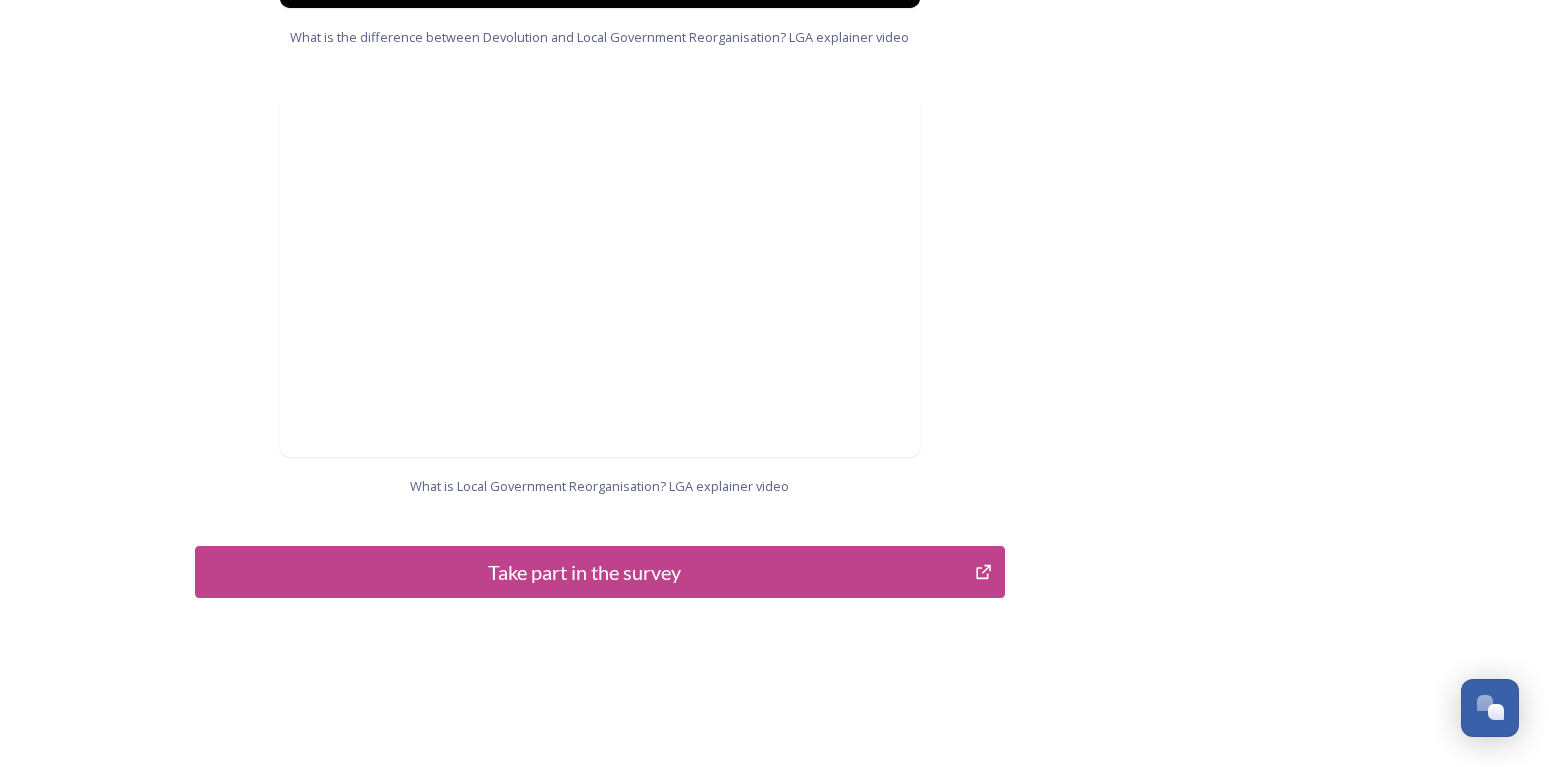 scroll, scrollTop: 2068, scrollLeft: 0, axis: vertical 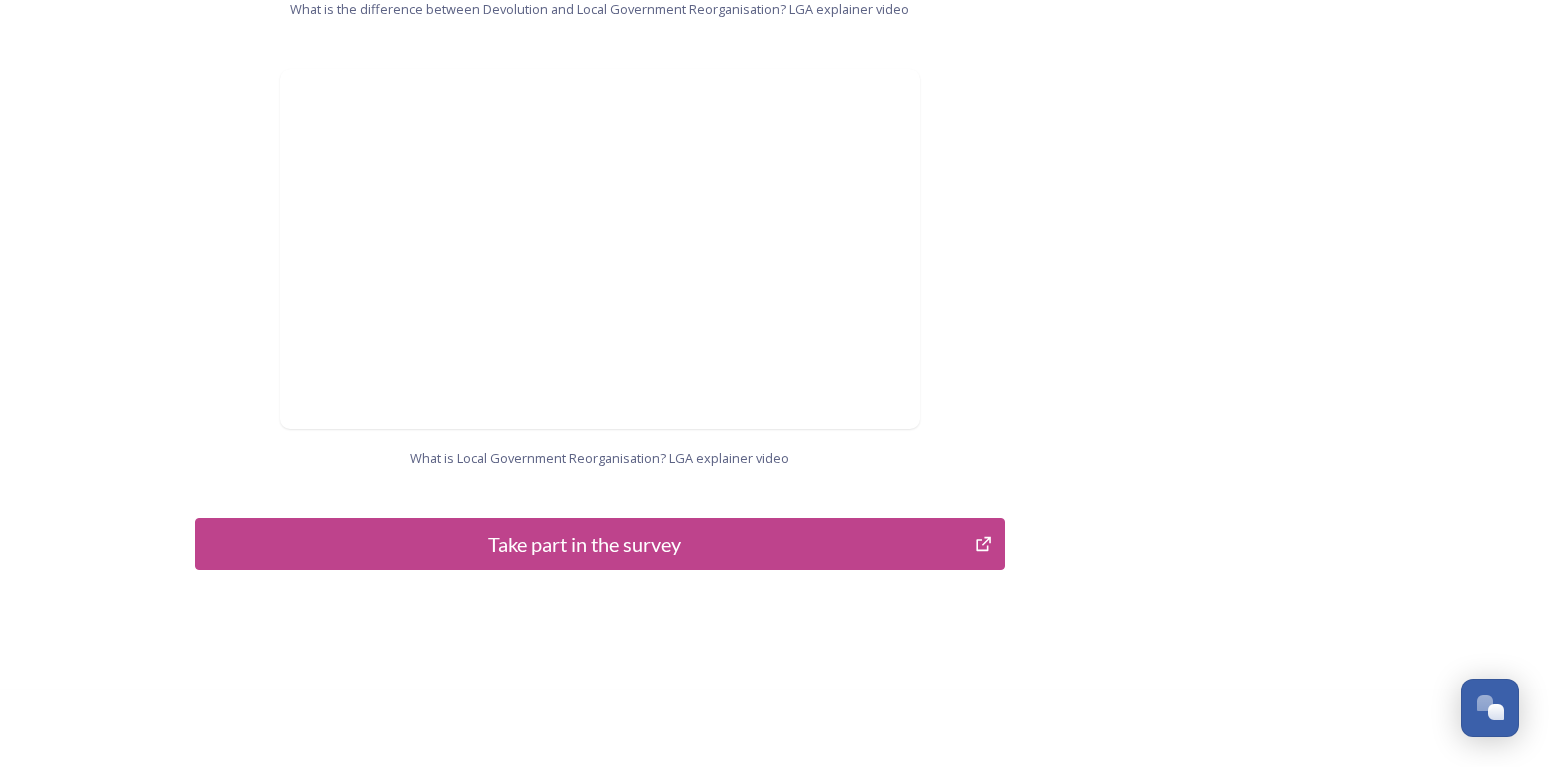 click on "Take part in the survey" at bounding box center (585, 544) 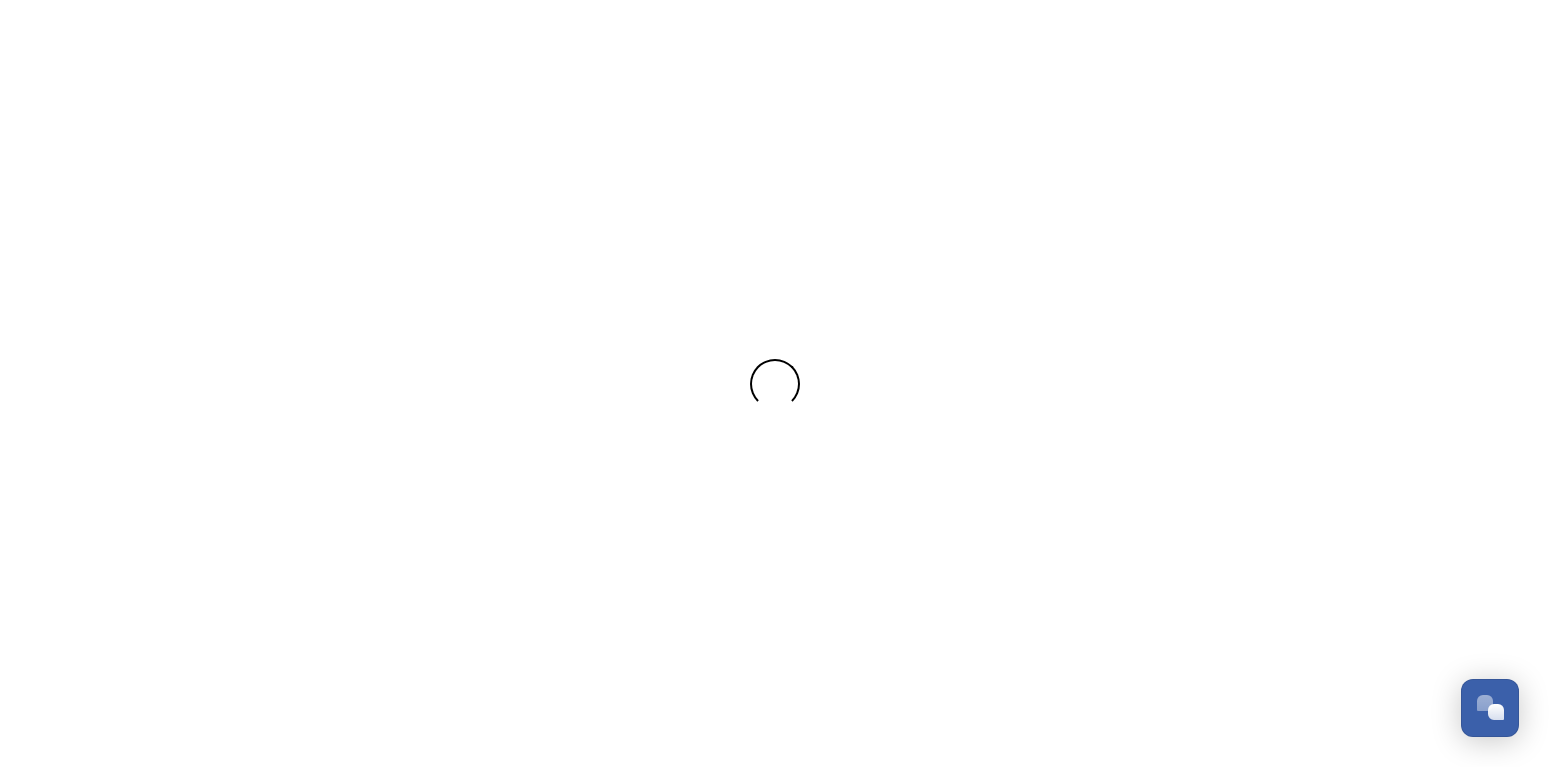 scroll, scrollTop: 0, scrollLeft: 0, axis: both 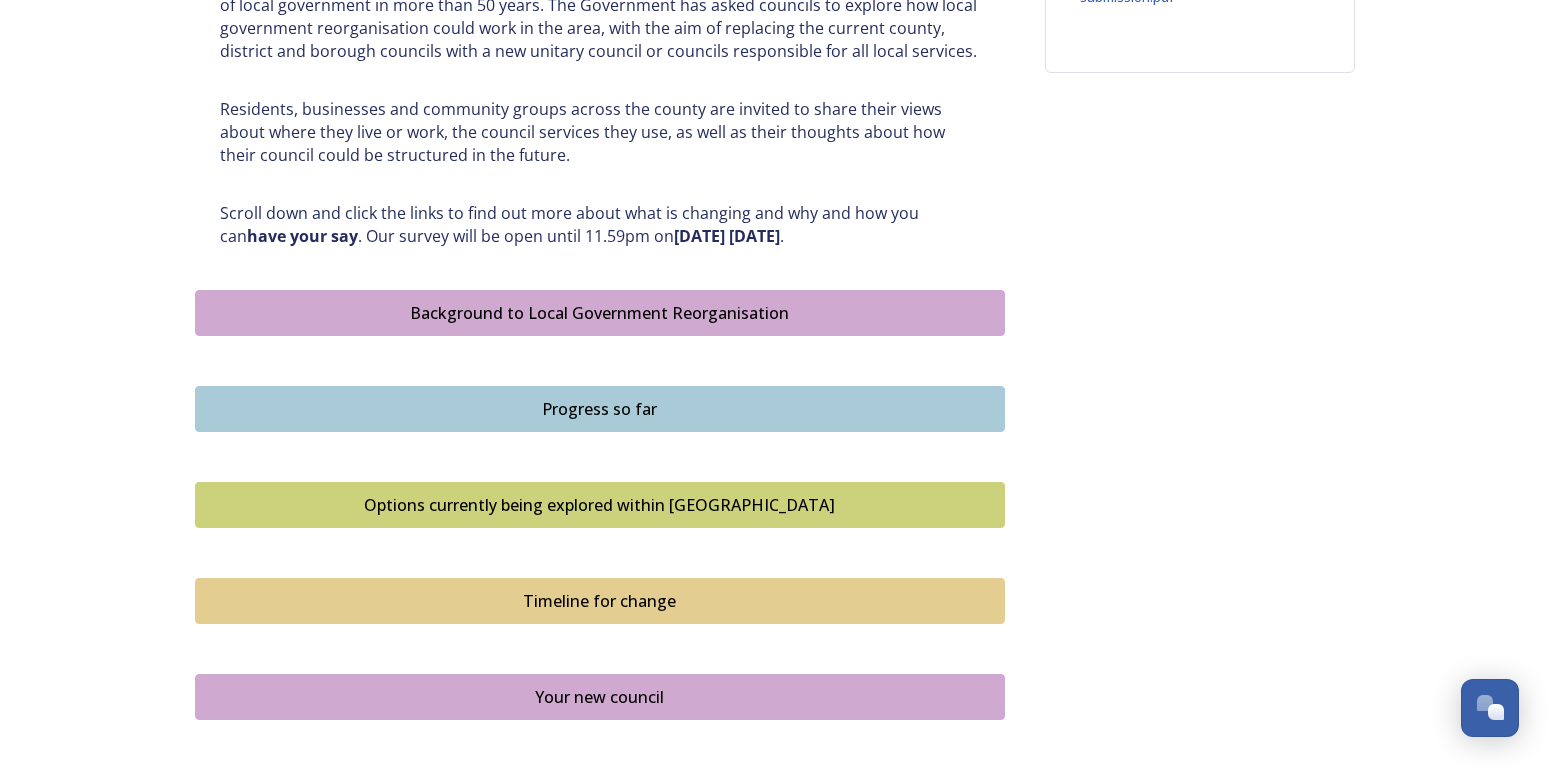 click on "Background to Local Government Reorganisation" at bounding box center (600, 313) 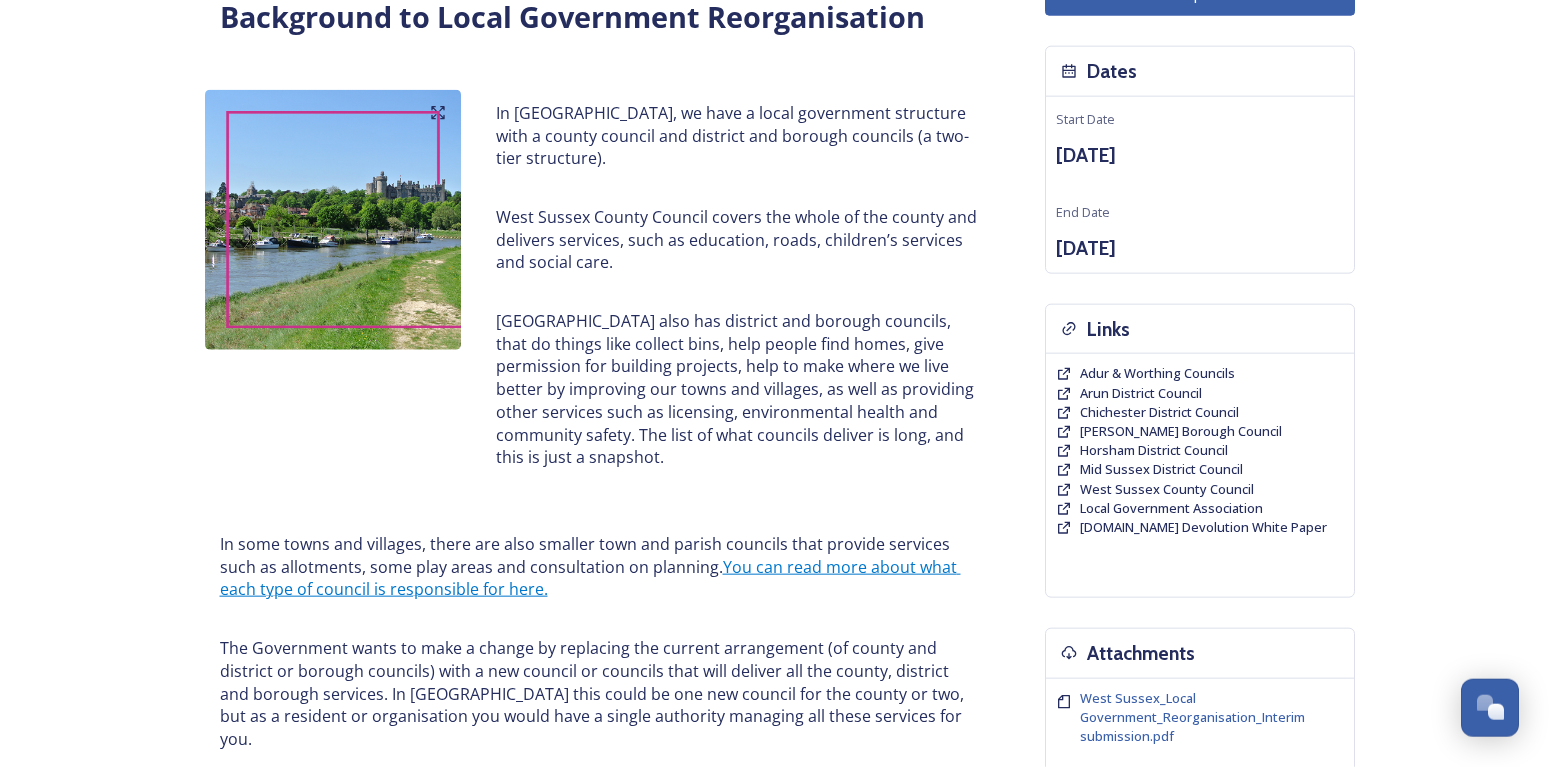 scroll, scrollTop: 102, scrollLeft: 0, axis: vertical 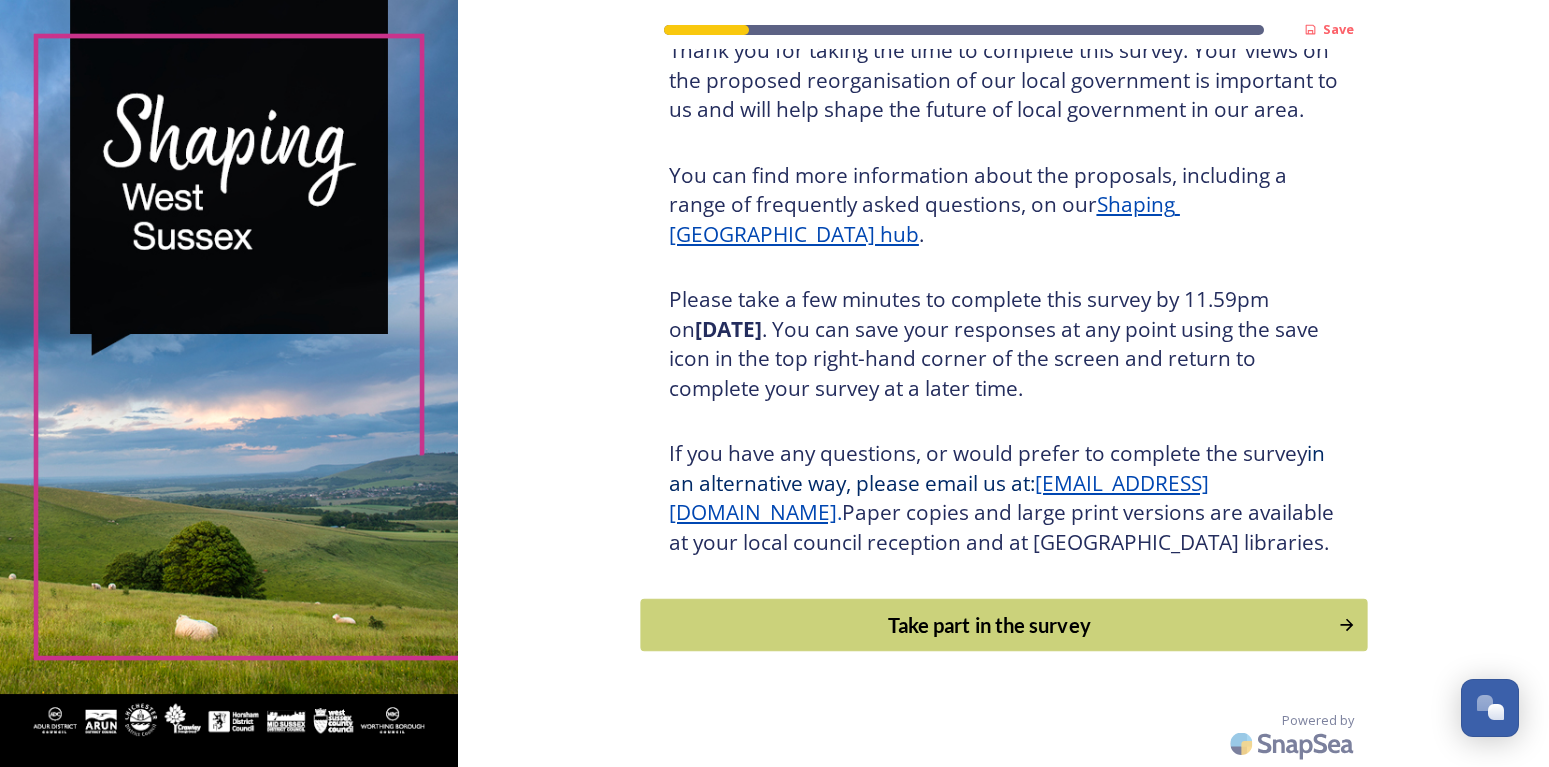 click on "Take part in the survey" at bounding box center (989, 625) 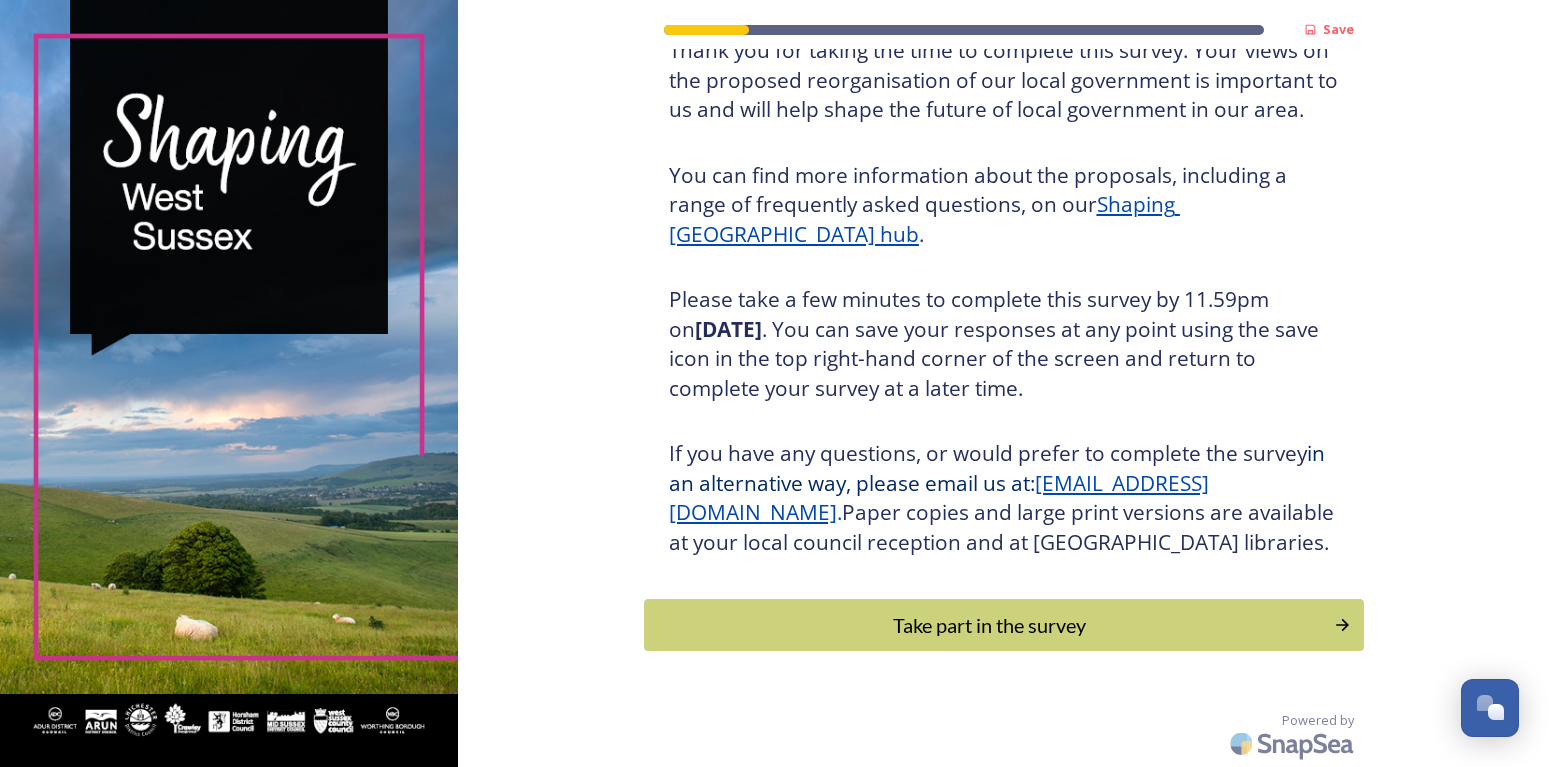 scroll, scrollTop: 0, scrollLeft: 0, axis: both 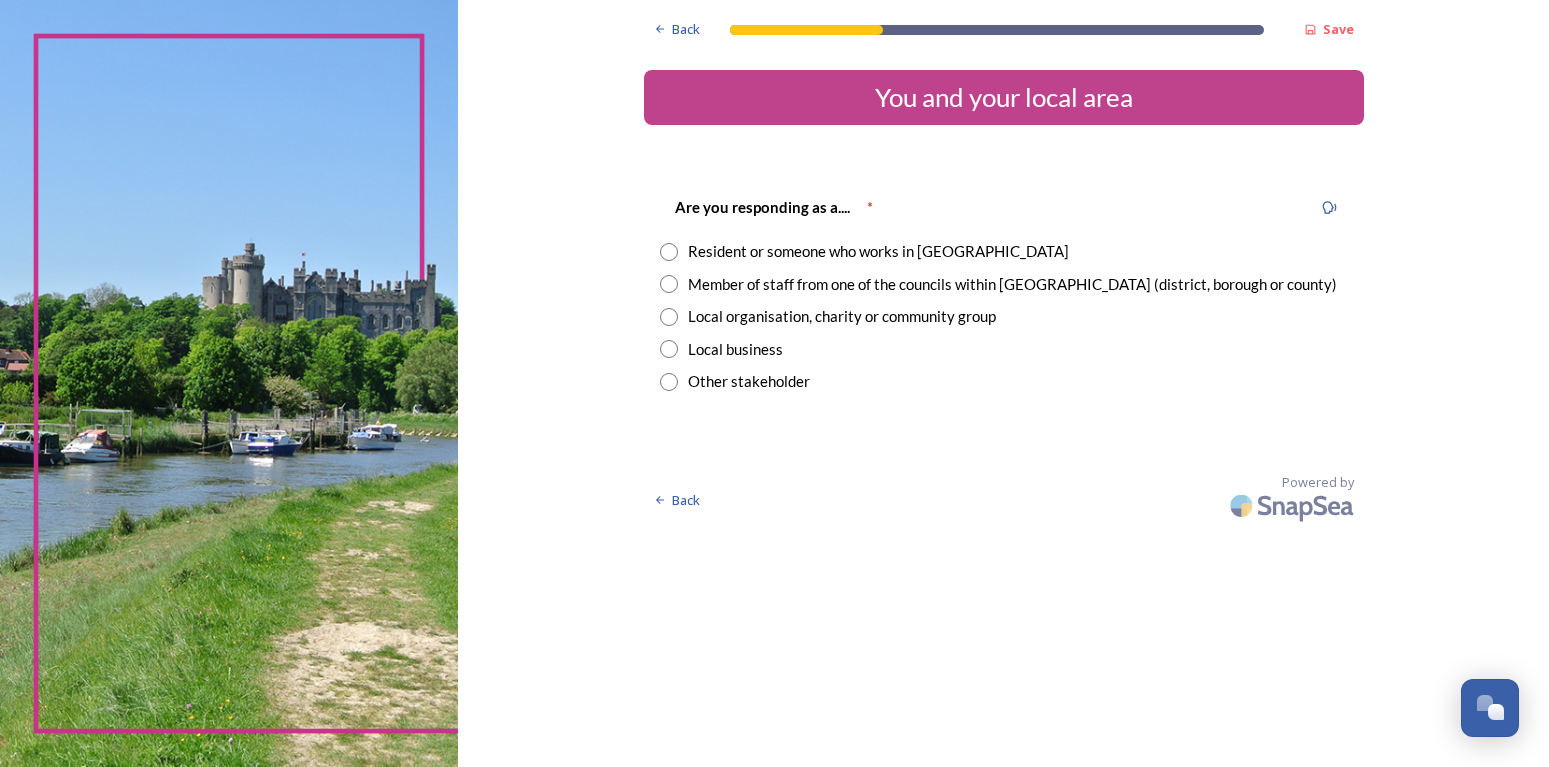 click at bounding box center (669, 252) 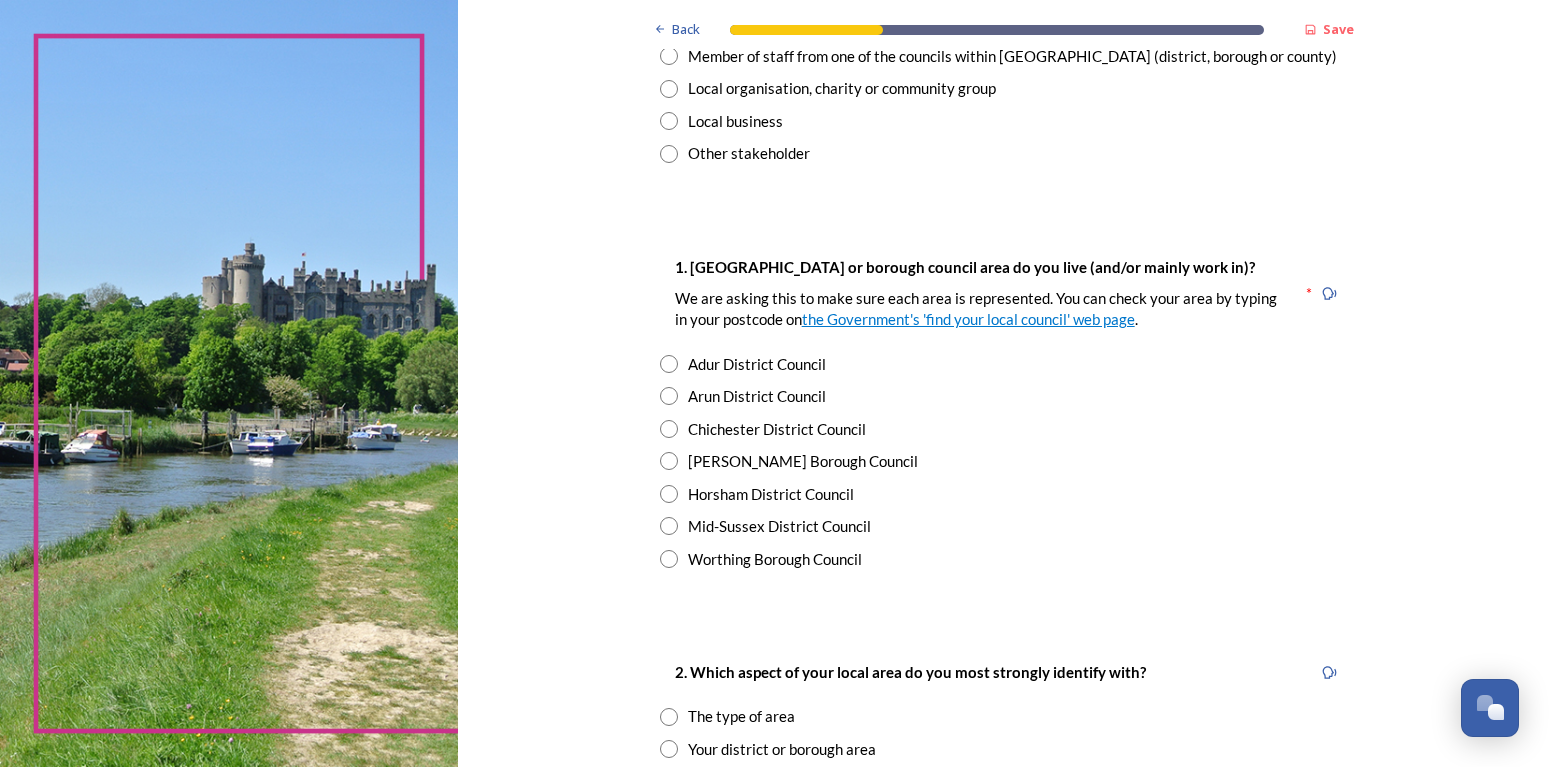 scroll, scrollTop: 252, scrollLeft: 0, axis: vertical 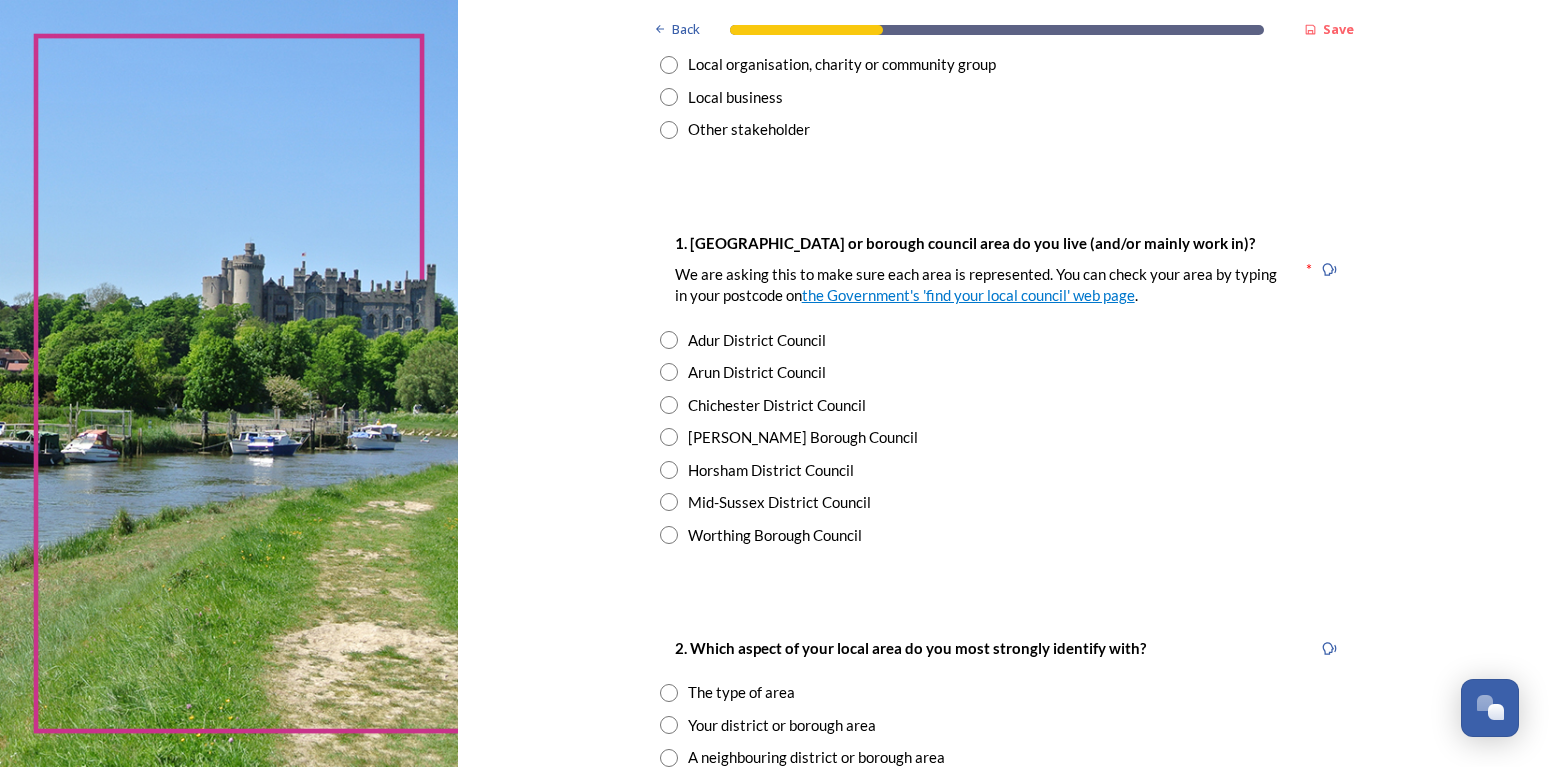 click at bounding box center (669, 437) 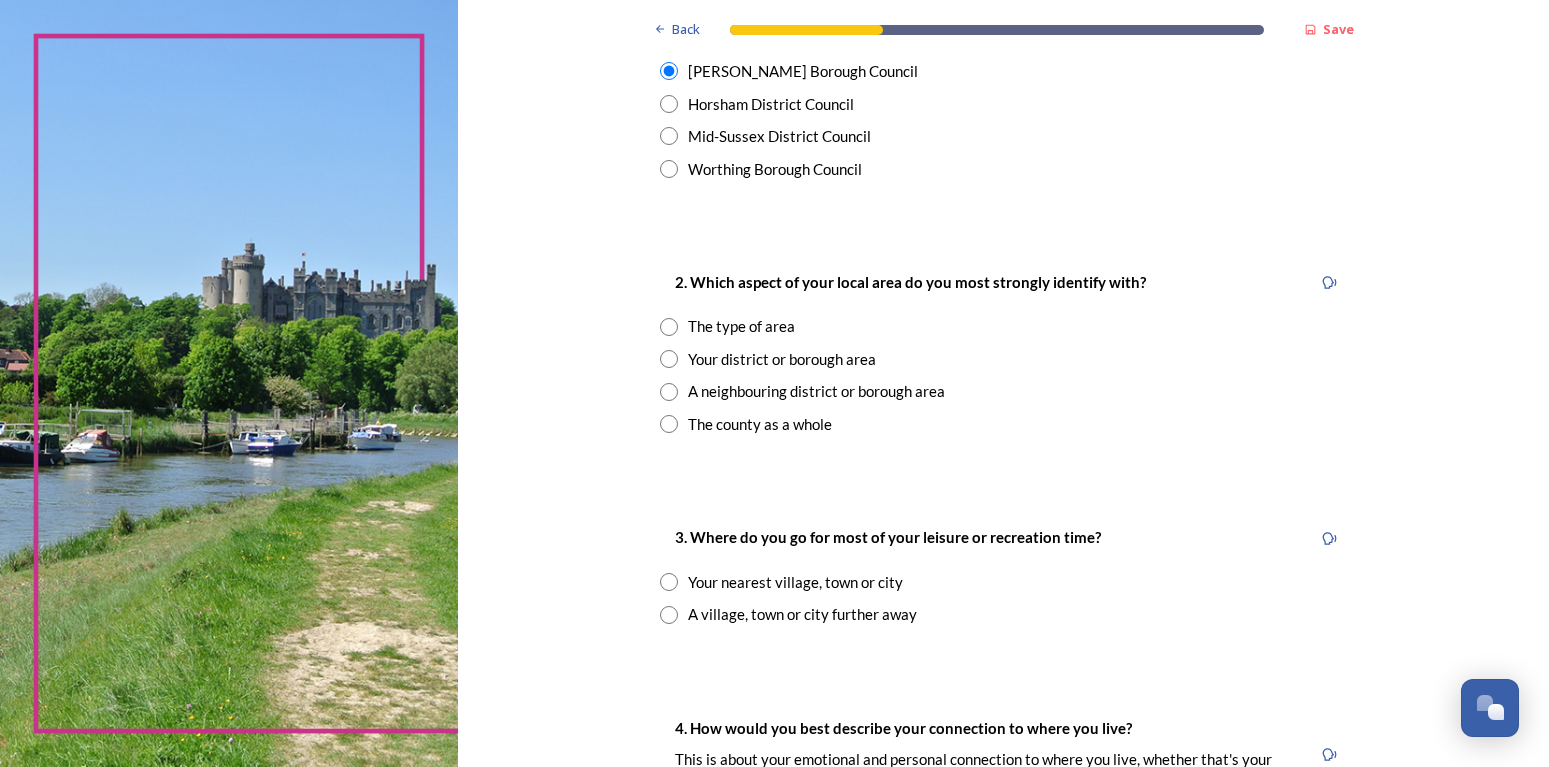 scroll, scrollTop: 630, scrollLeft: 0, axis: vertical 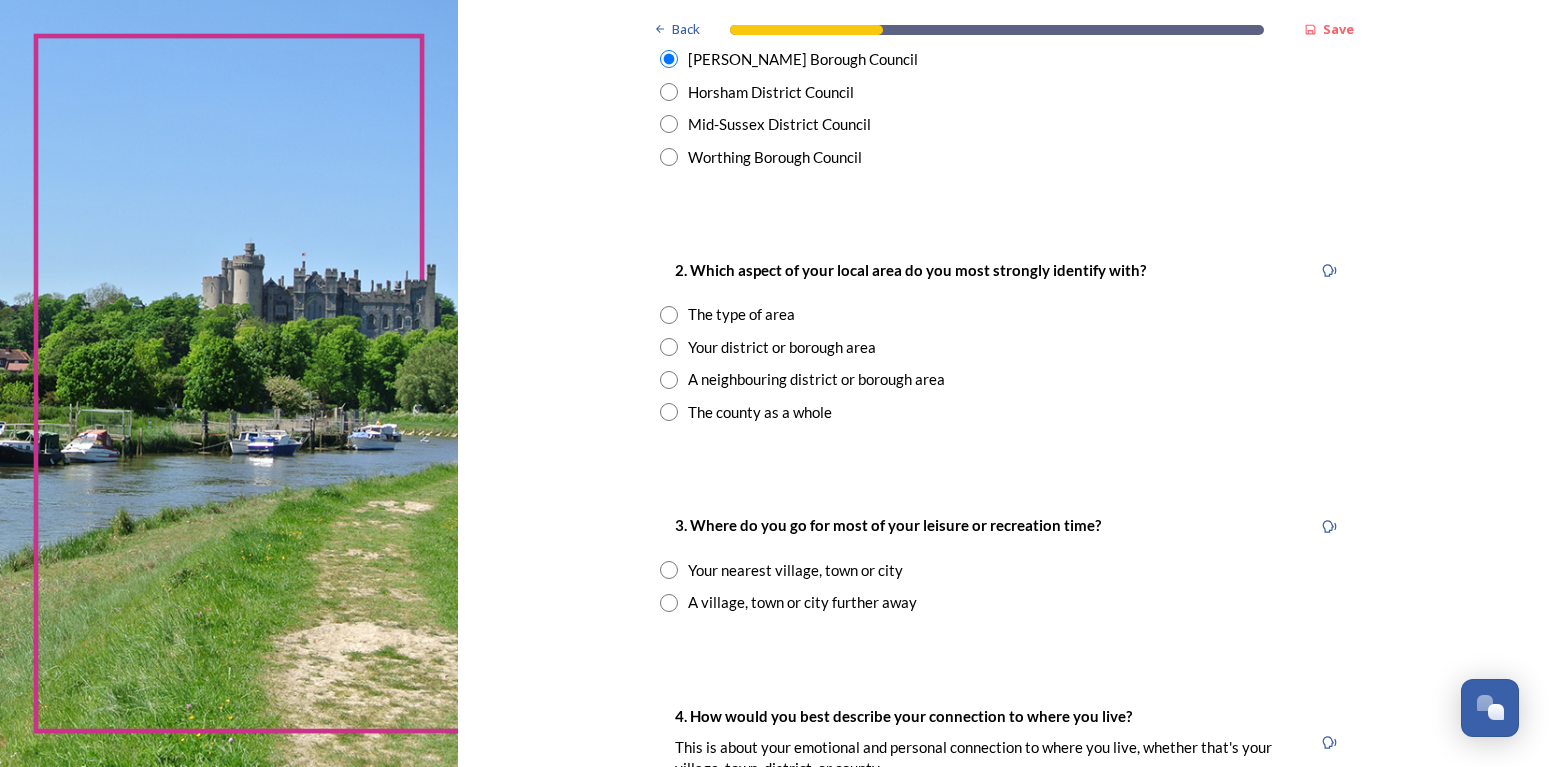 click on "2. Which aspect of your local area do you most strongly identify with? The type of area Your district or borough area A neighbouring district or borough area The county as a whole" at bounding box center [1004, 340] 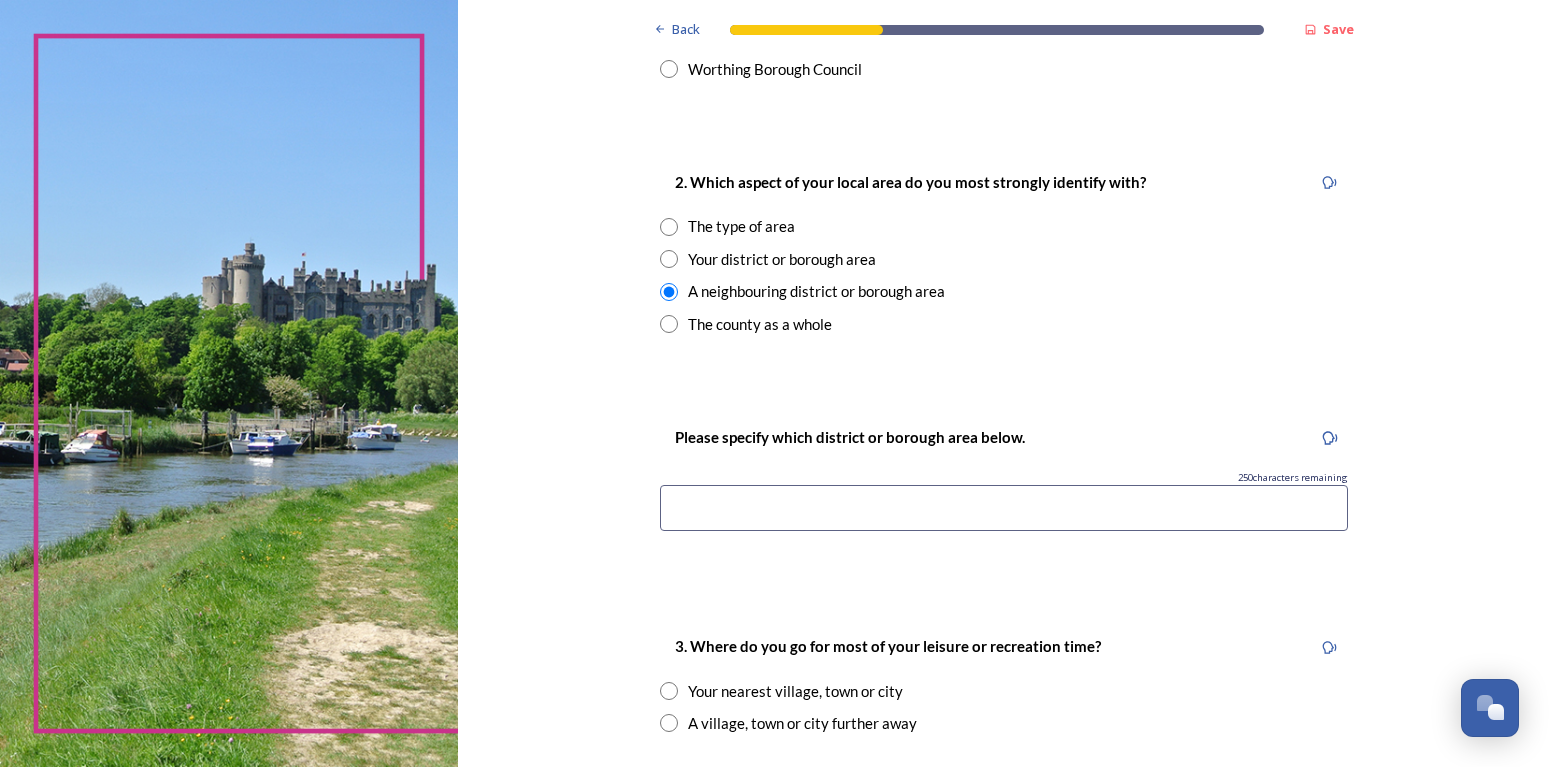 scroll, scrollTop: 756, scrollLeft: 0, axis: vertical 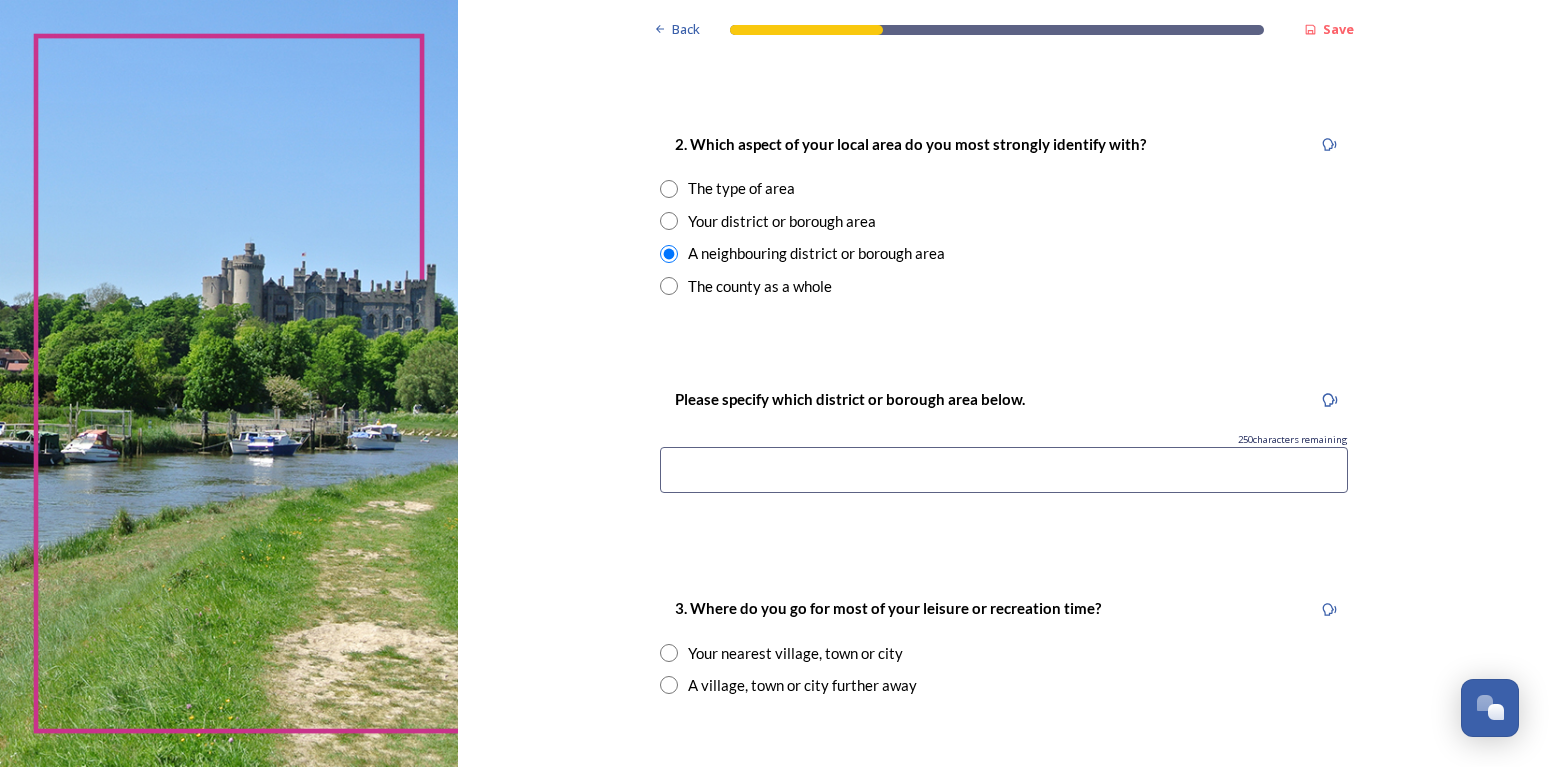 click at bounding box center (1004, 470) 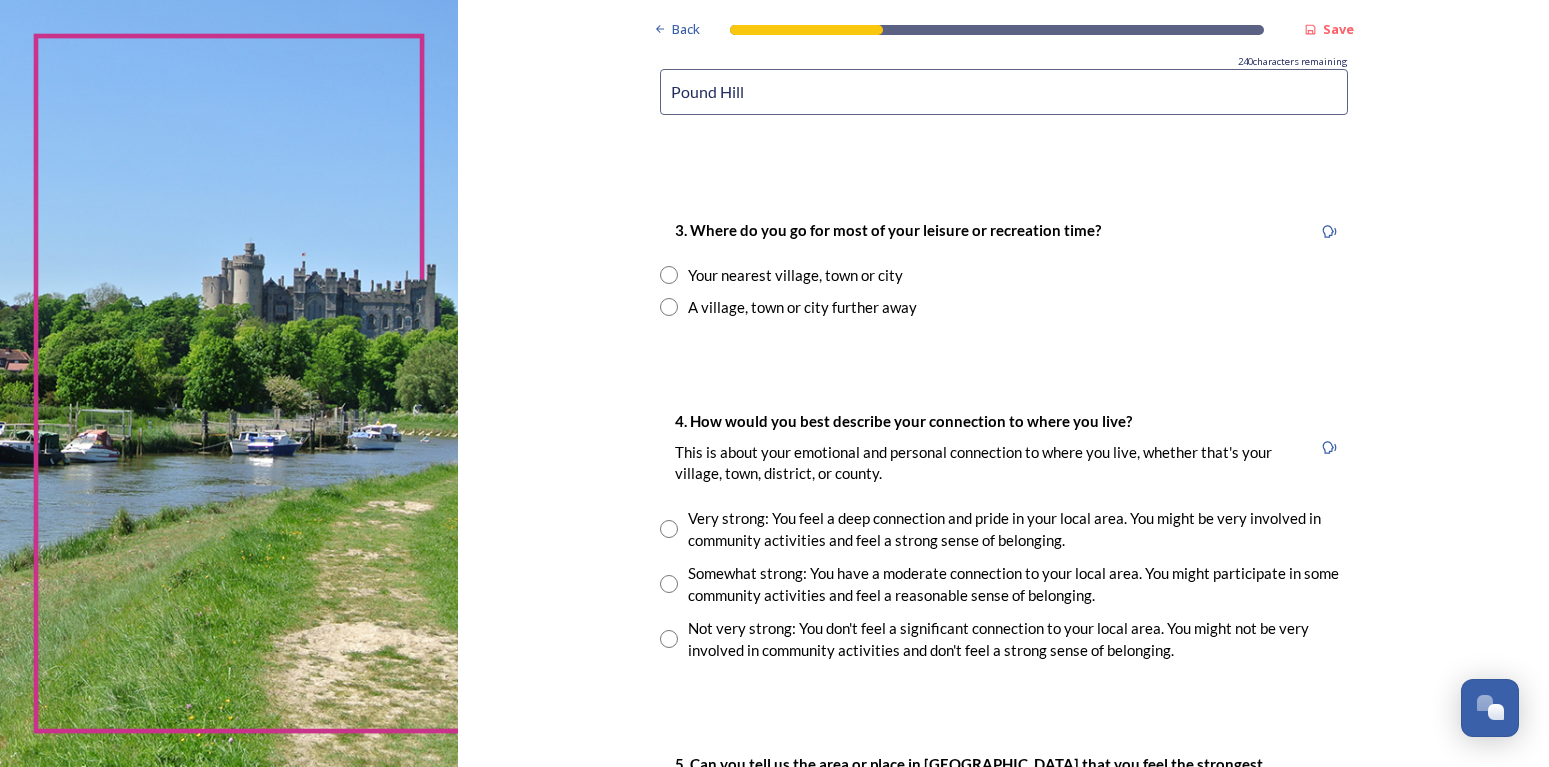 scroll, scrollTop: 1260, scrollLeft: 0, axis: vertical 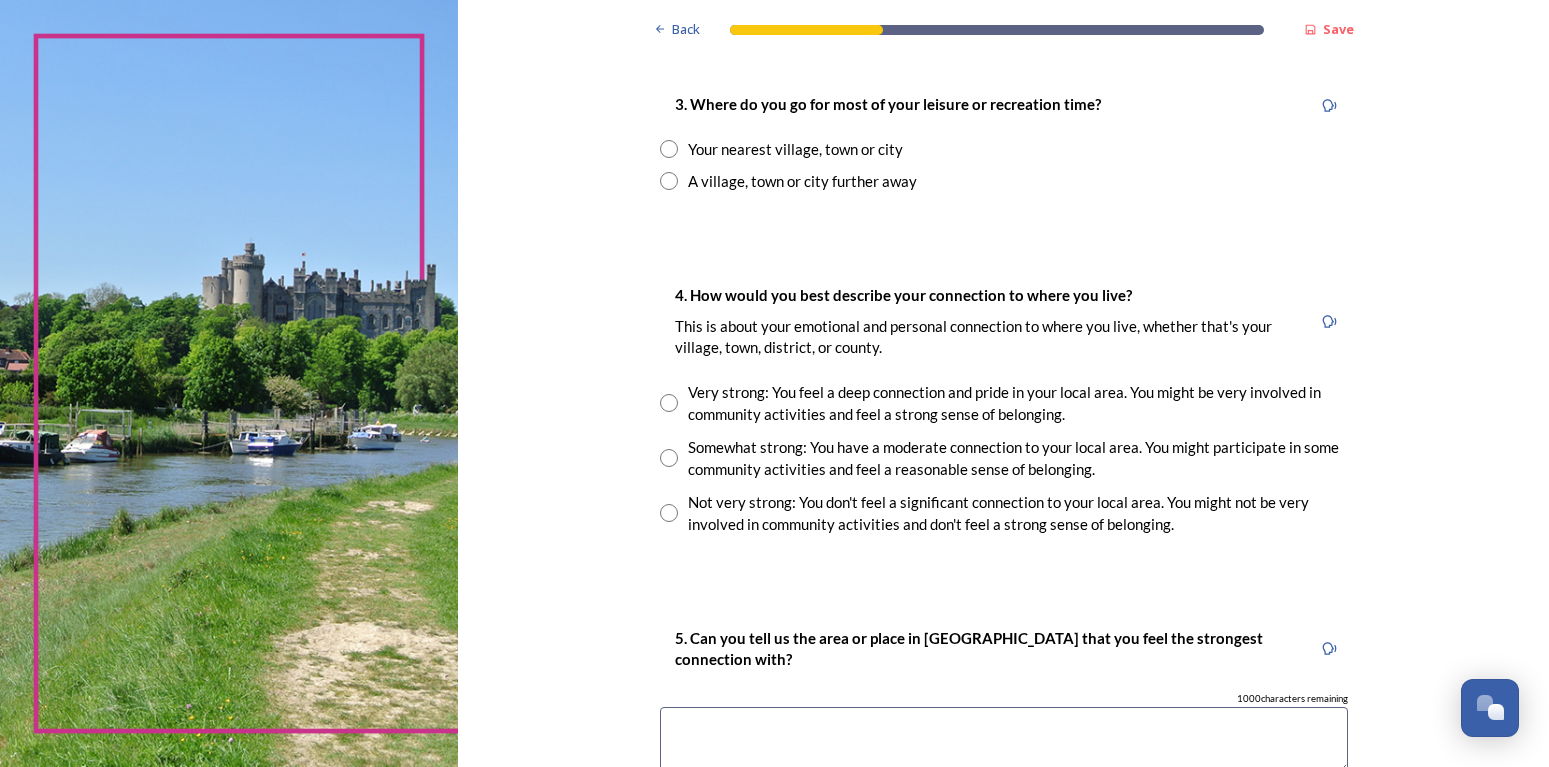 type on "Pound Hill" 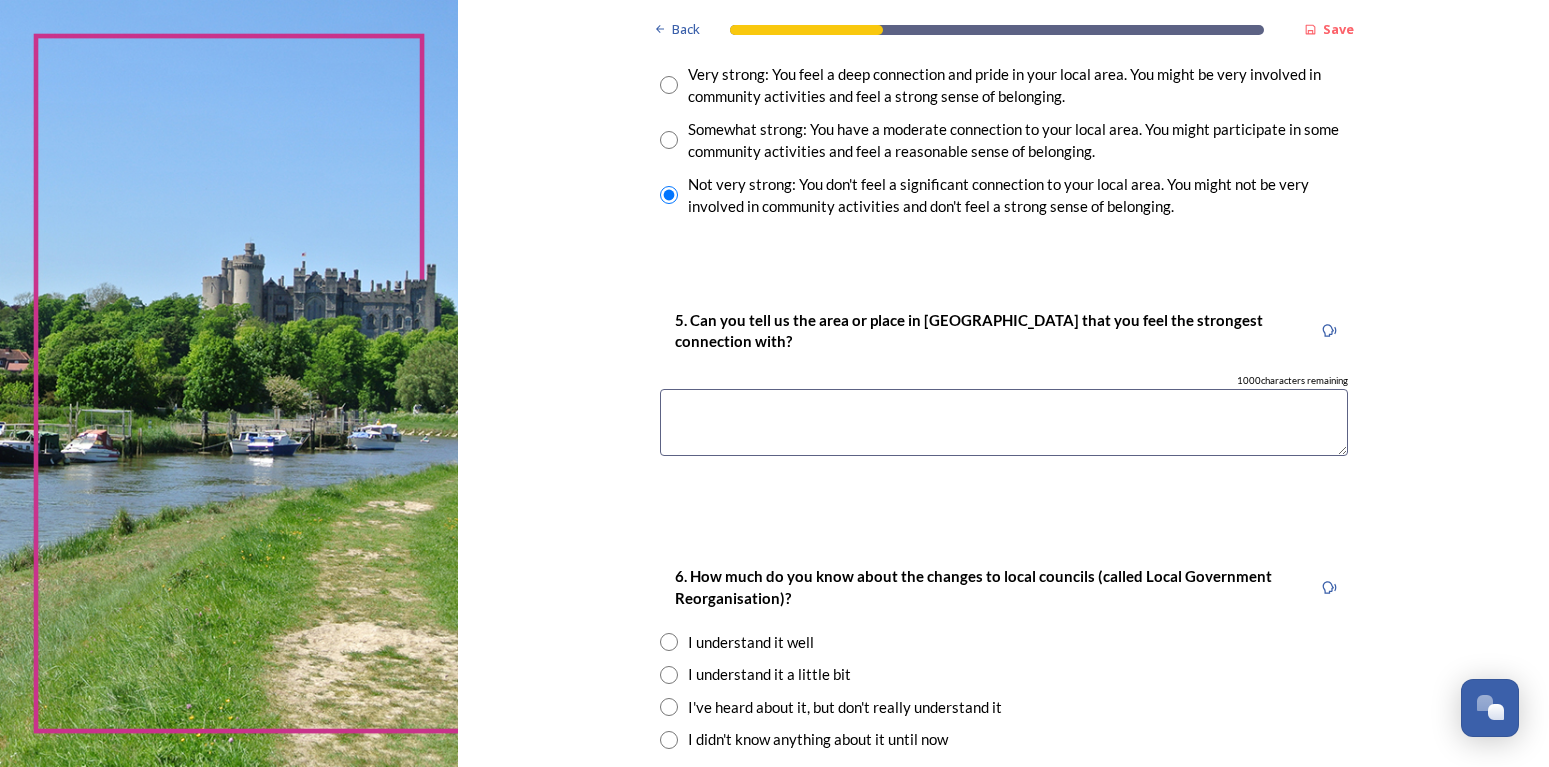 scroll, scrollTop: 1638, scrollLeft: 0, axis: vertical 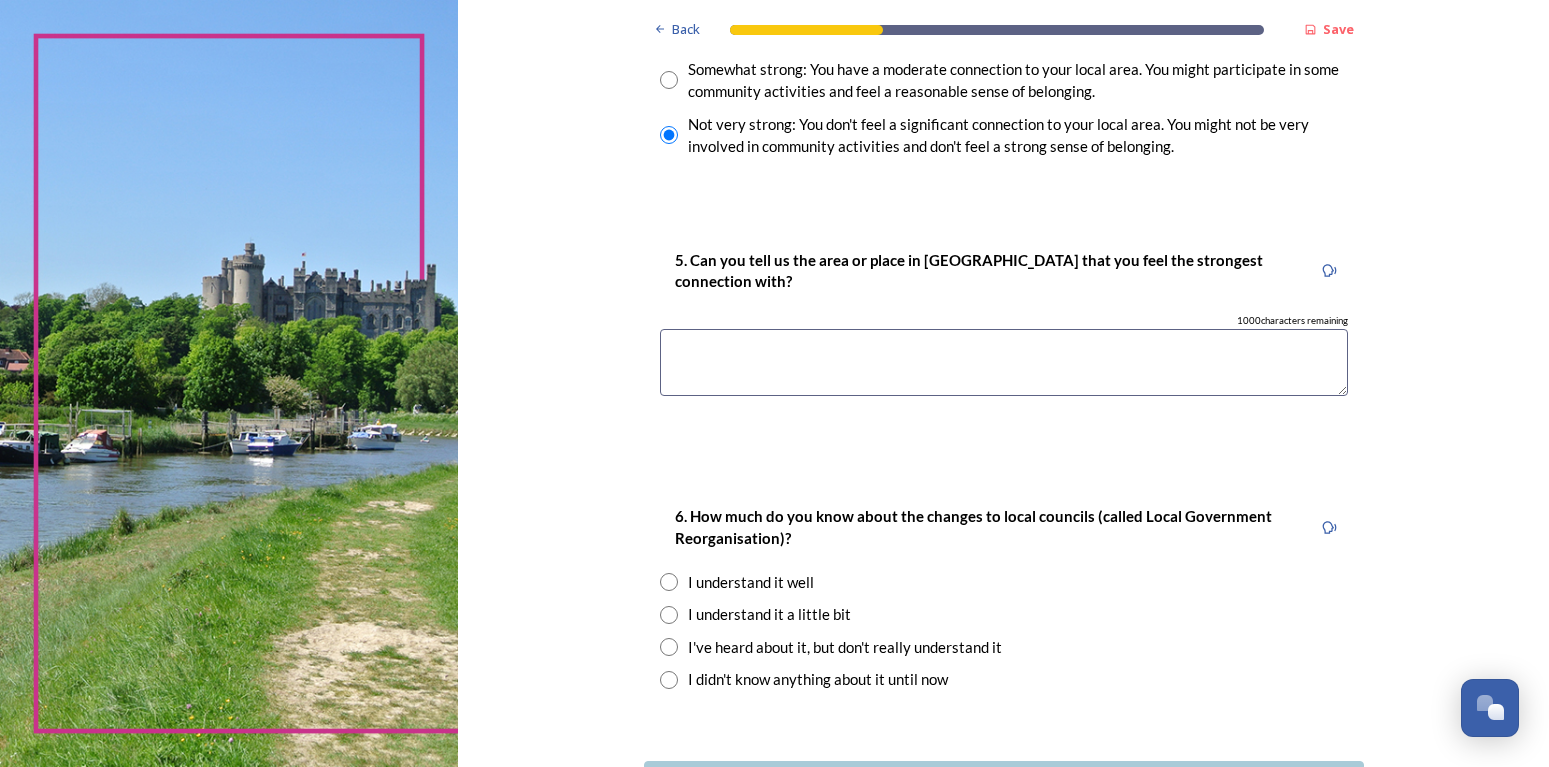 click at bounding box center (1004, 362) 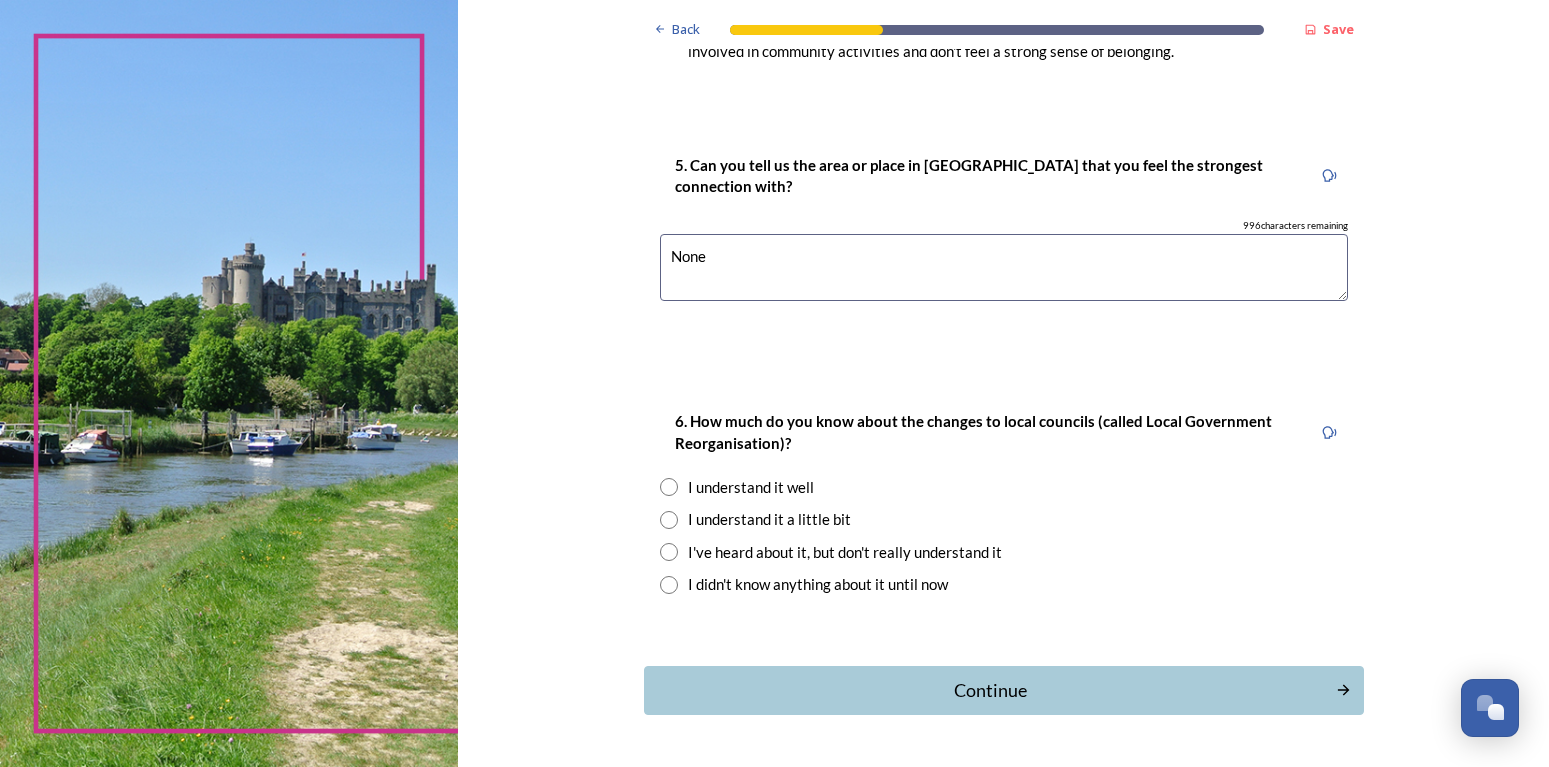 scroll, scrollTop: 1794, scrollLeft: 0, axis: vertical 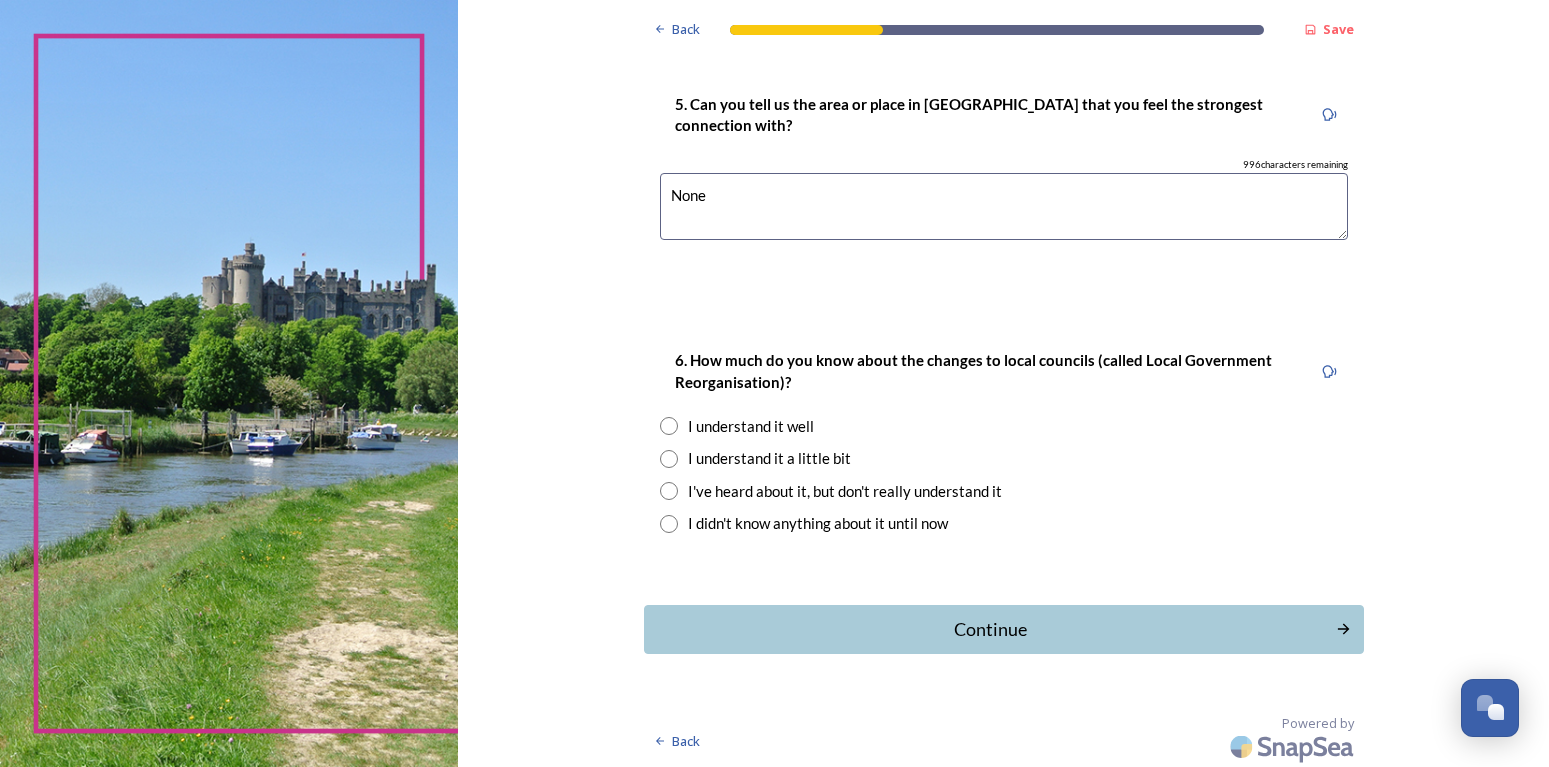 type on "None" 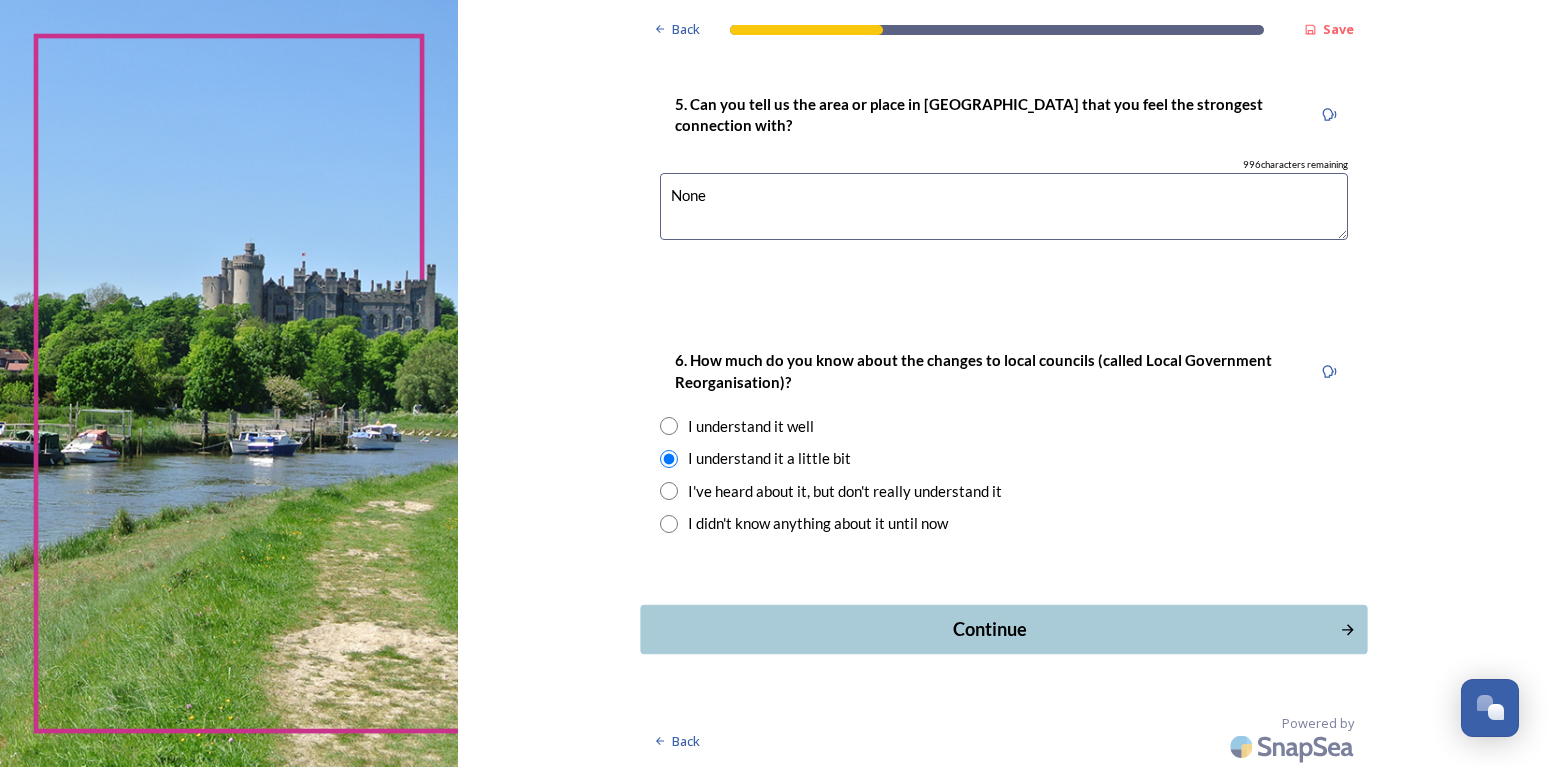 click on "Continue" at bounding box center (989, 629) 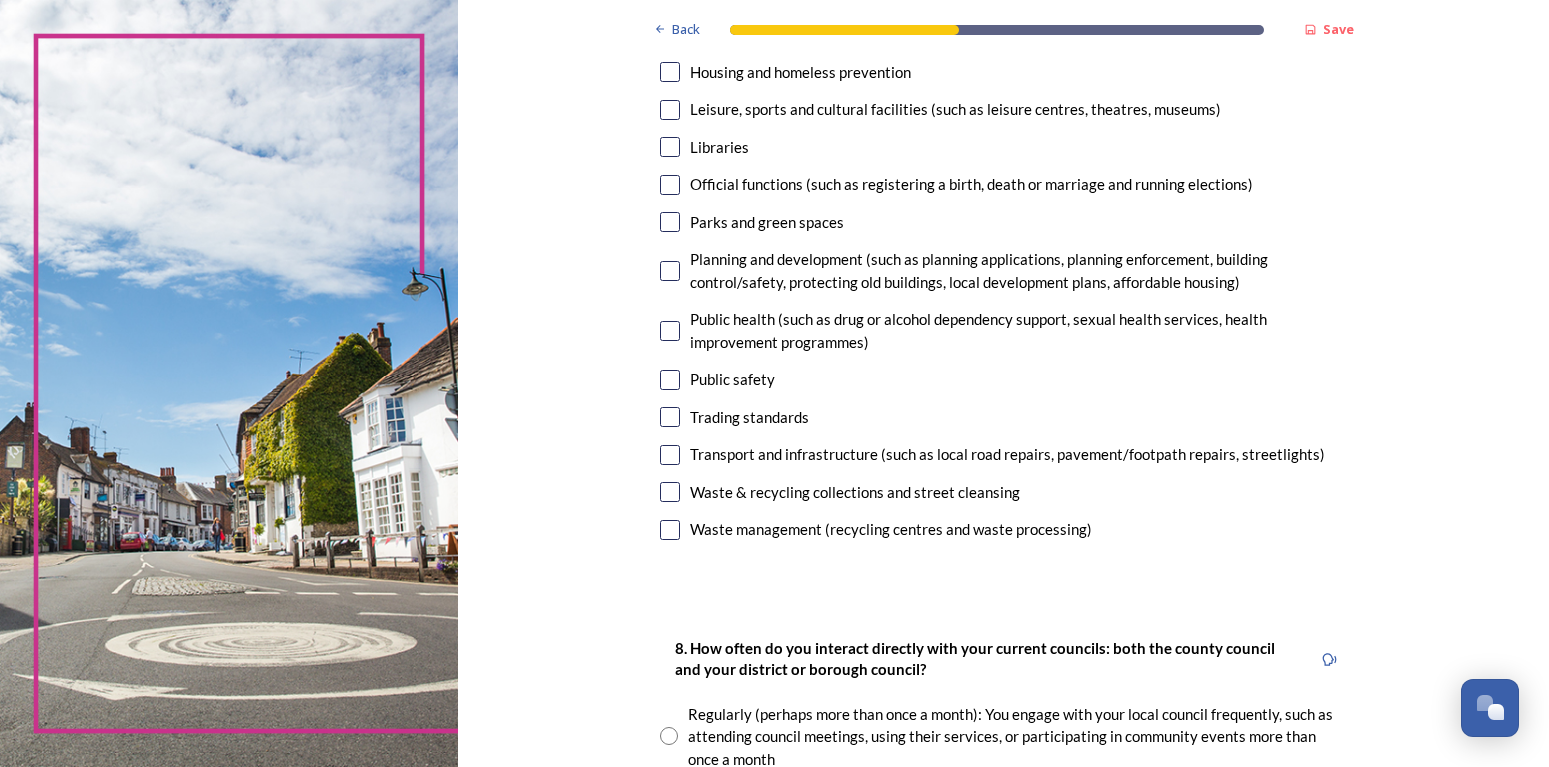 scroll, scrollTop: 630, scrollLeft: 0, axis: vertical 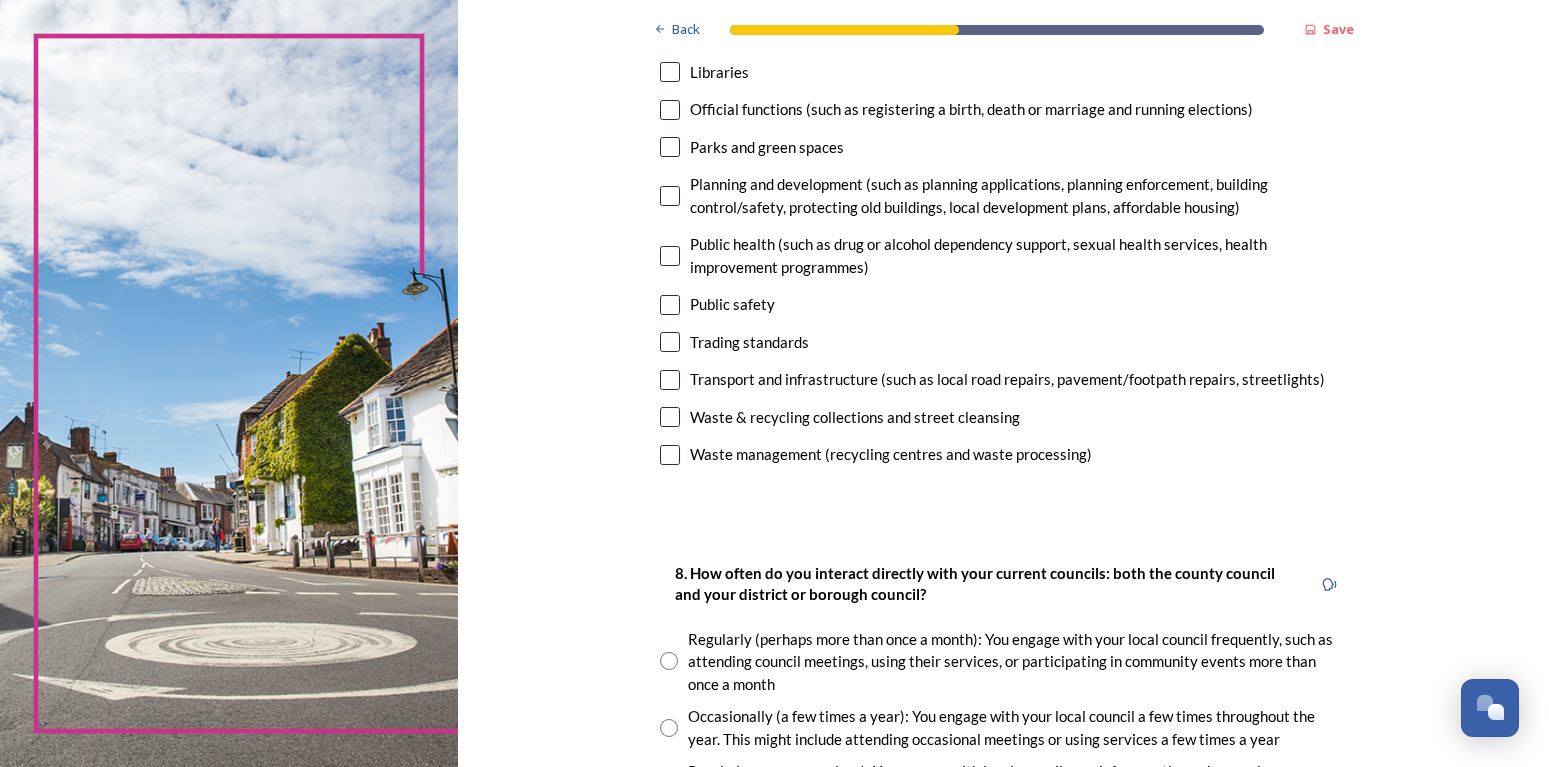 click at bounding box center [670, 380] 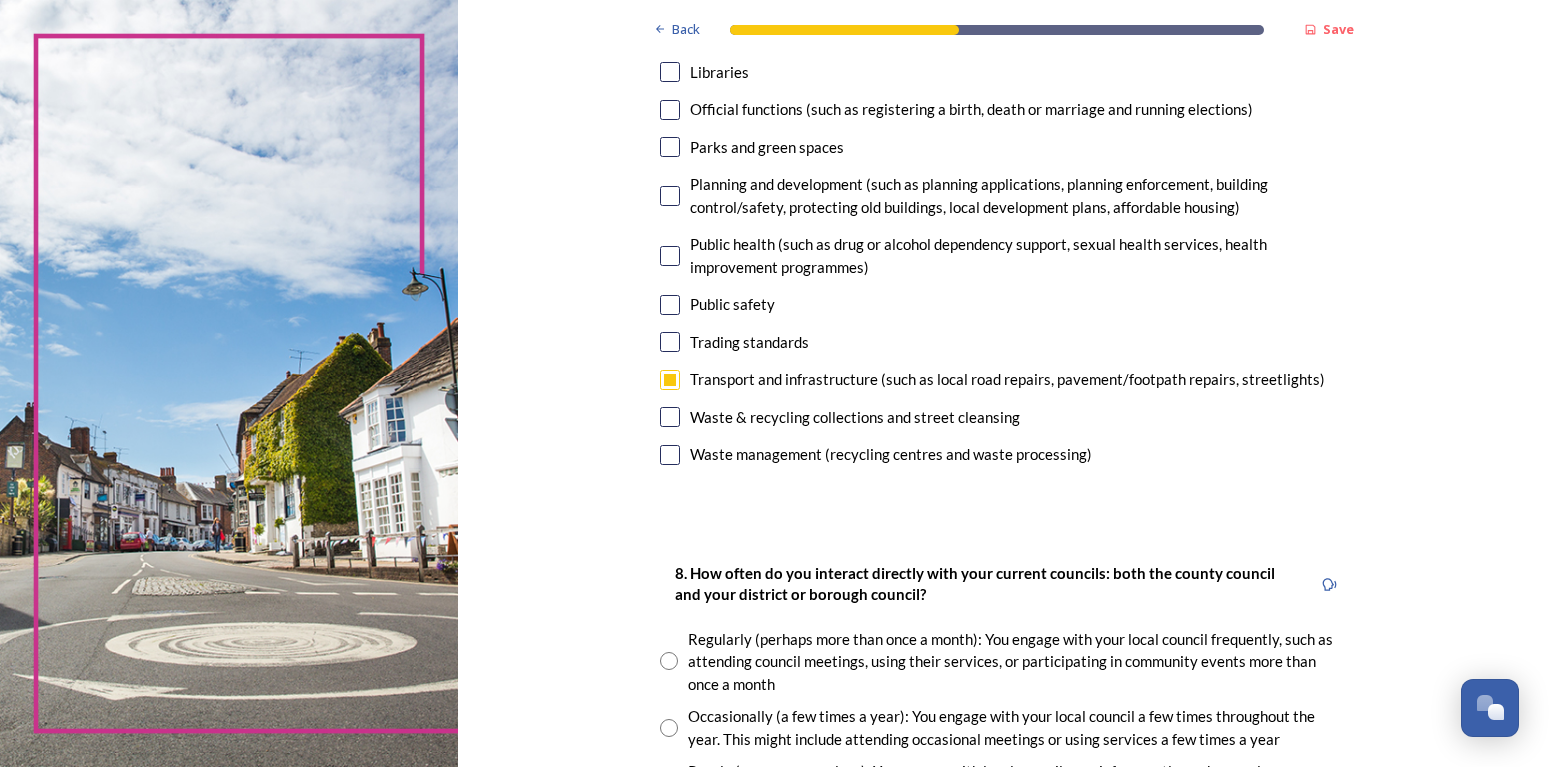 click at bounding box center [670, 305] 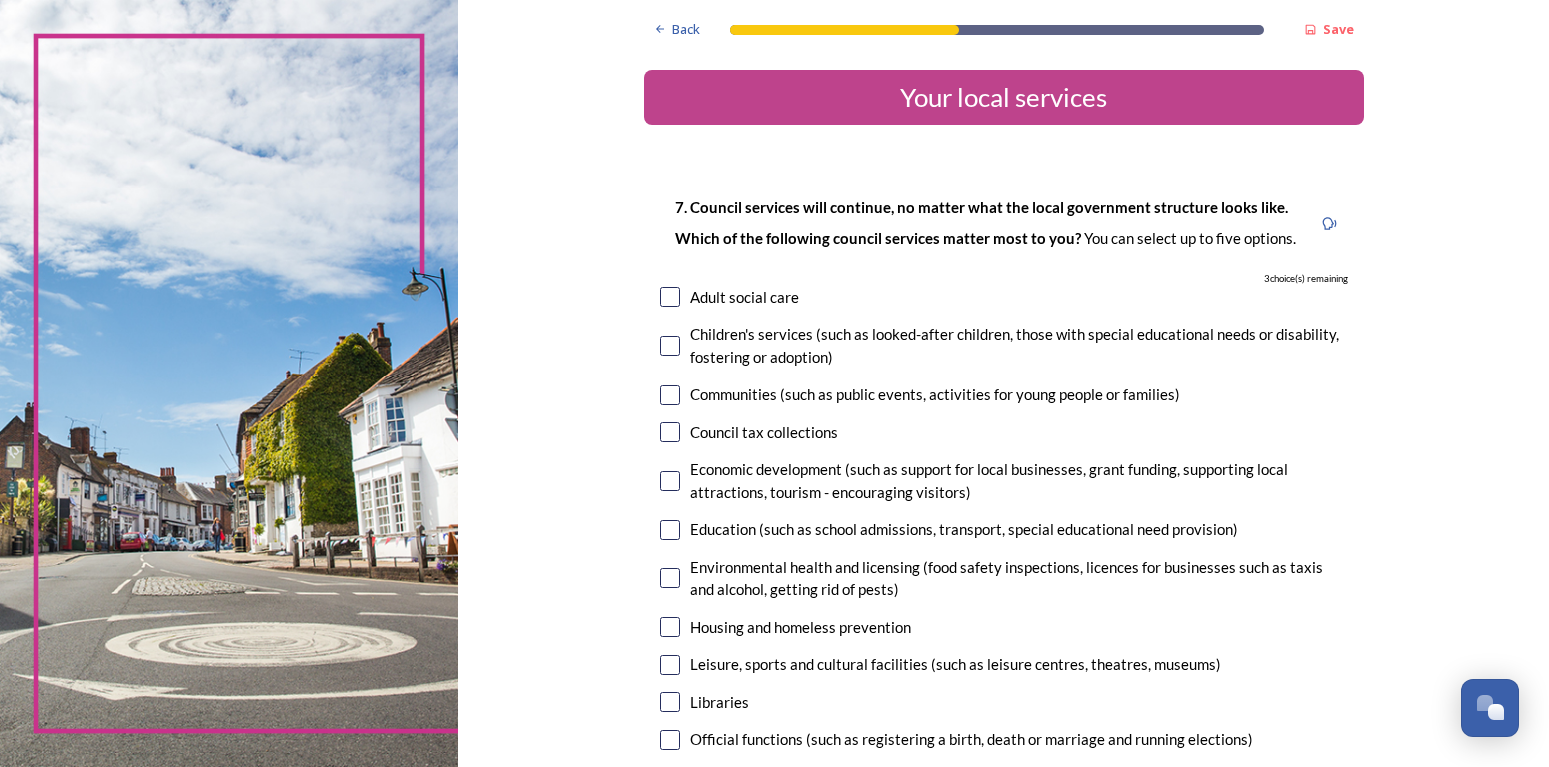 scroll, scrollTop: 126, scrollLeft: 0, axis: vertical 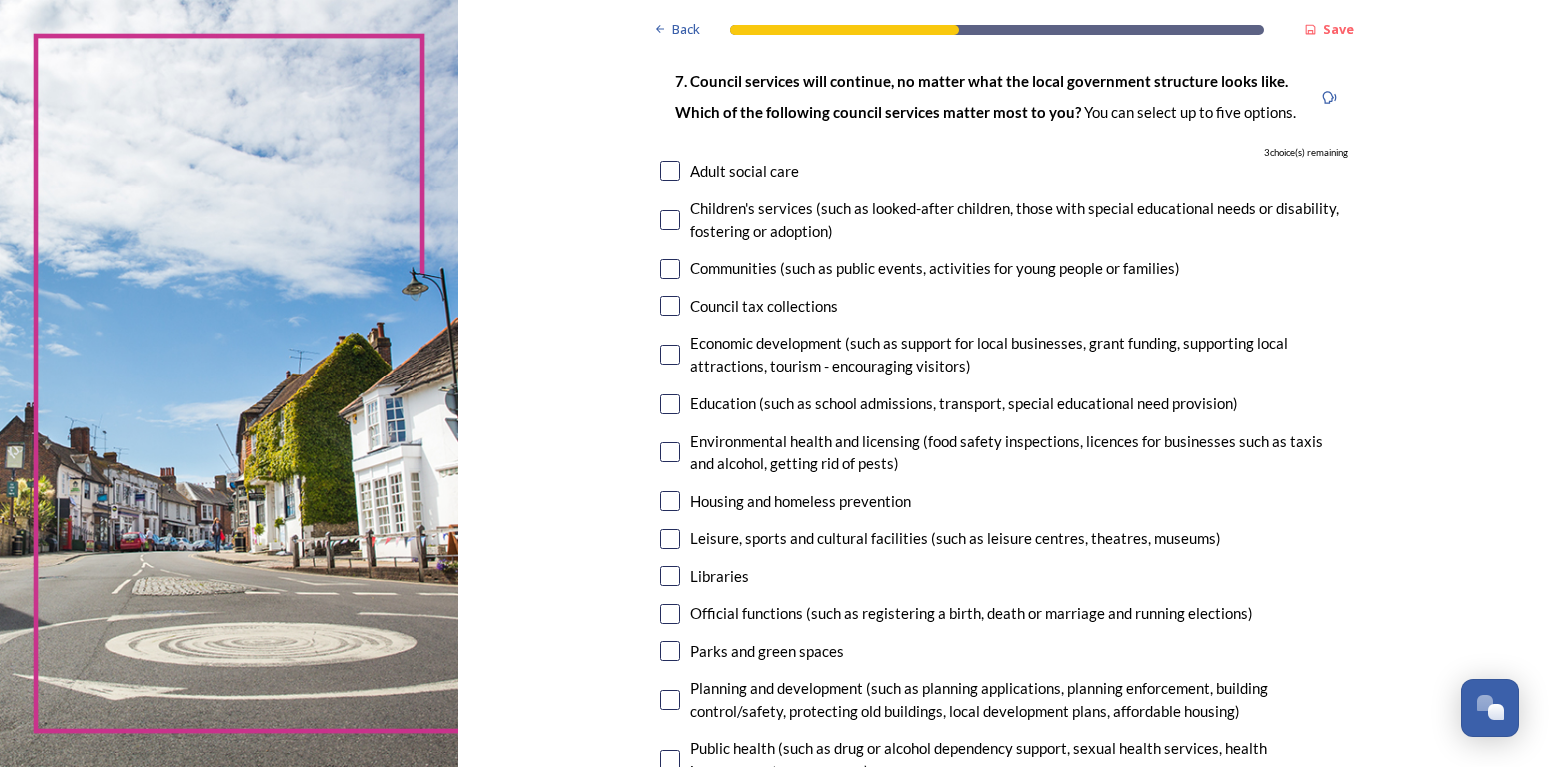 click at bounding box center (670, 404) 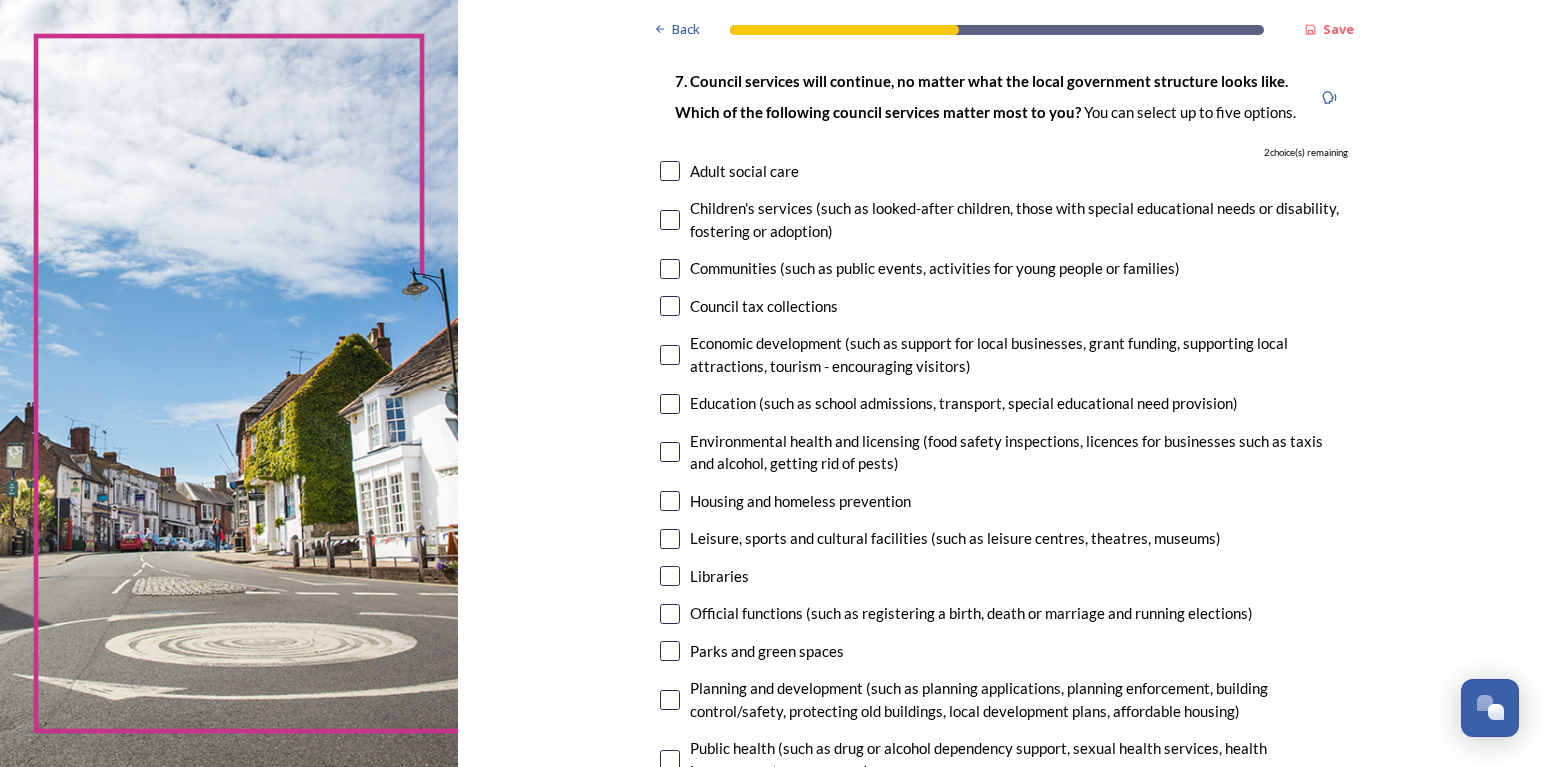 checkbox on "true" 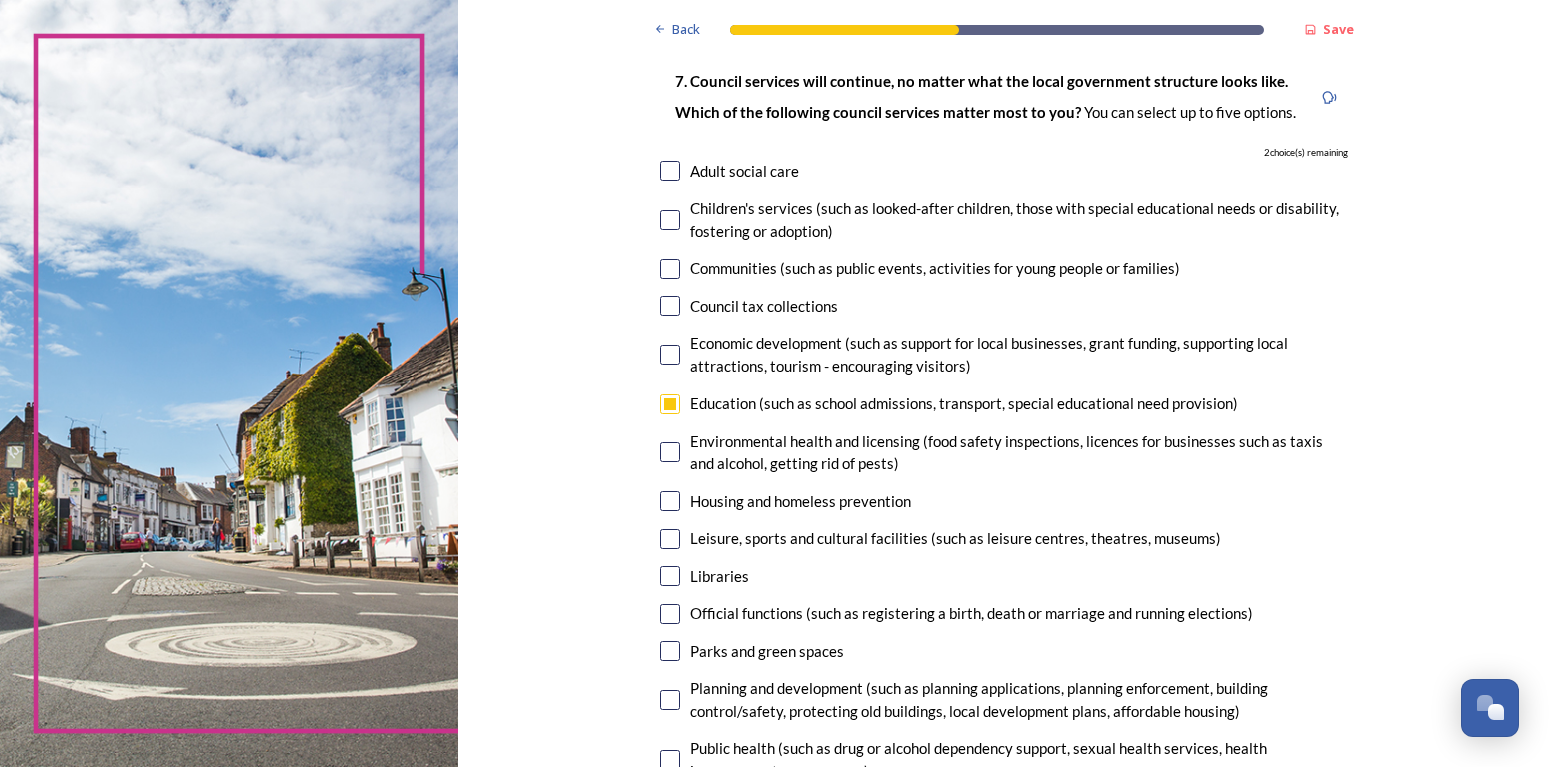 scroll, scrollTop: 378, scrollLeft: 0, axis: vertical 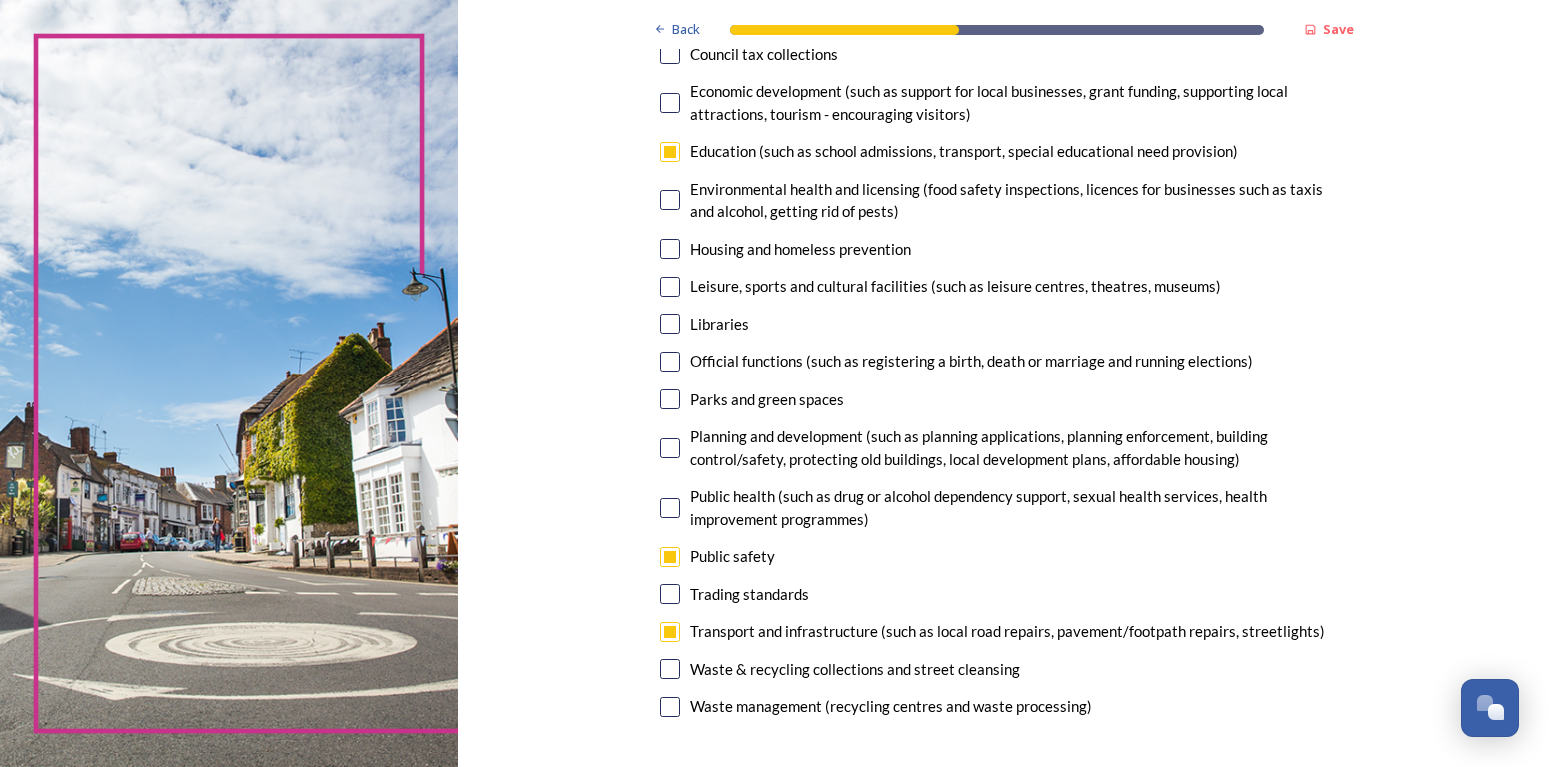 drag, startPoint x: 667, startPoint y: 665, endPoint x: 782, endPoint y: 652, distance: 115.73245 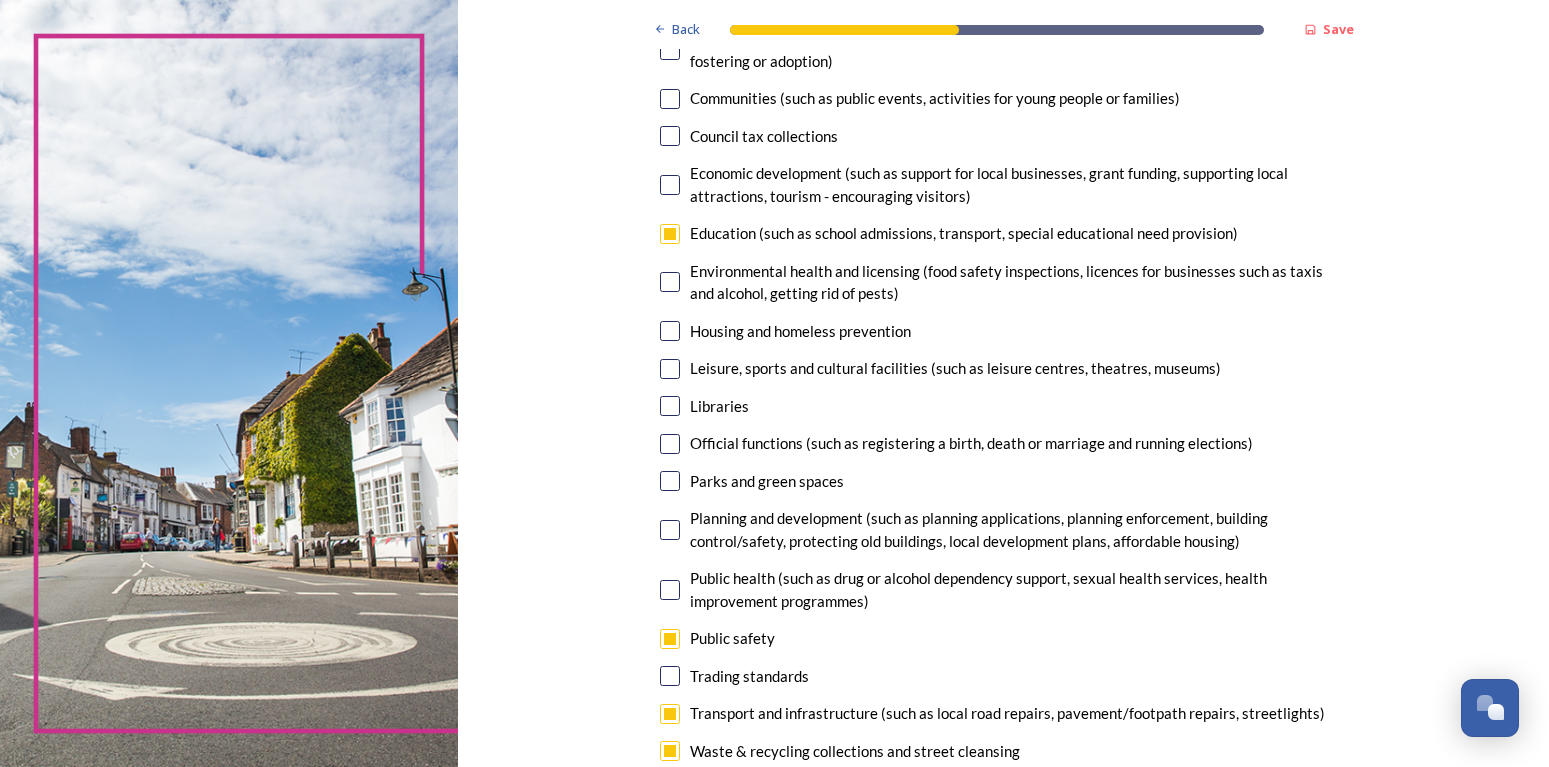 scroll, scrollTop: 252, scrollLeft: 0, axis: vertical 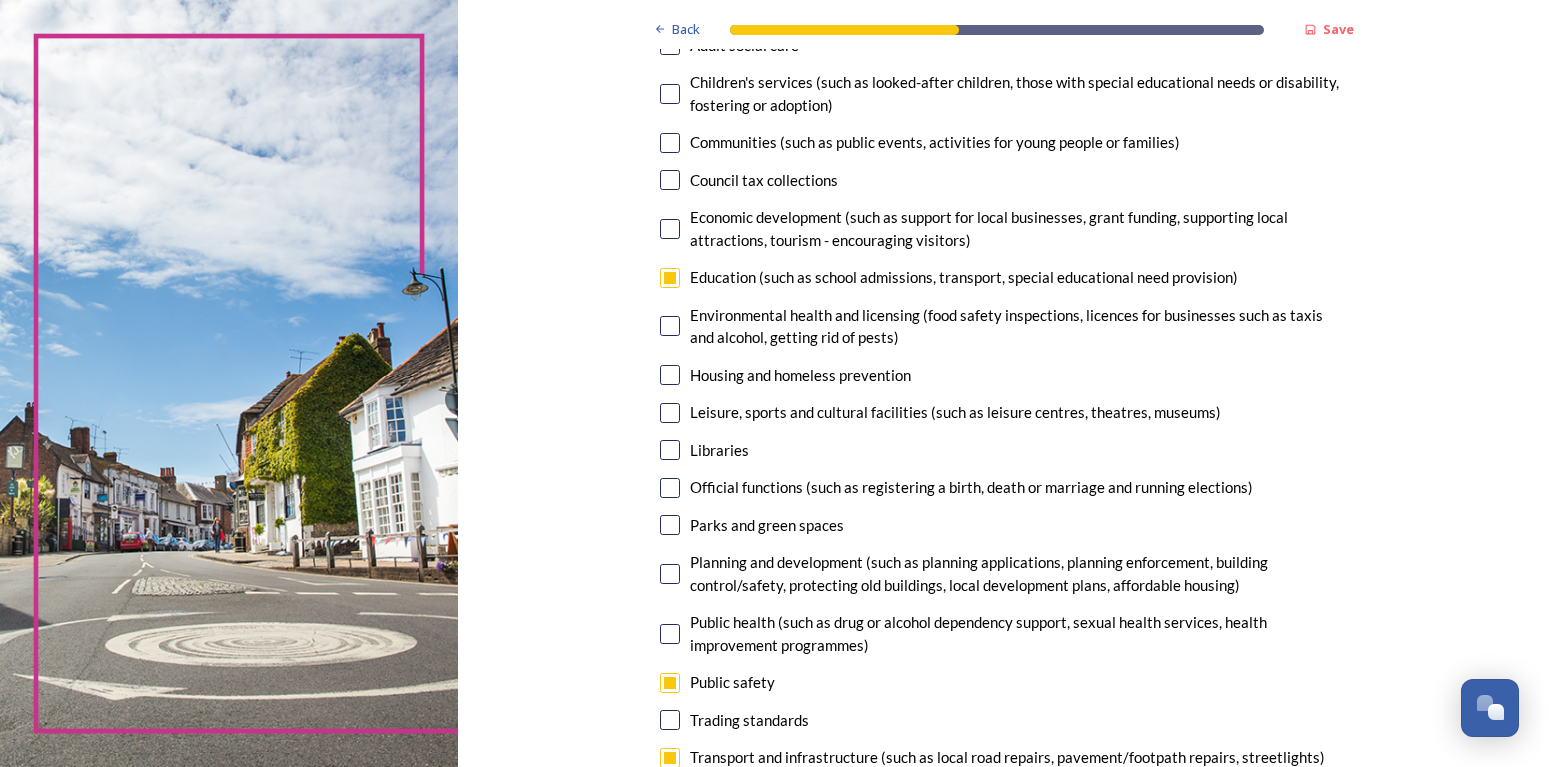 click at bounding box center (670, 94) 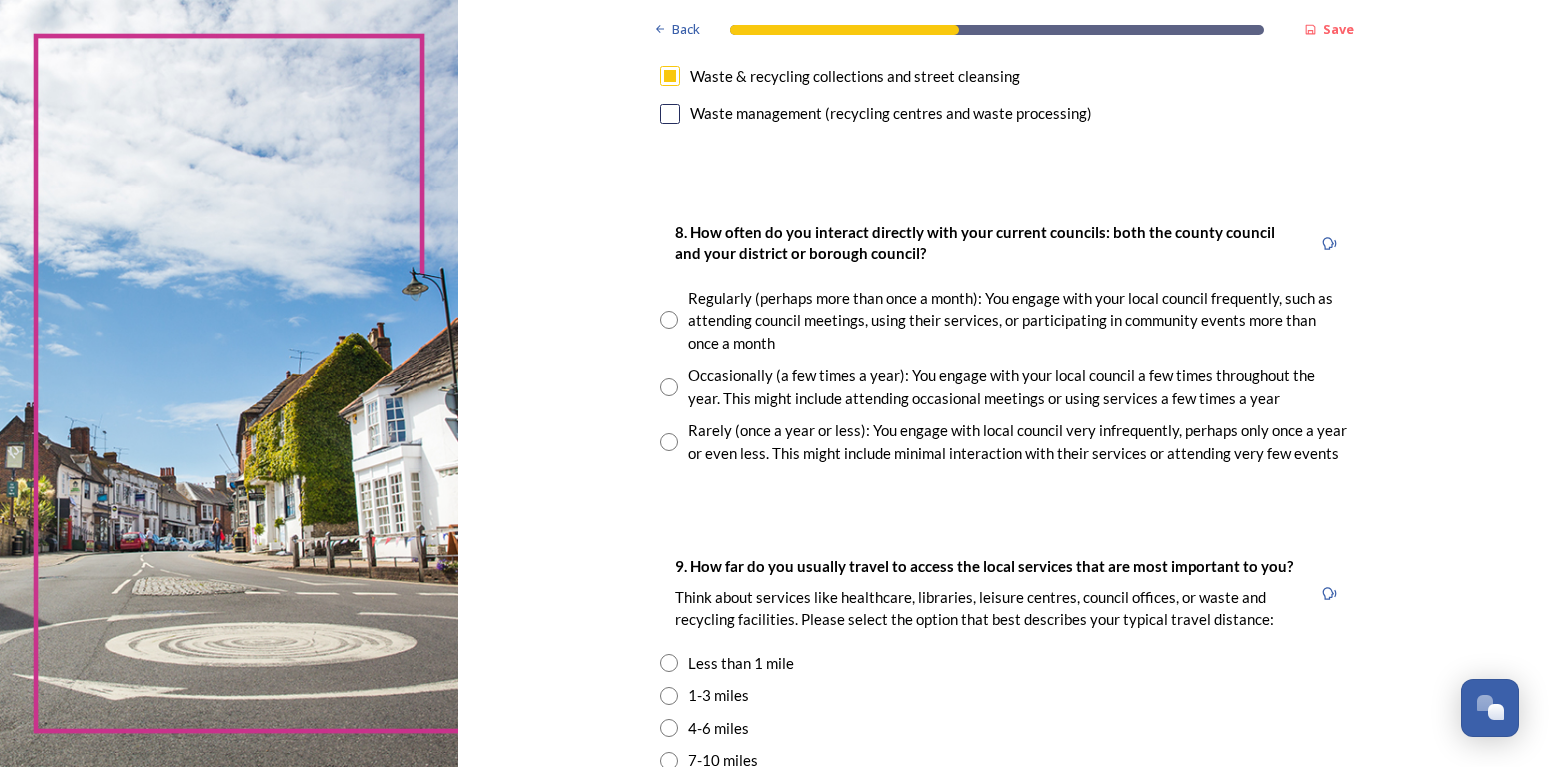 scroll, scrollTop: 1008, scrollLeft: 0, axis: vertical 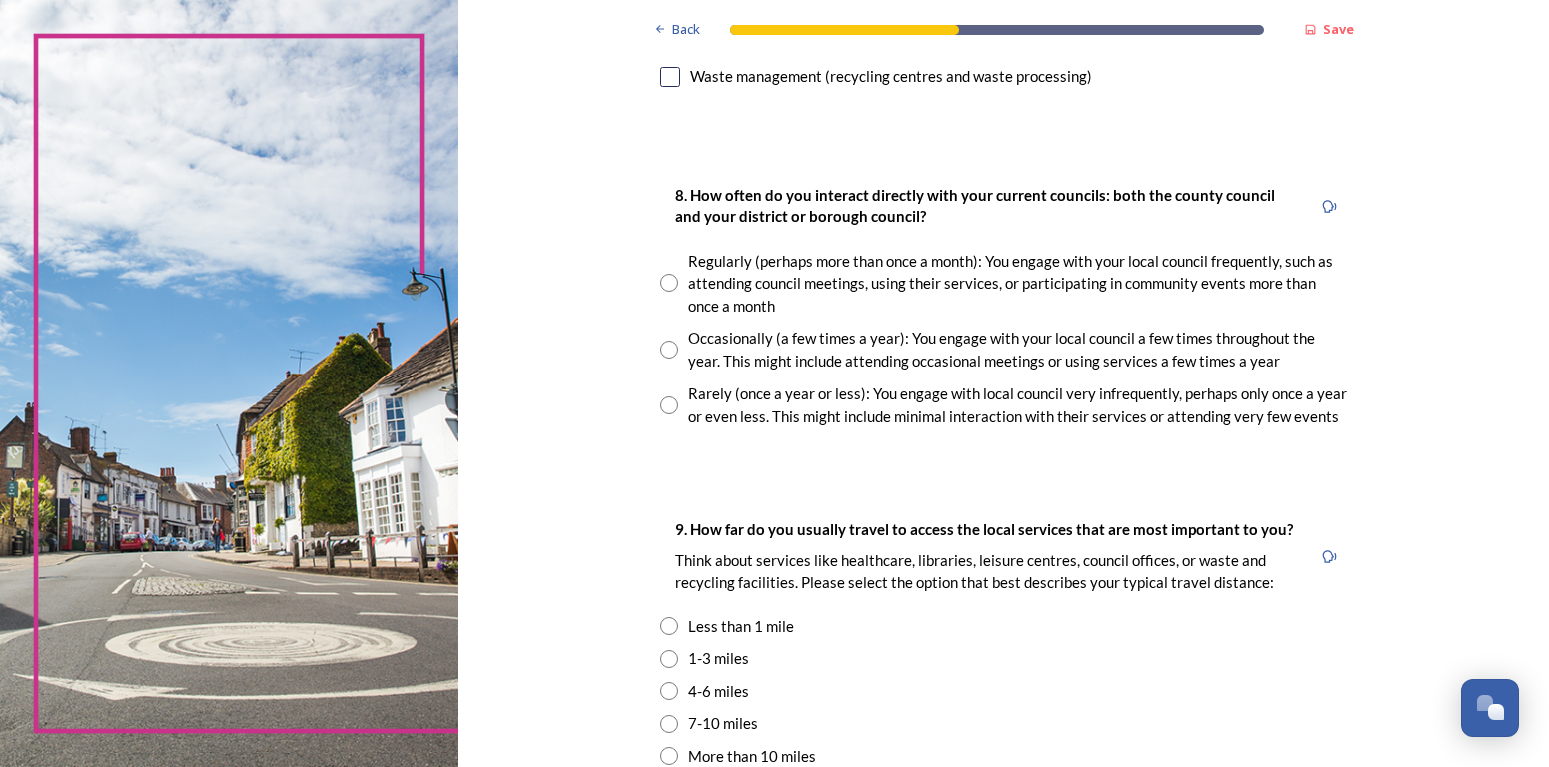 click at bounding box center [669, 405] 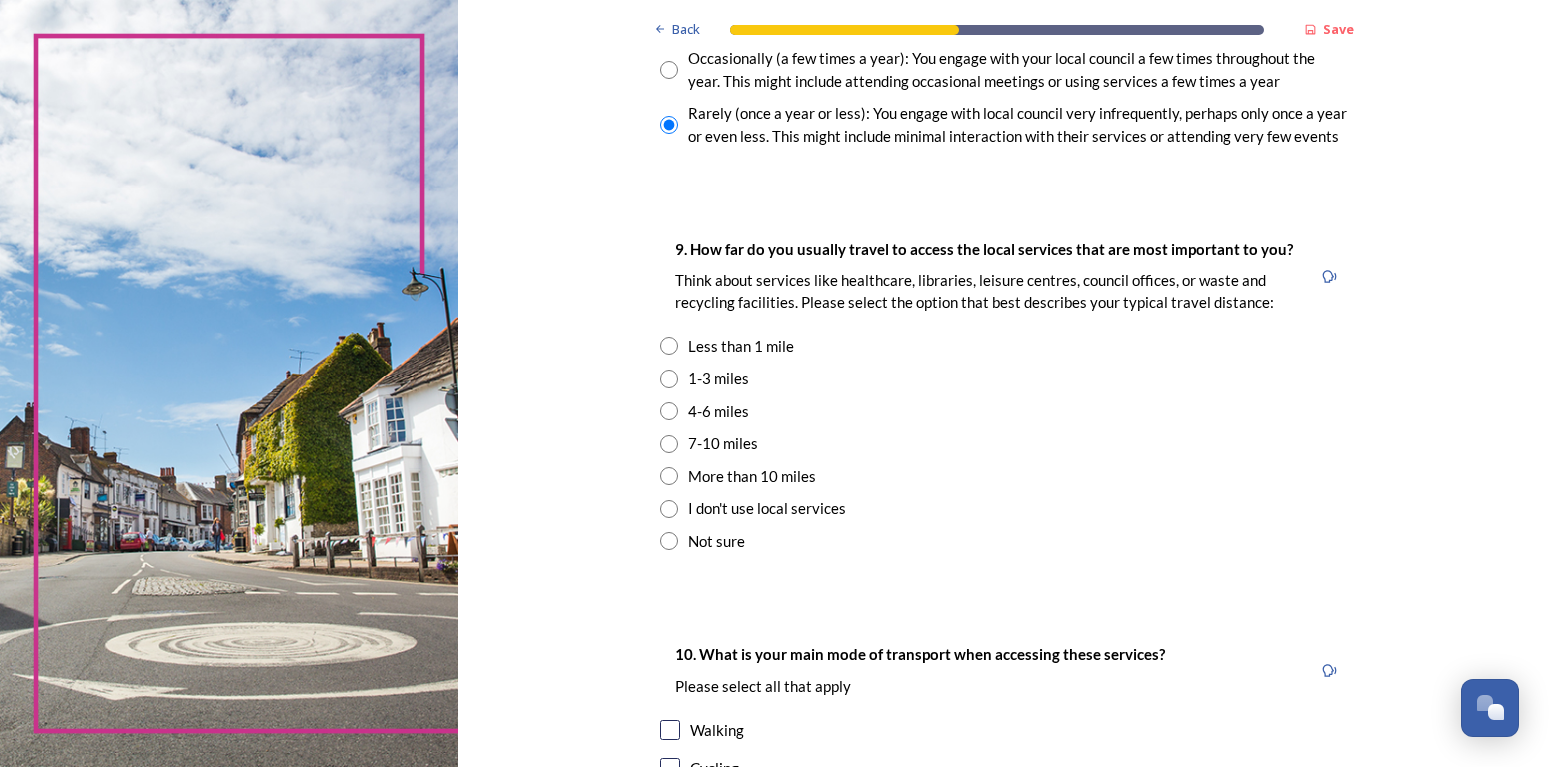 scroll, scrollTop: 1386, scrollLeft: 0, axis: vertical 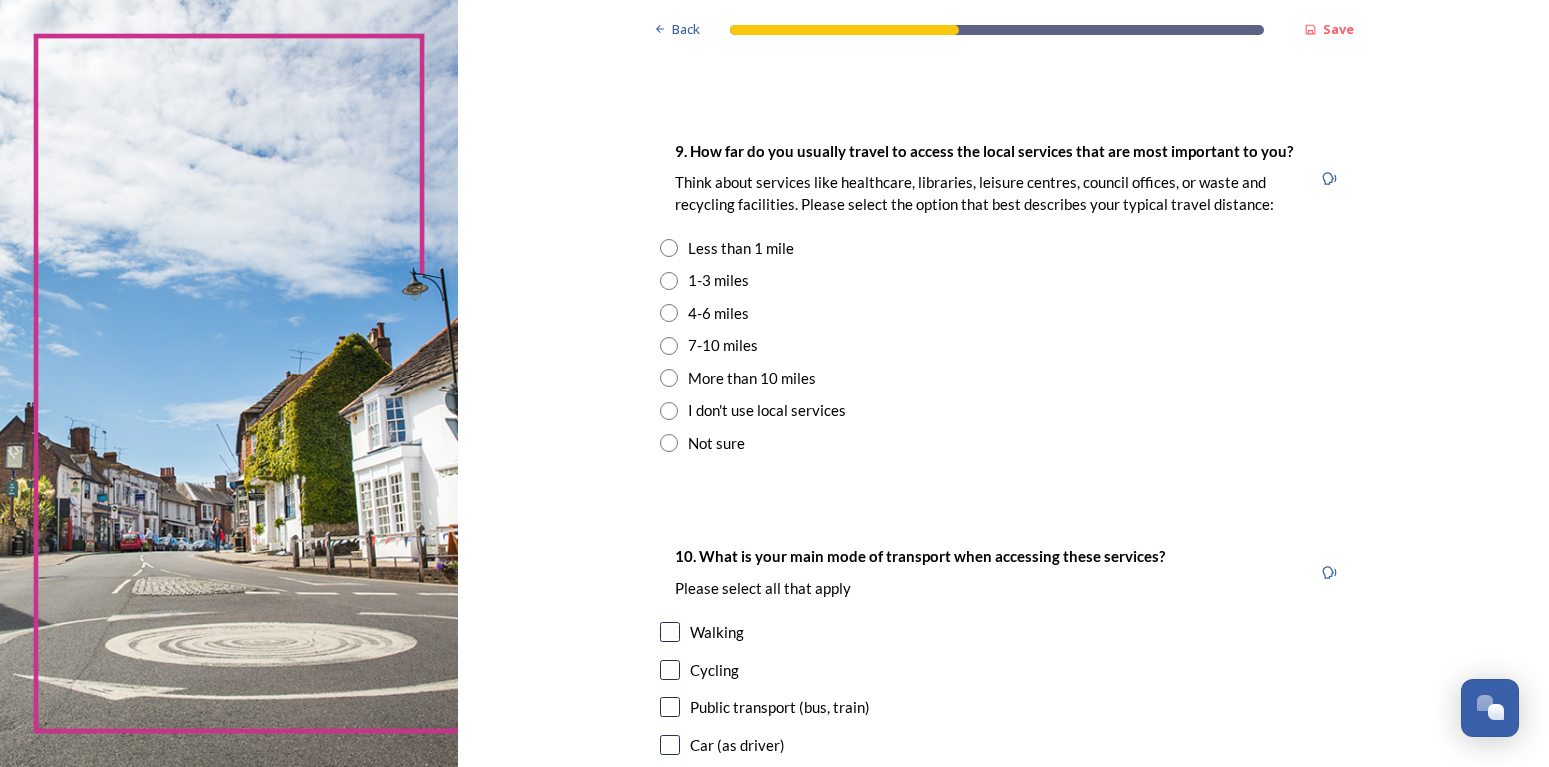 click at bounding box center [669, 281] 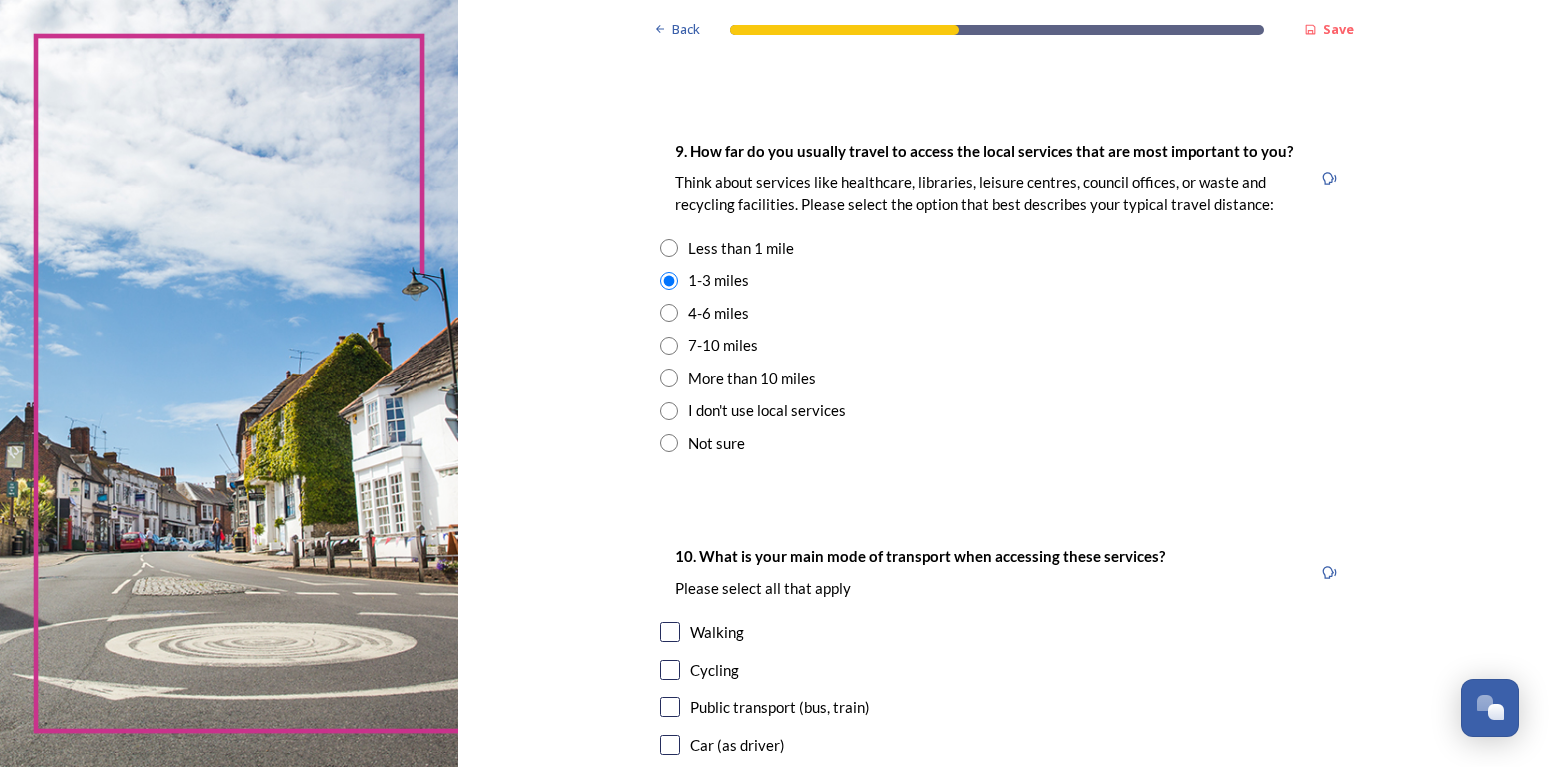 click at bounding box center [669, 313] 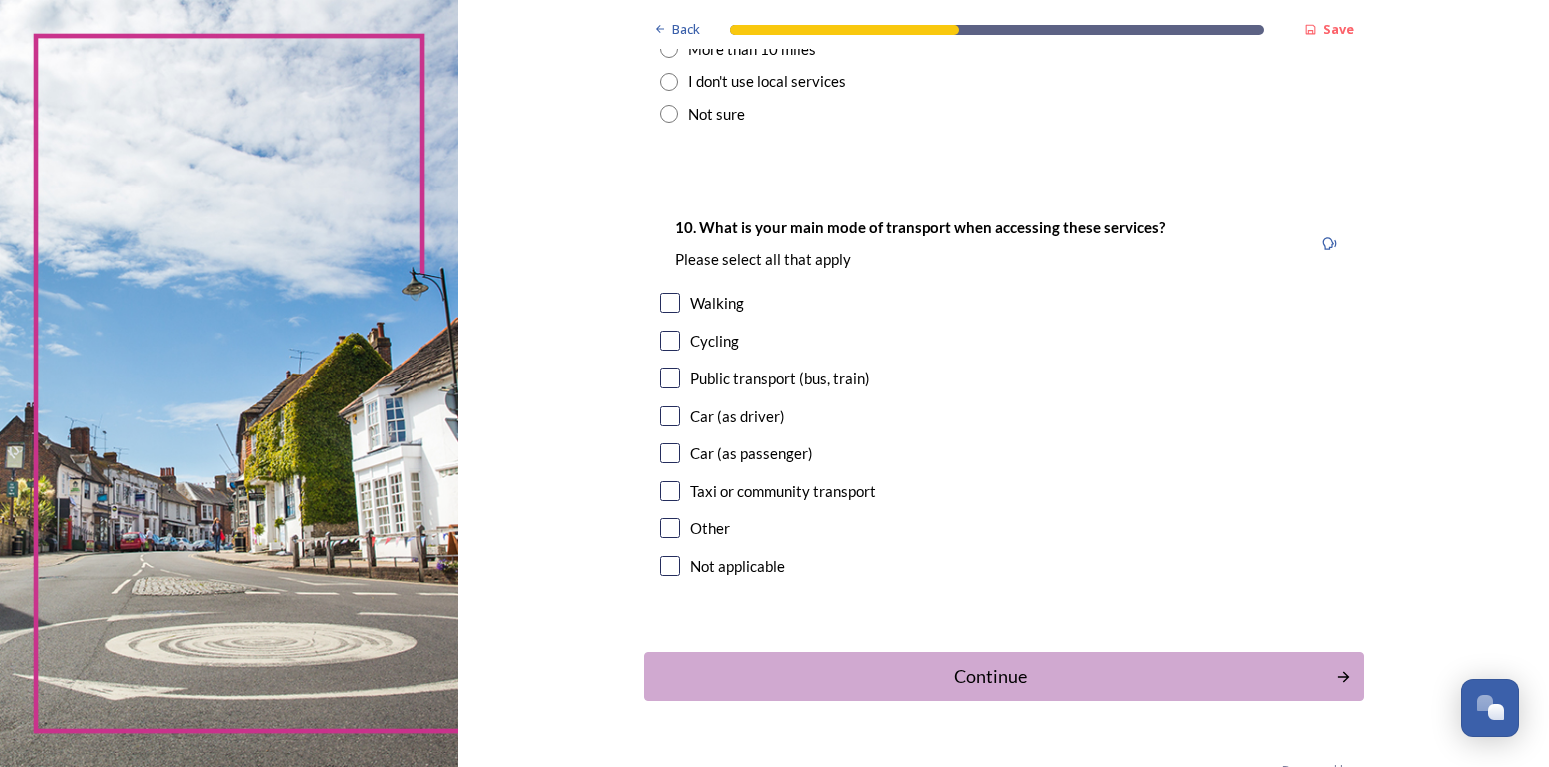 scroll, scrollTop: 1765, scrollLeft: 0, axis: vertical 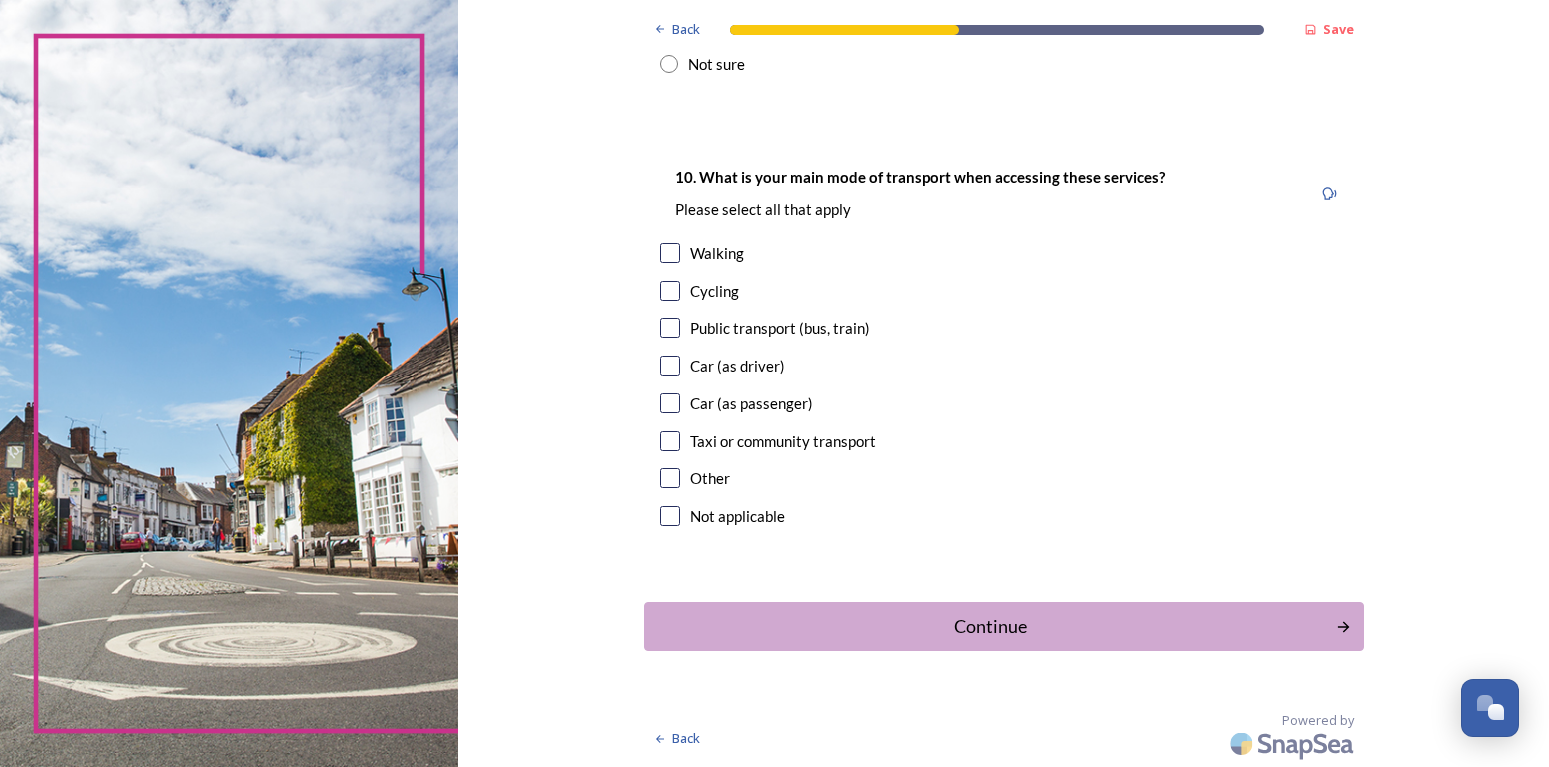 click at bounding box center [670, 366] 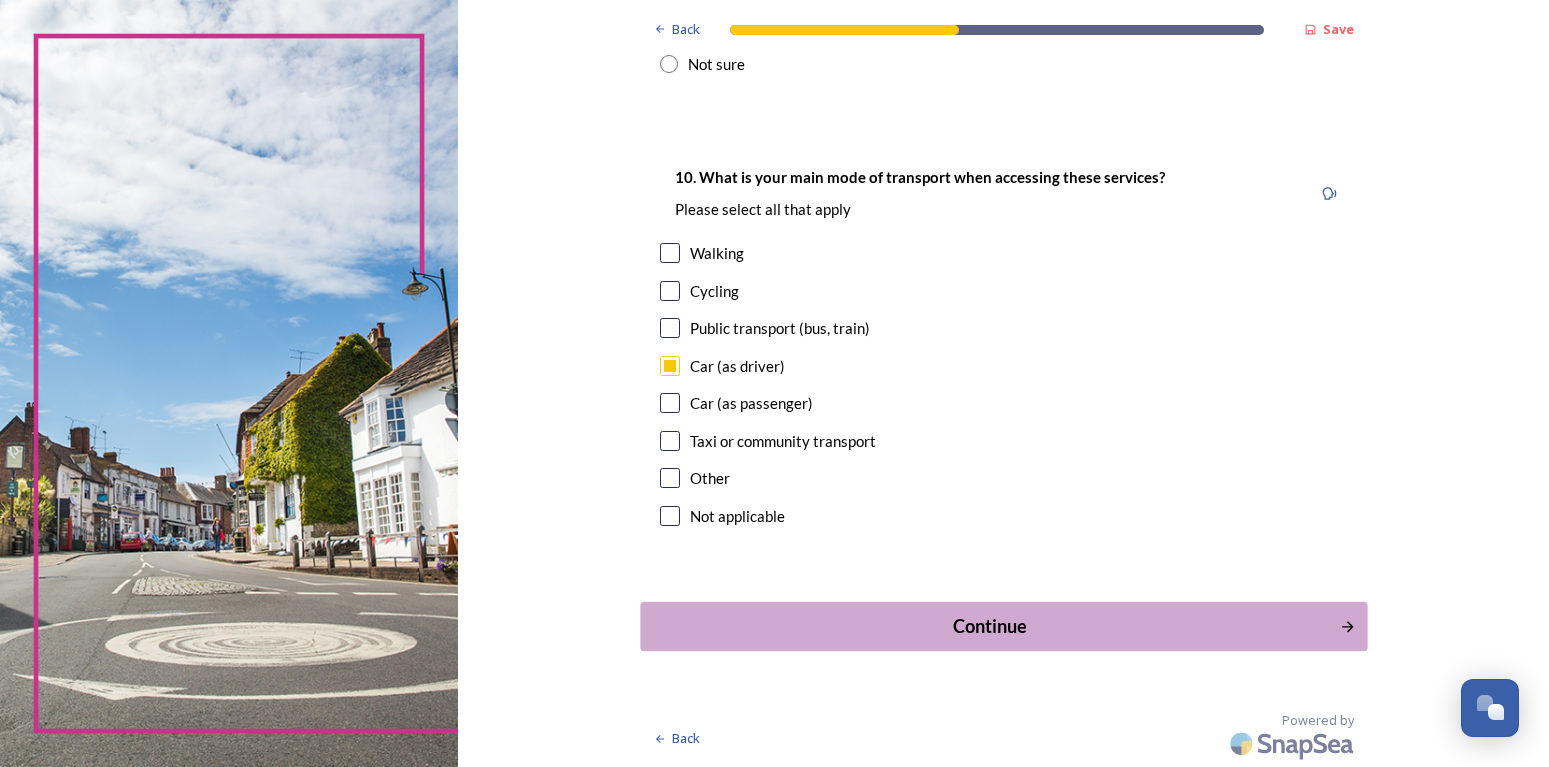 click on "Continue" at bounding box center [989, 626] 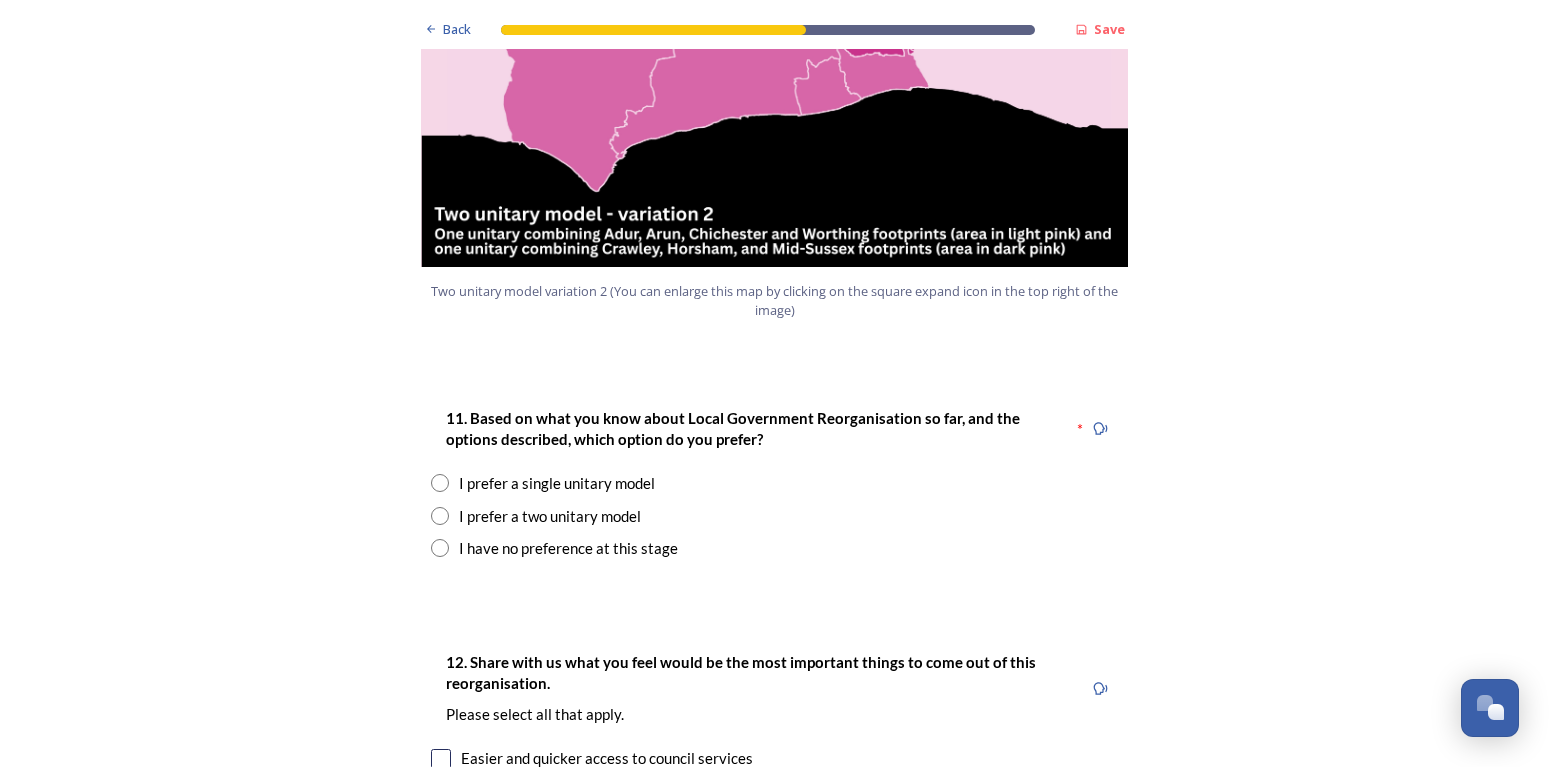 scroll, scrollTop: 2394, scrollLeft: 0, axis: vertical 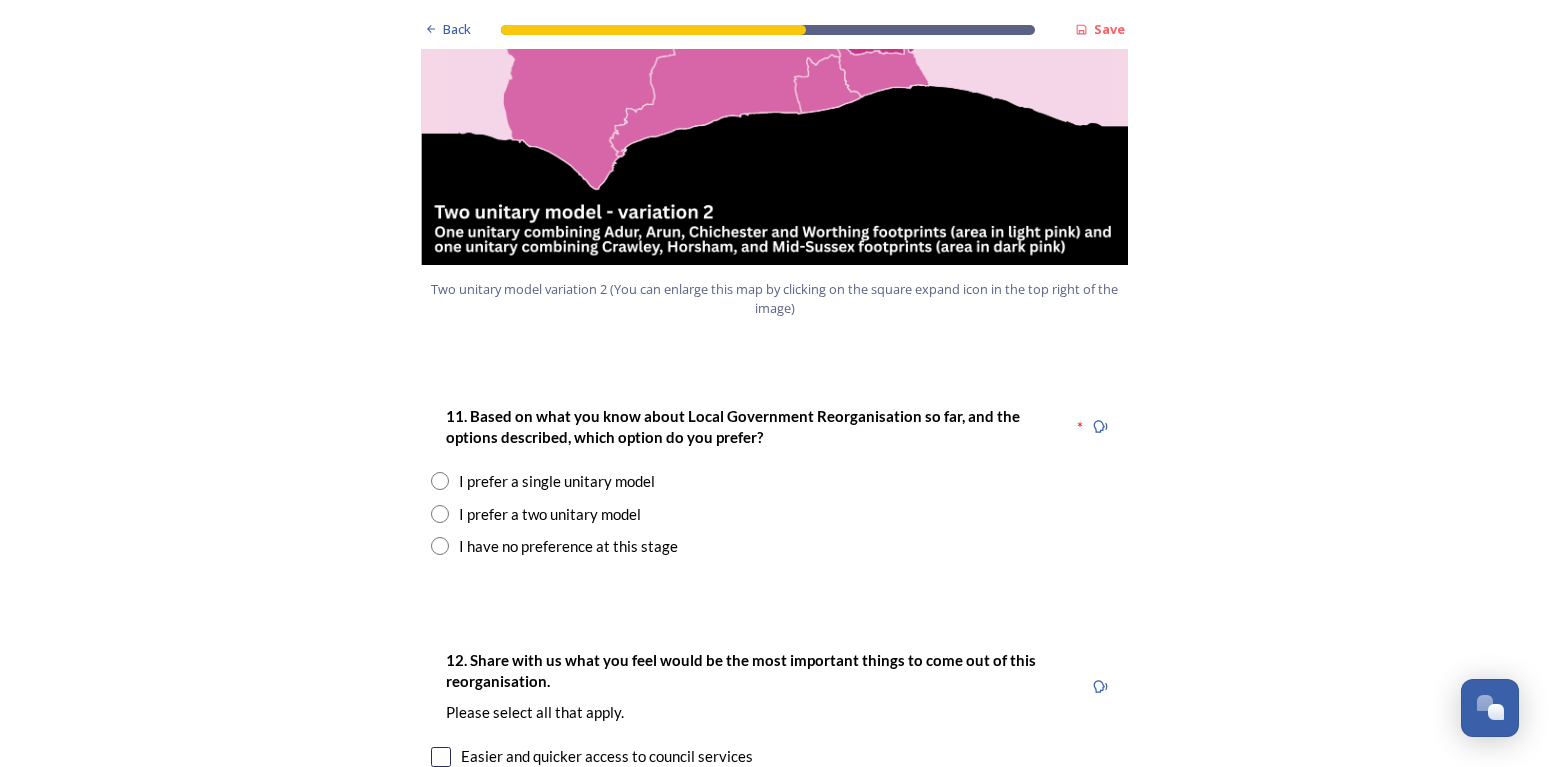 click on "I prefer a two unitary model" at bounding box center [775, 514] 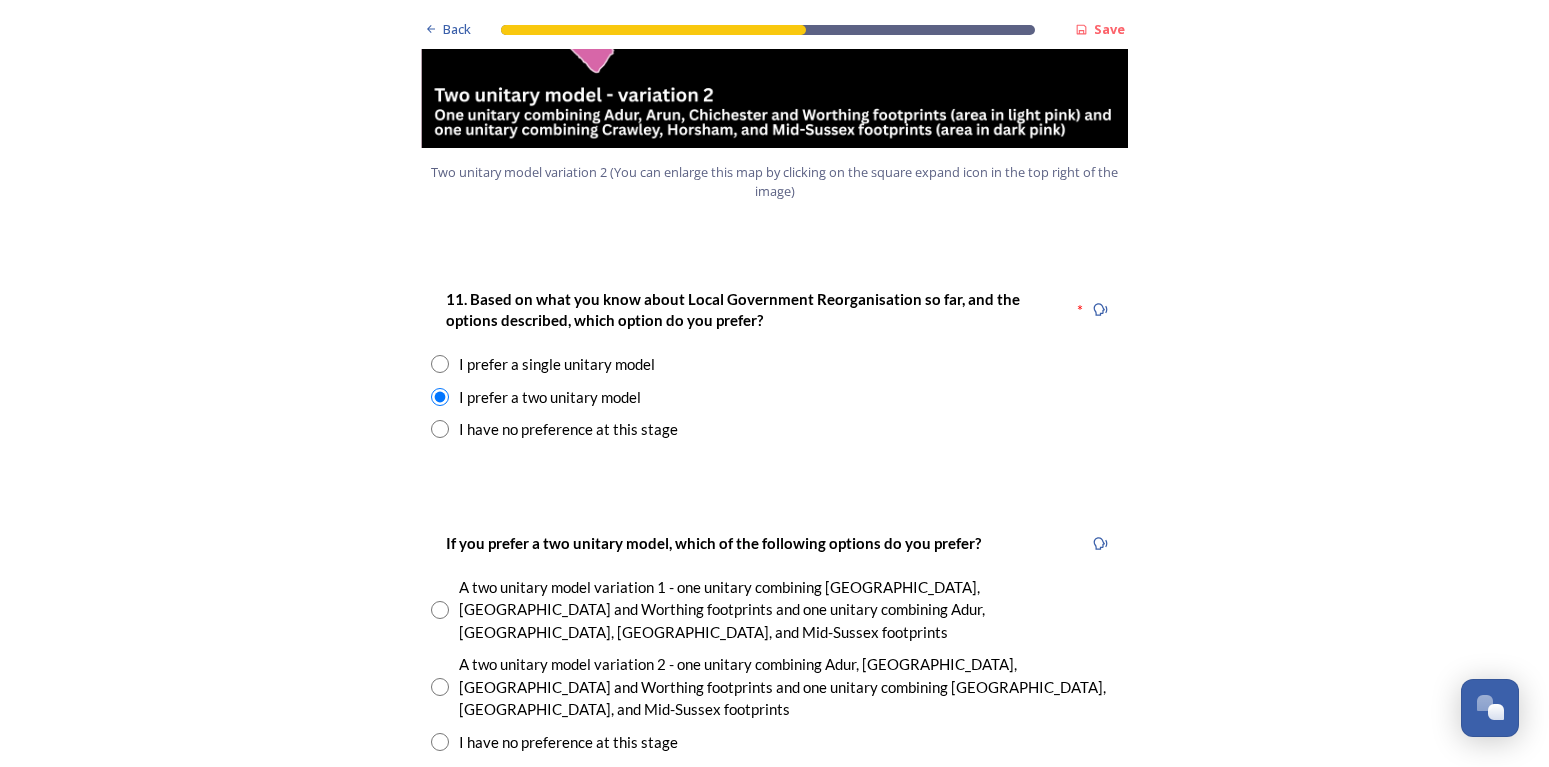 scroll, scrollTop: 2772, scrollLeft: 0, axis: vertical 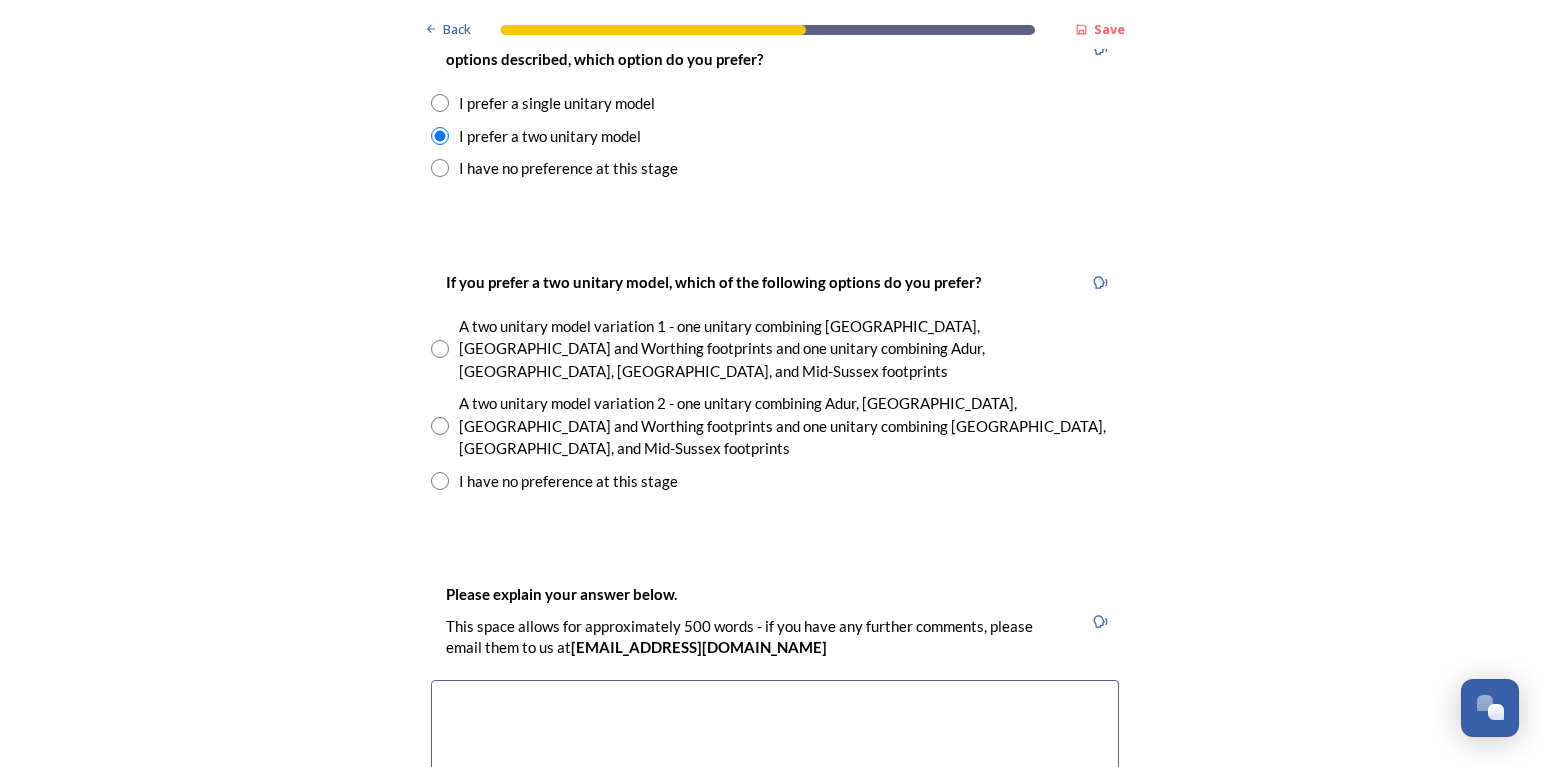 click at bounding box center [440, 426] 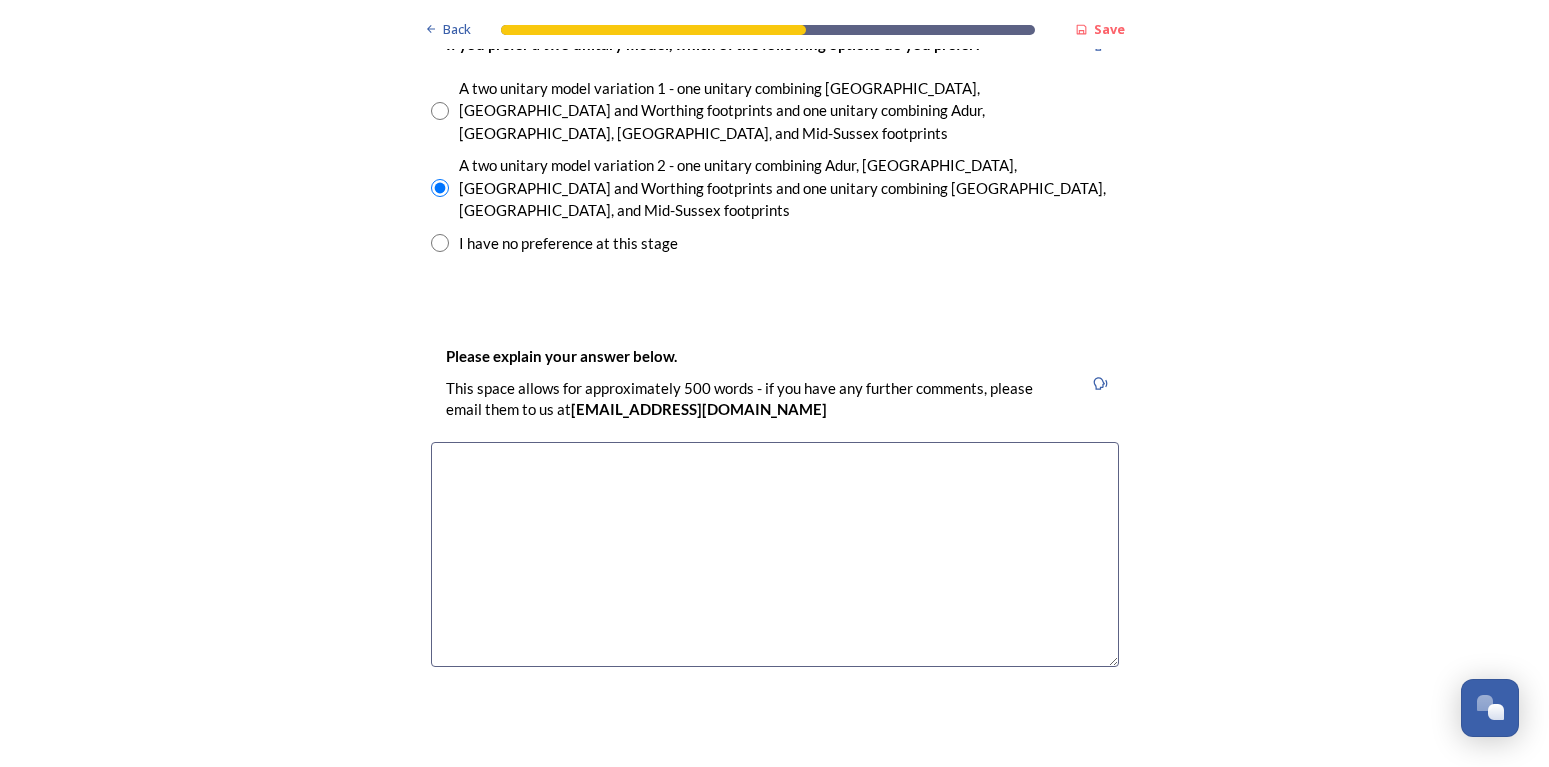 scroll, scrollTop: 3024, scrollLeft: 0, axis: vertical 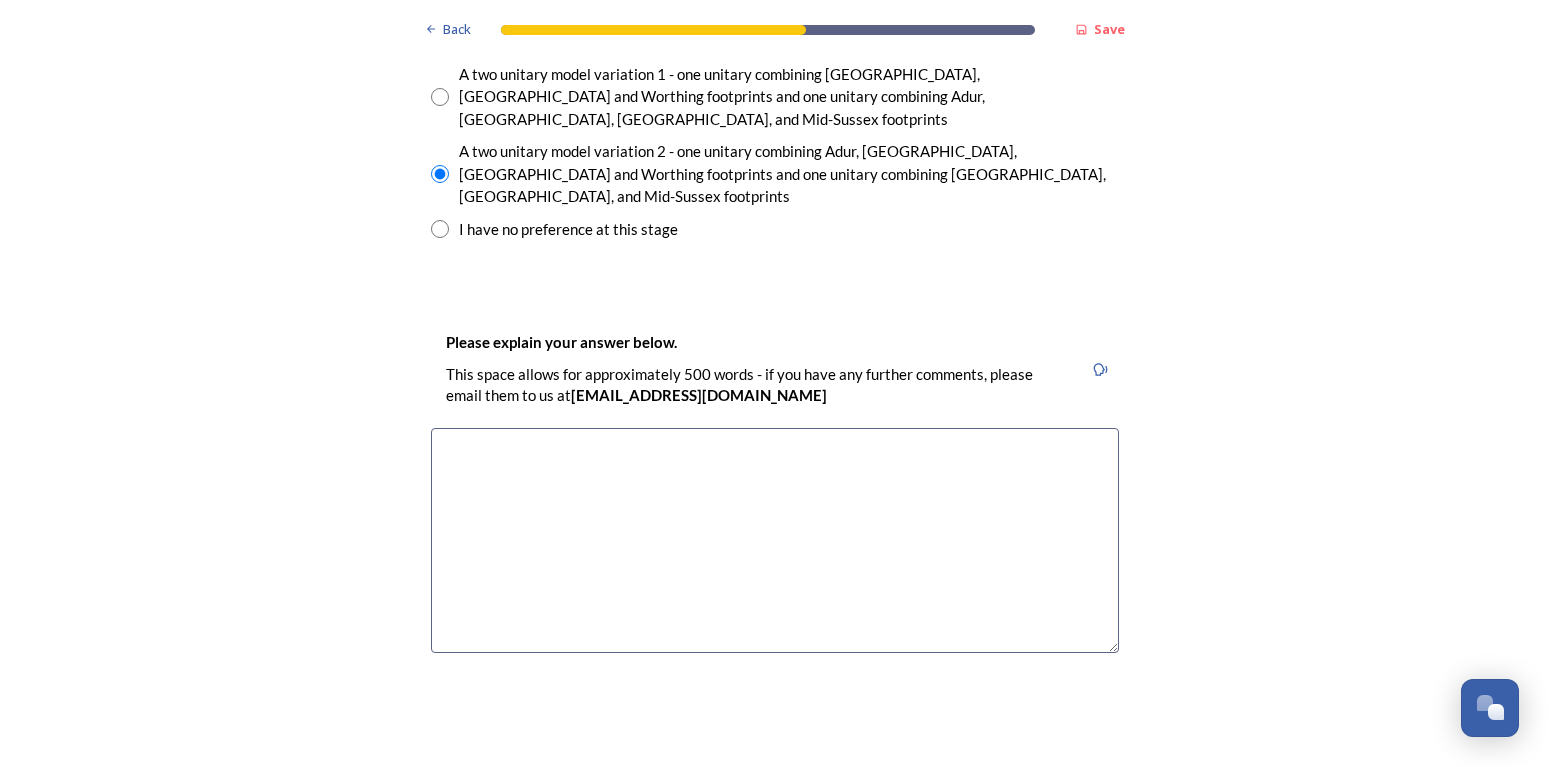 click at bounding box center (775, 540) 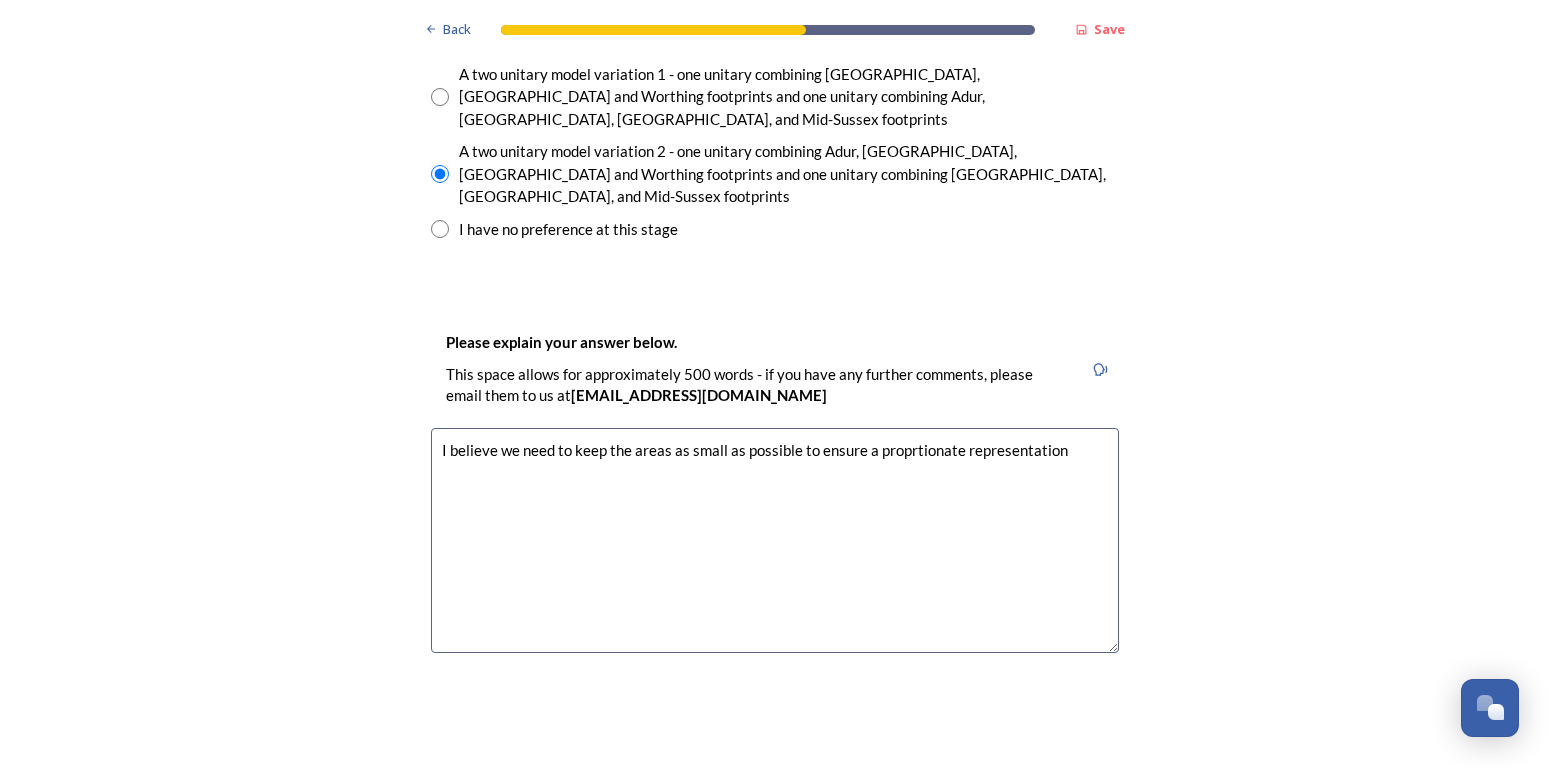 click on "I believe we need to keep the areas as small as possible to ensure a proprtionate representation" at bounding box center [775, 540] 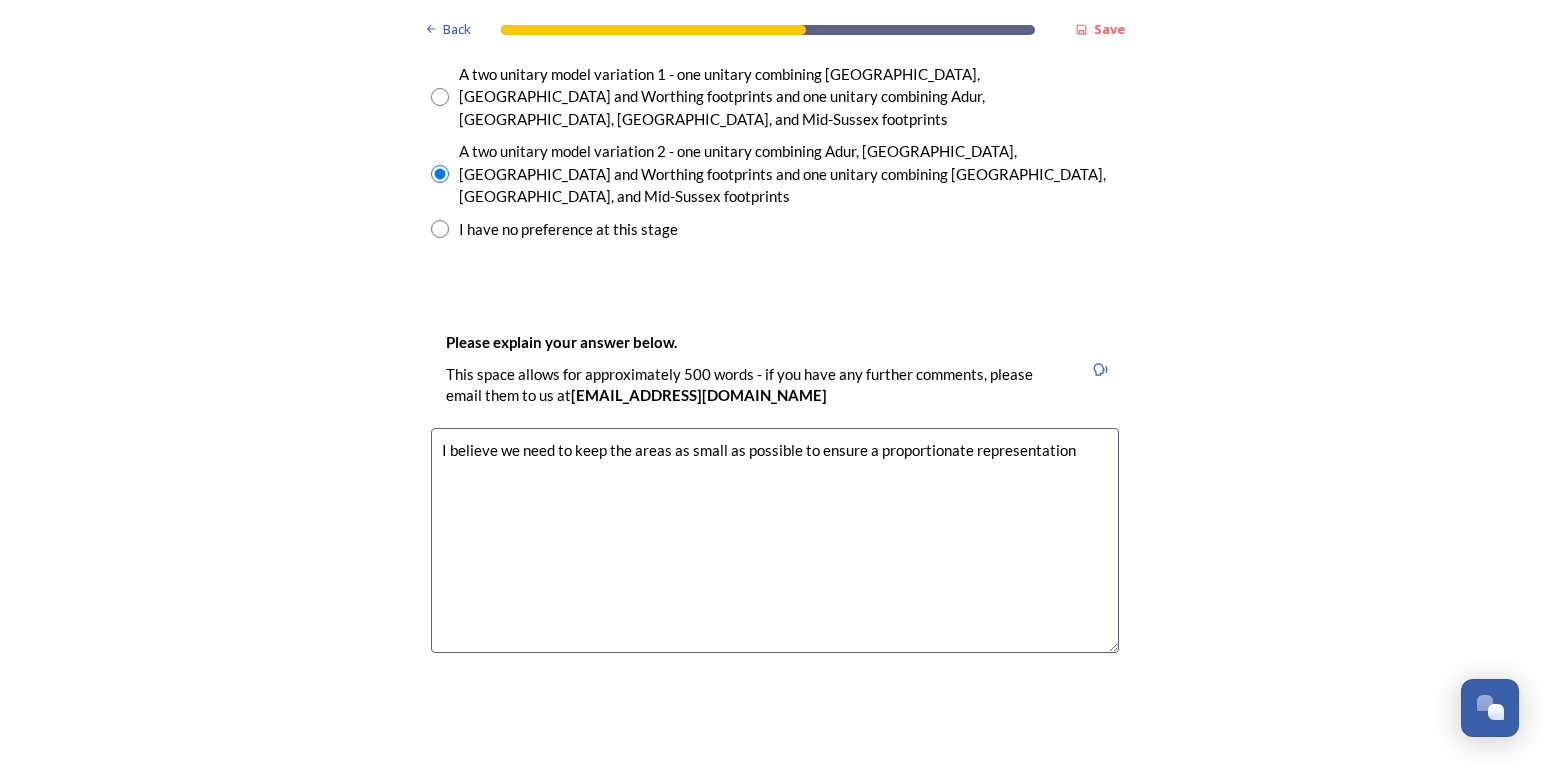 click on "I believe we need to keep the areas as small as possible to ensure a proportionate representation" at bounding box center [775, 540] 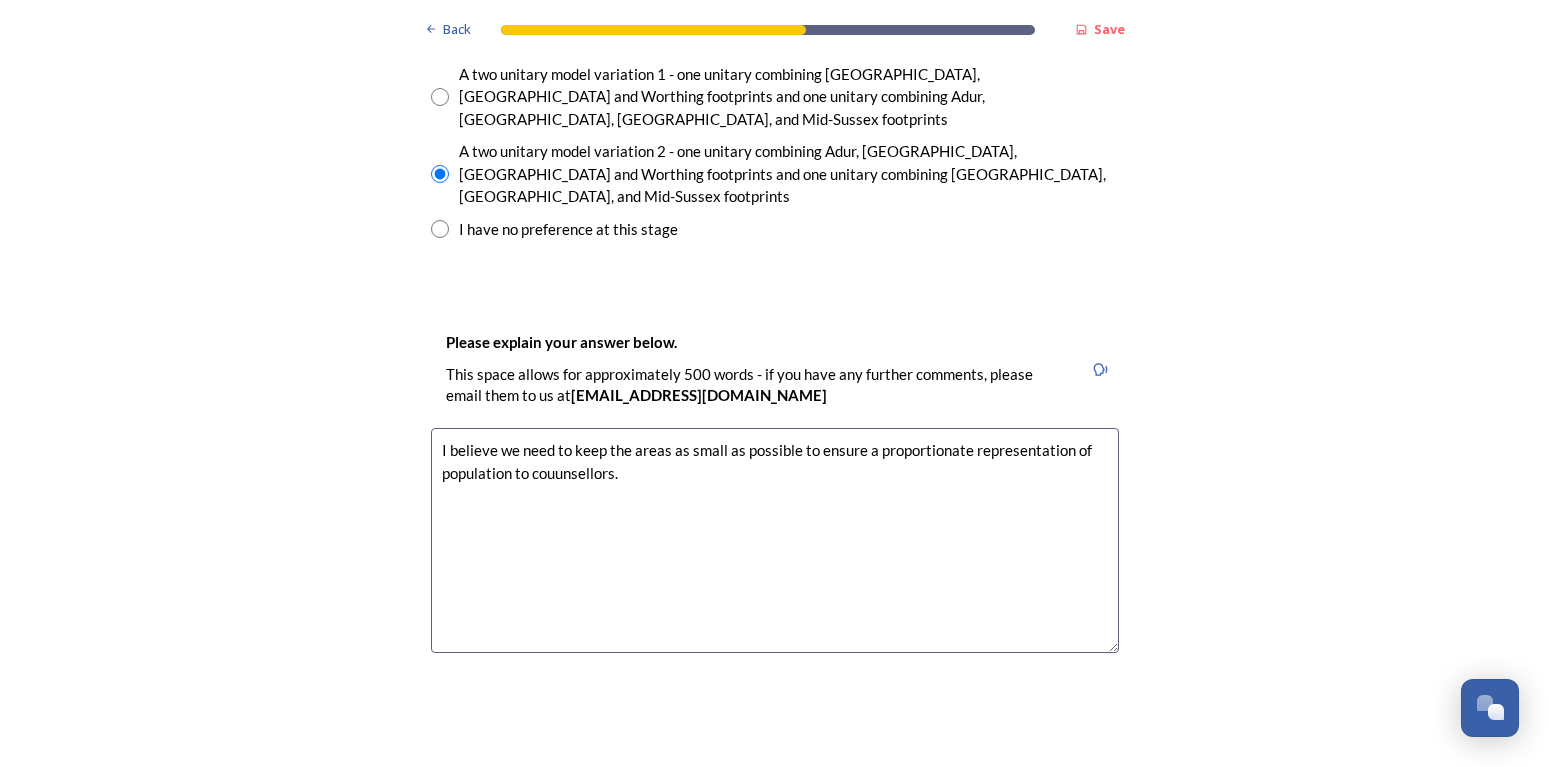 click on "I believe we need to keep the areas as small as possible to ensure a proportionate representation of population to couunsellors." at bounding box center [775, 540] 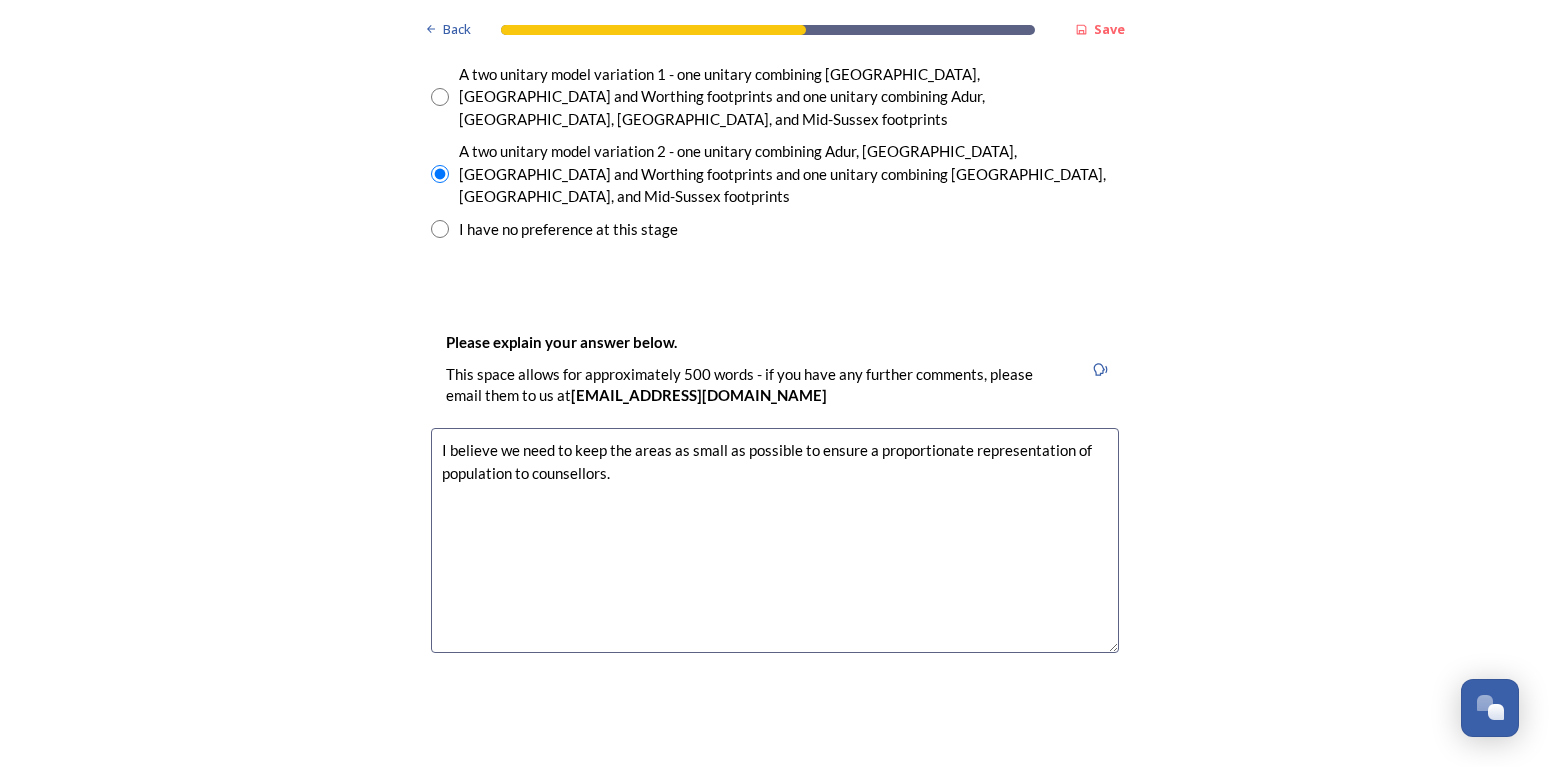 drag, startPoint x: 613, startPoint y: 375, endPoint x: 563, endPoint y: 376, distance: 50.01 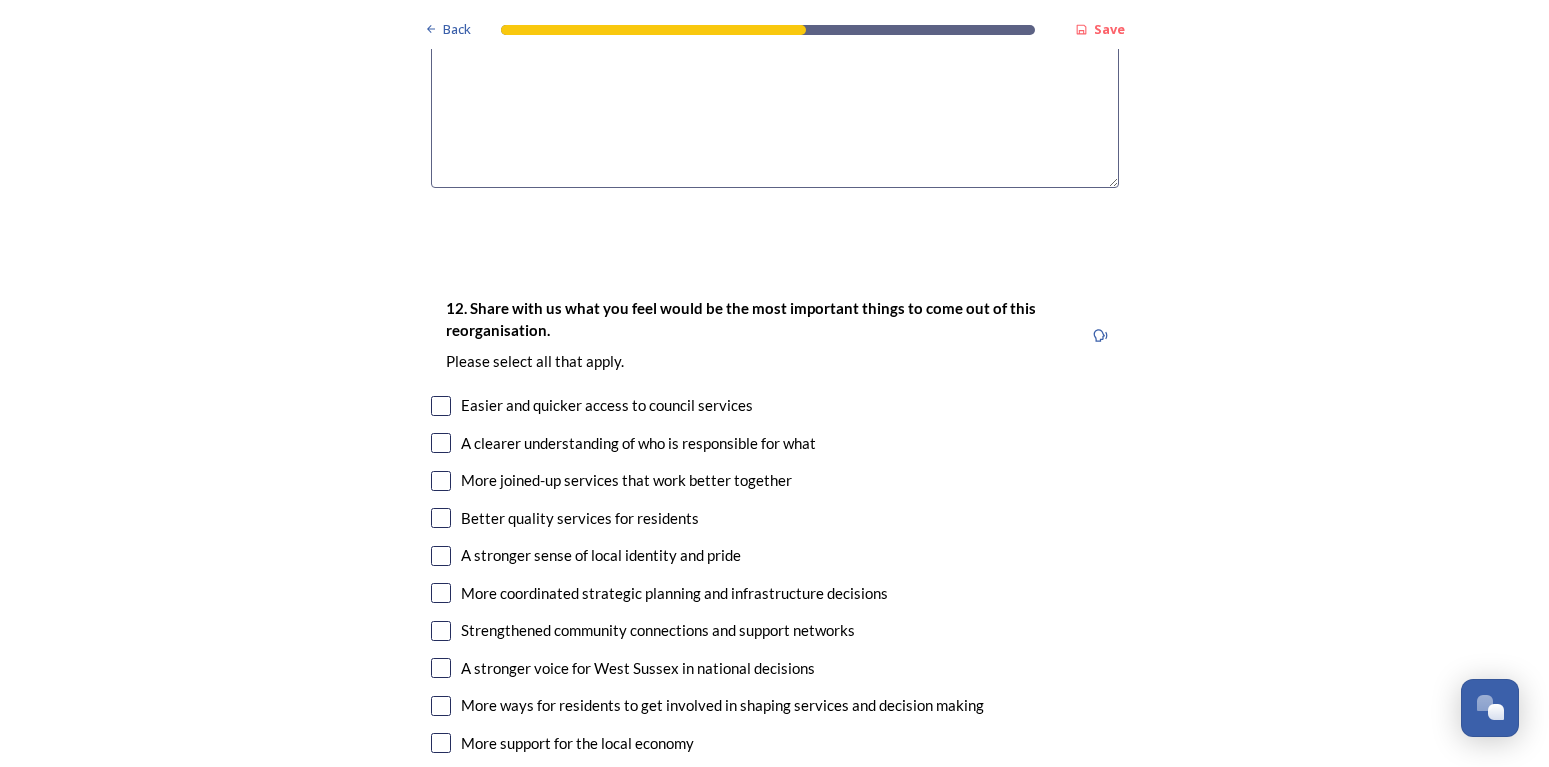 scroll, scrollTop: 3528, scrollLeft: 0, axis: vertical 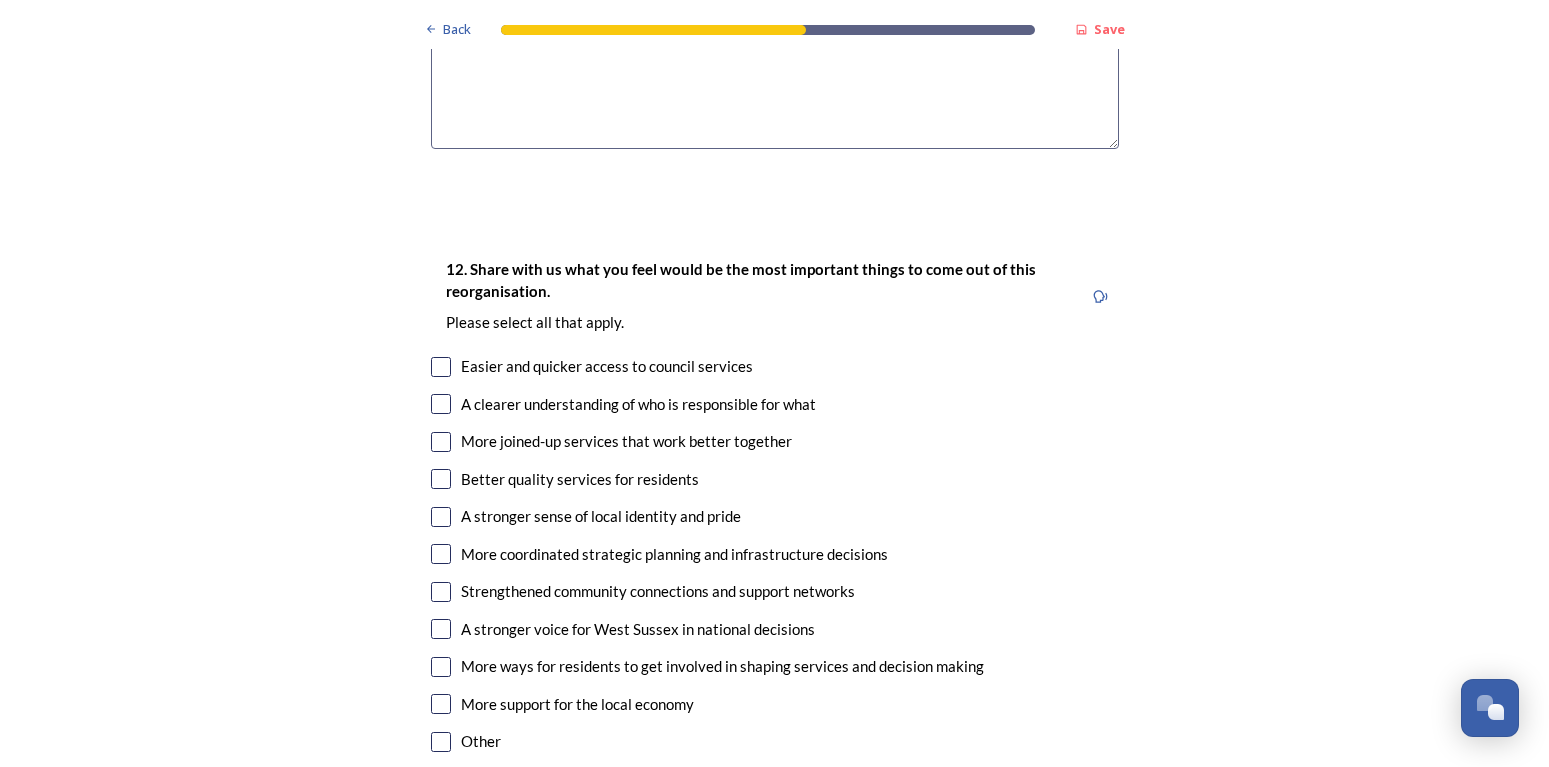 type on "I believe we need to keep the areas as small as possible to ensure a proportionate representation of population to councillors." 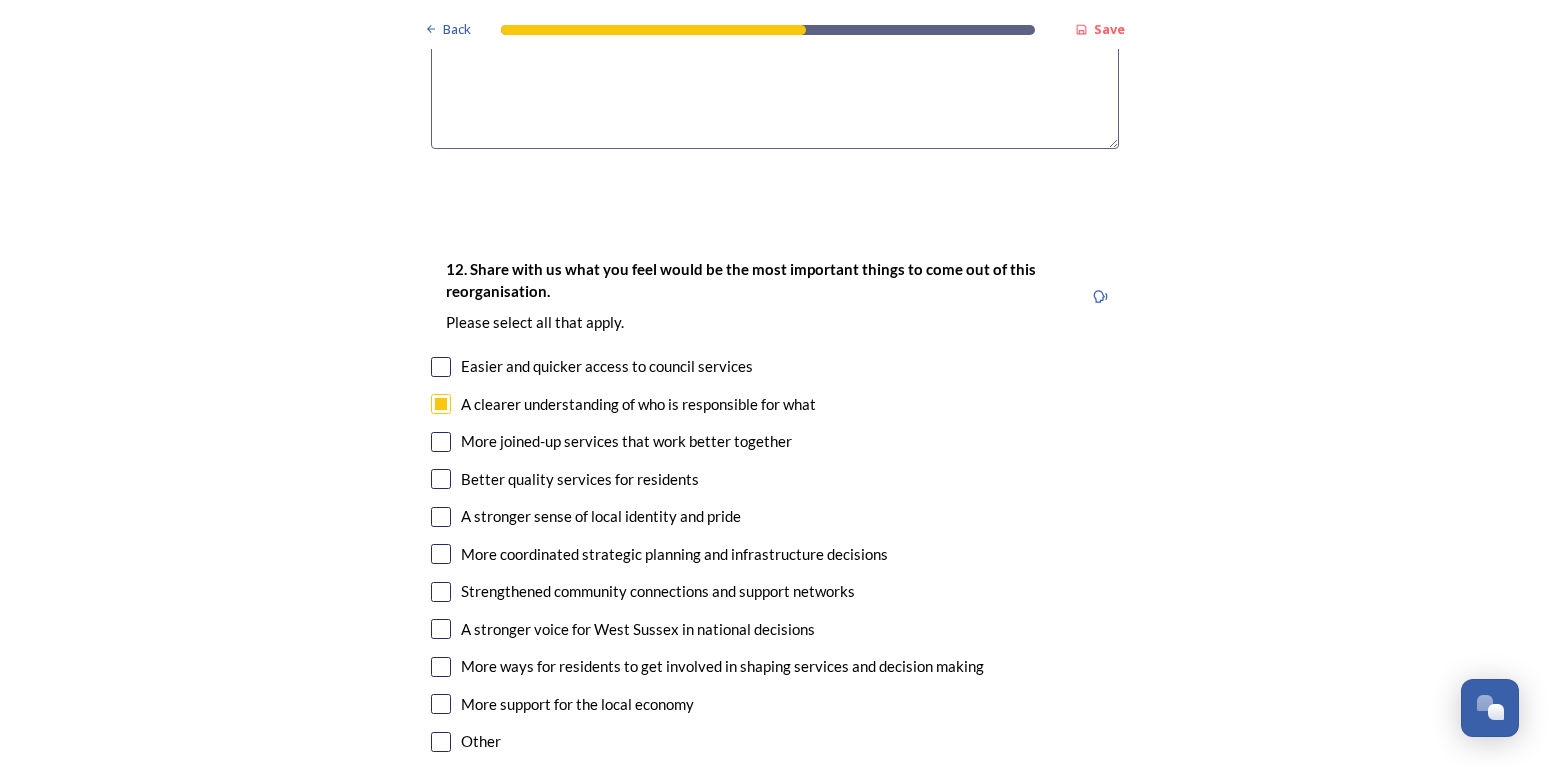 click at bounding box center (441, 442) 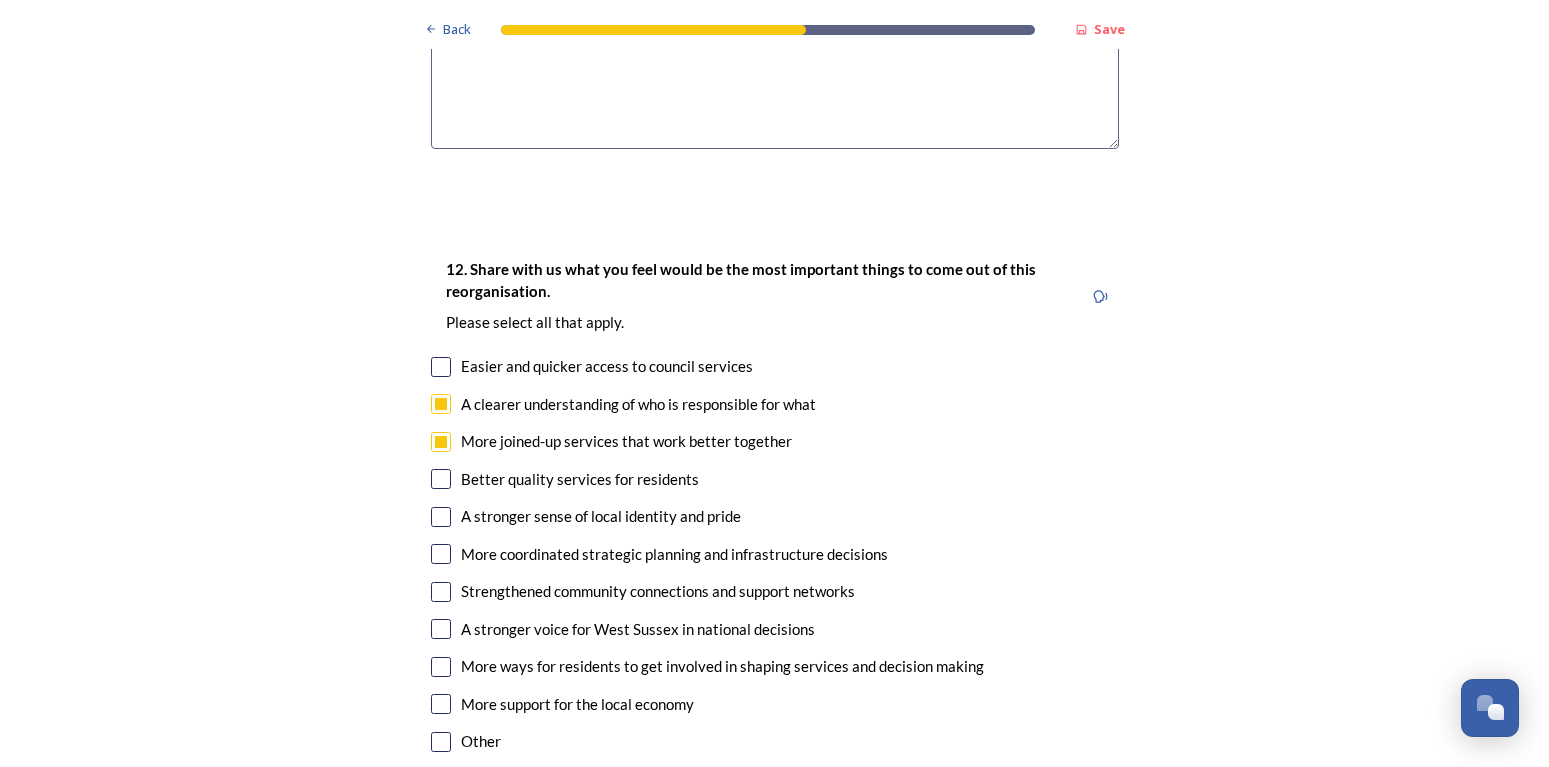 click at bounding box center [441, 479] 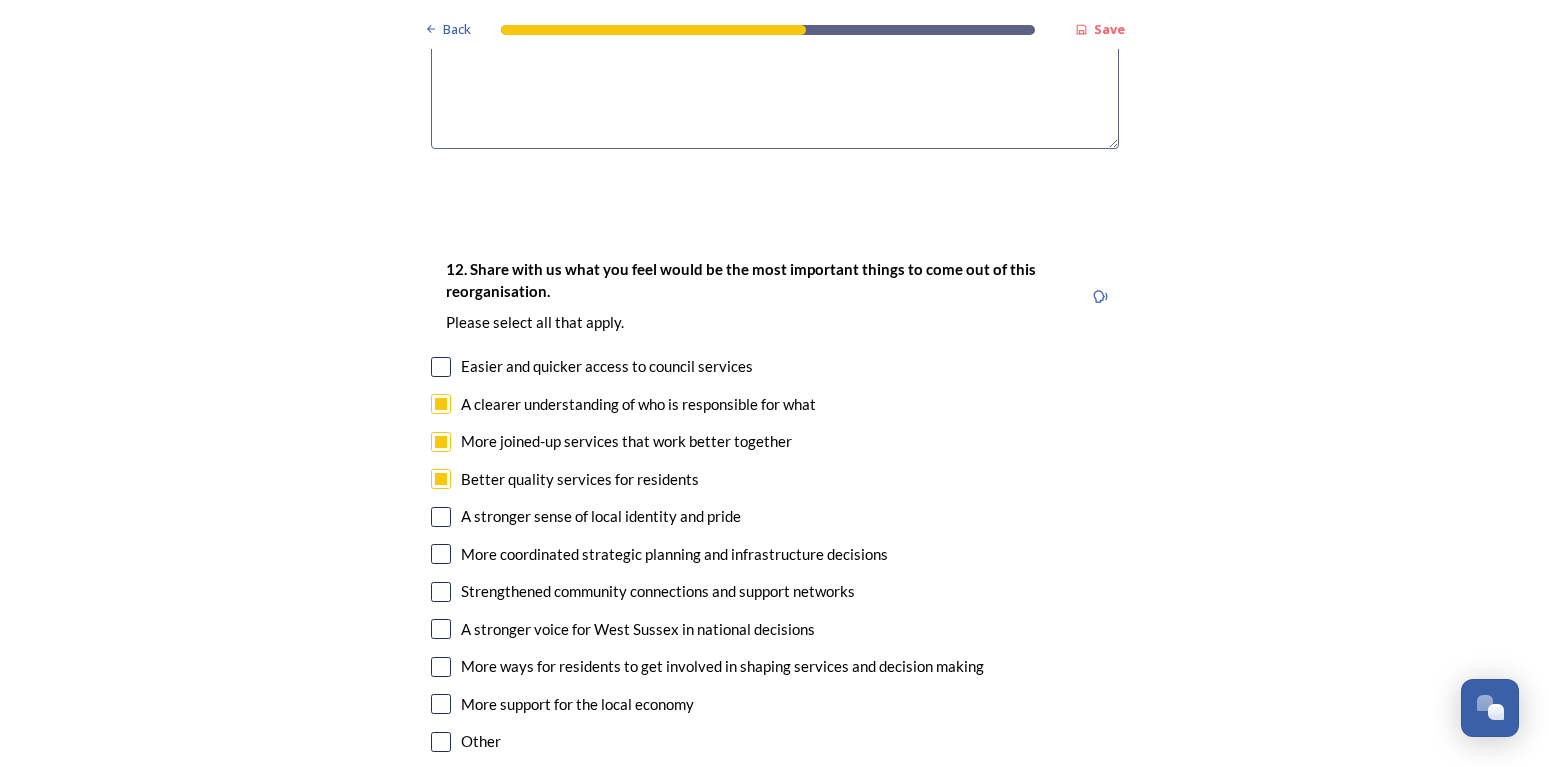 scroll, scrollTop: 3654, scrollLeft: 0, axis: vertical 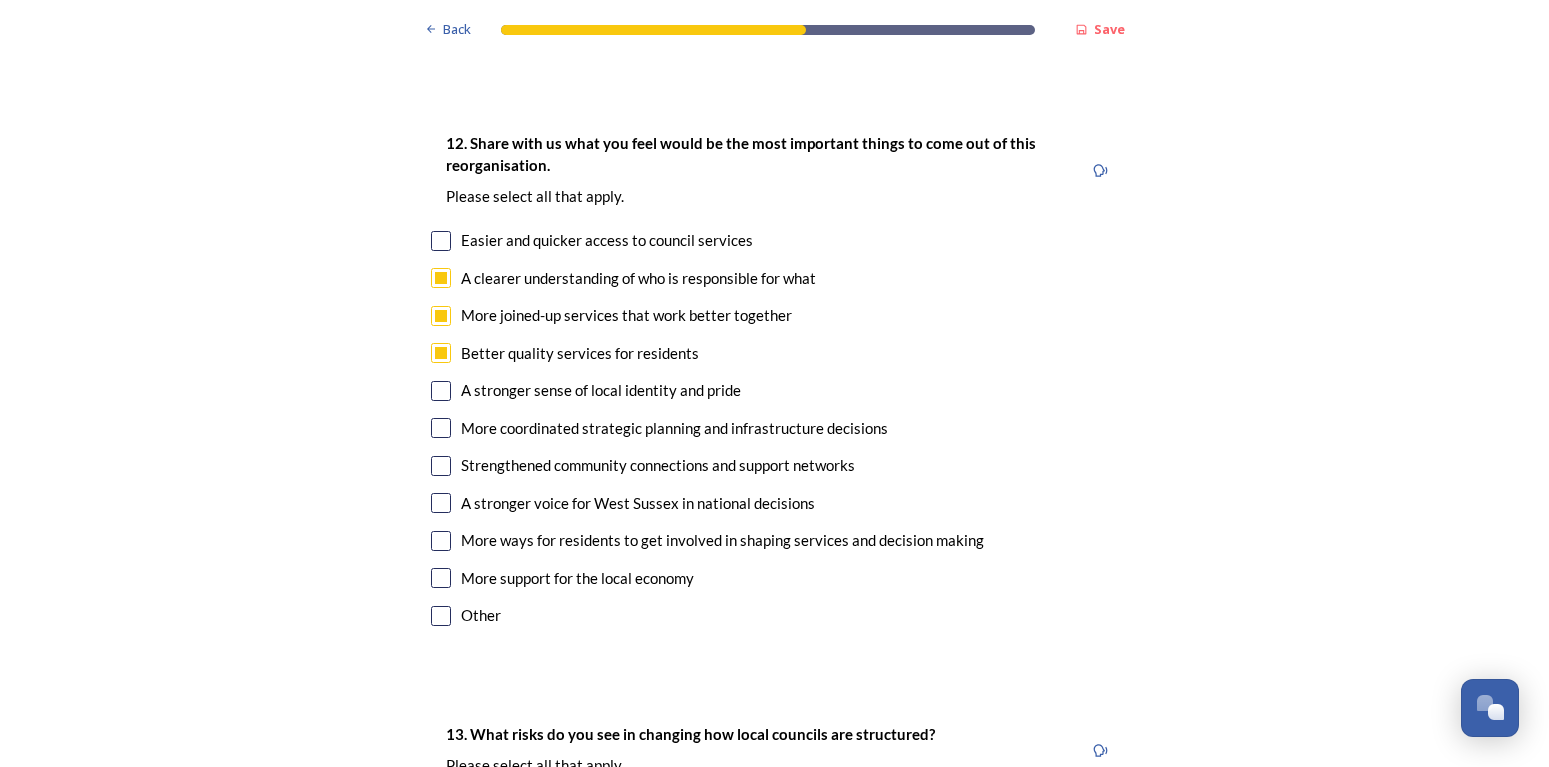 click at bounding box center (441, 428) 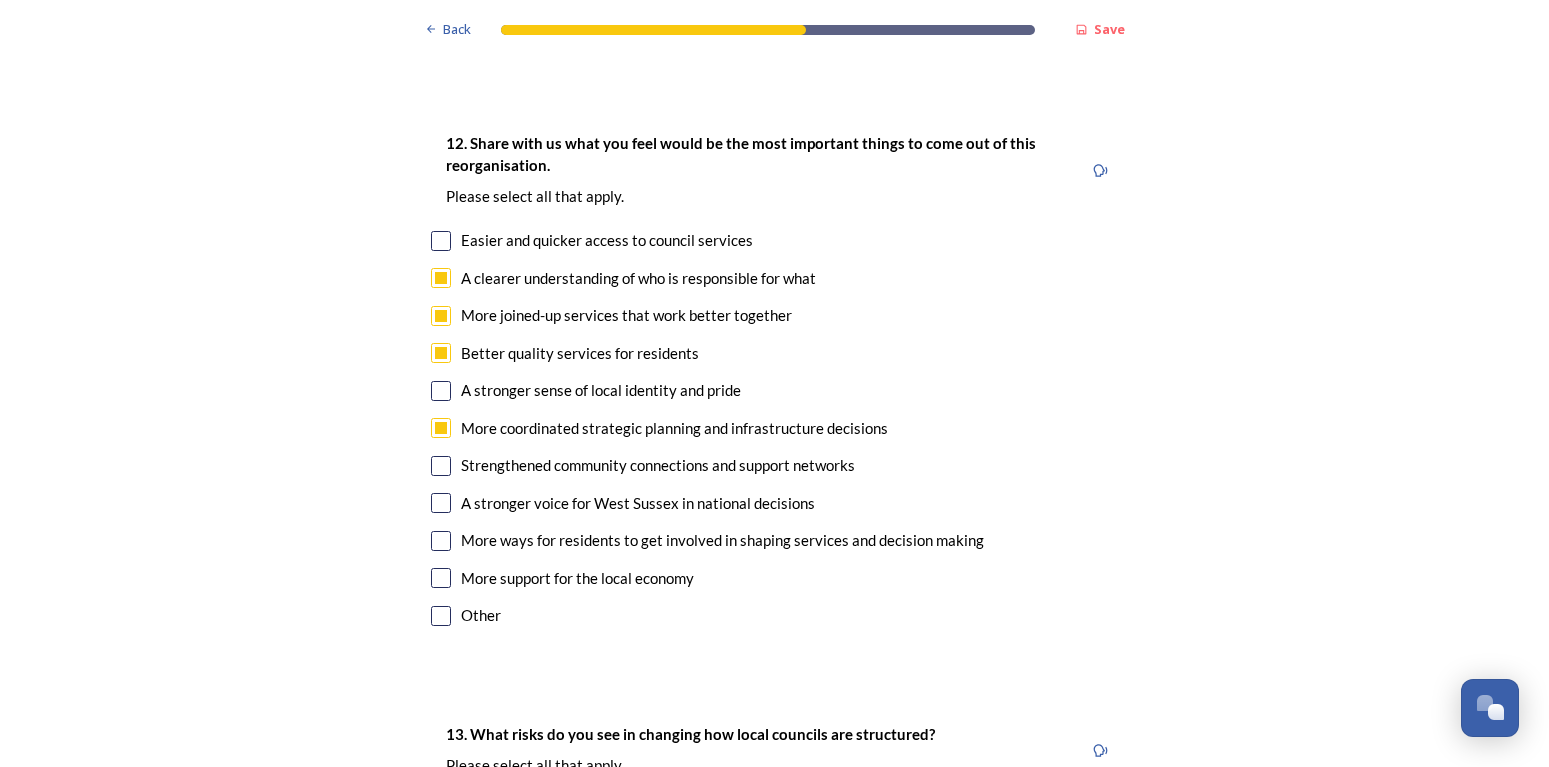 click at bounding box center [441, 541] 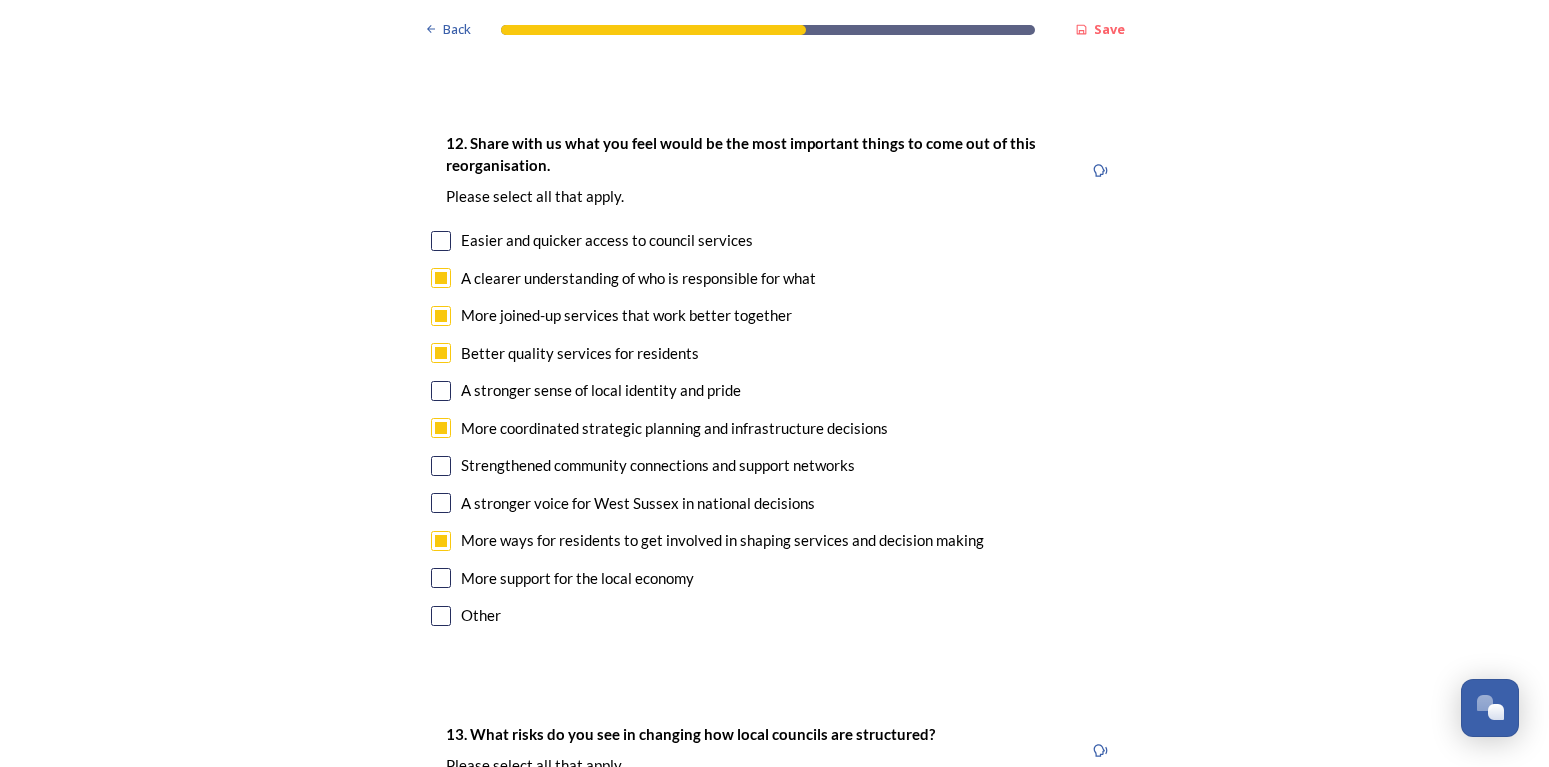click at bounding box center (441, 503) 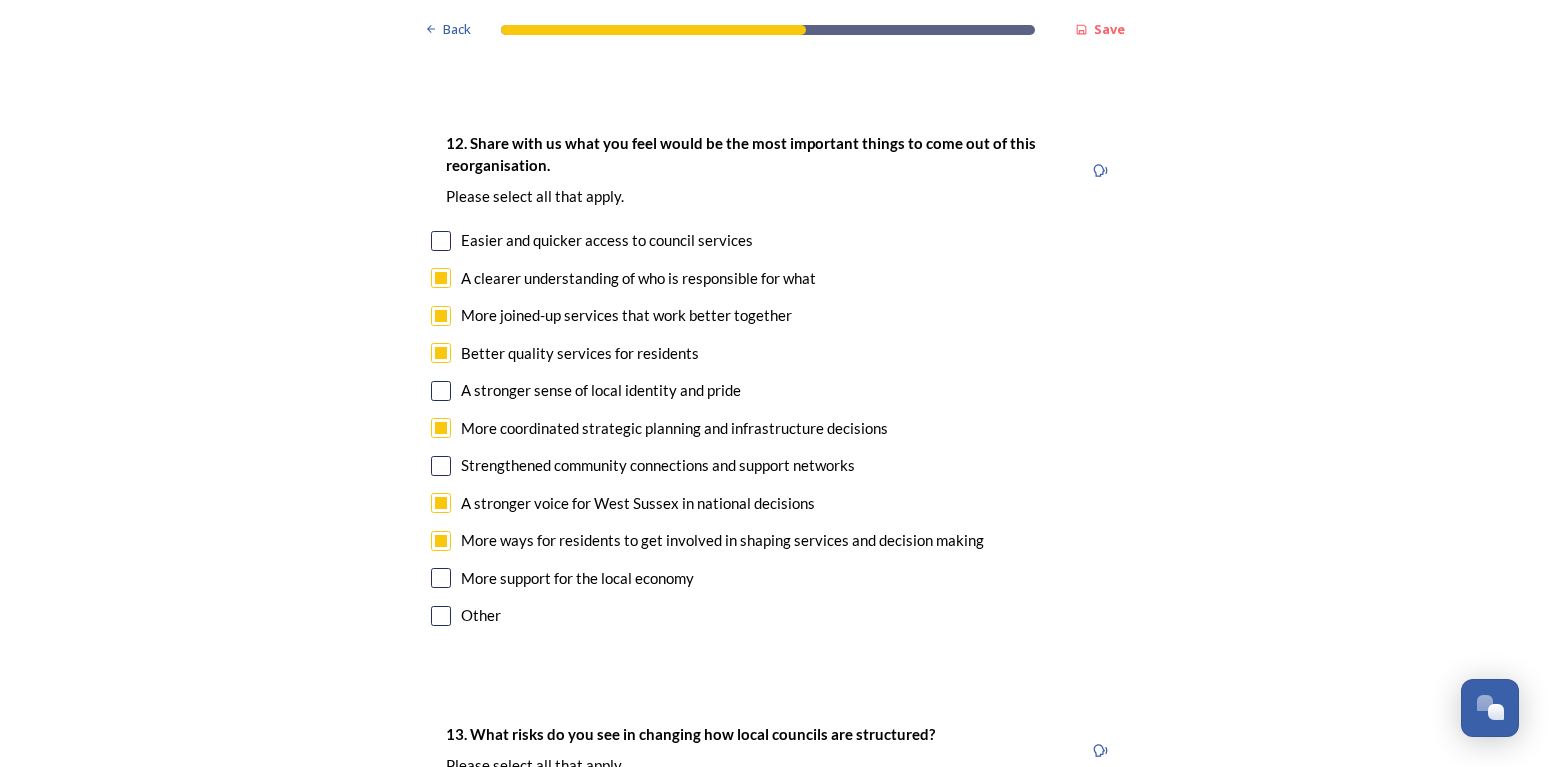 click at bounding box center [441, 466] 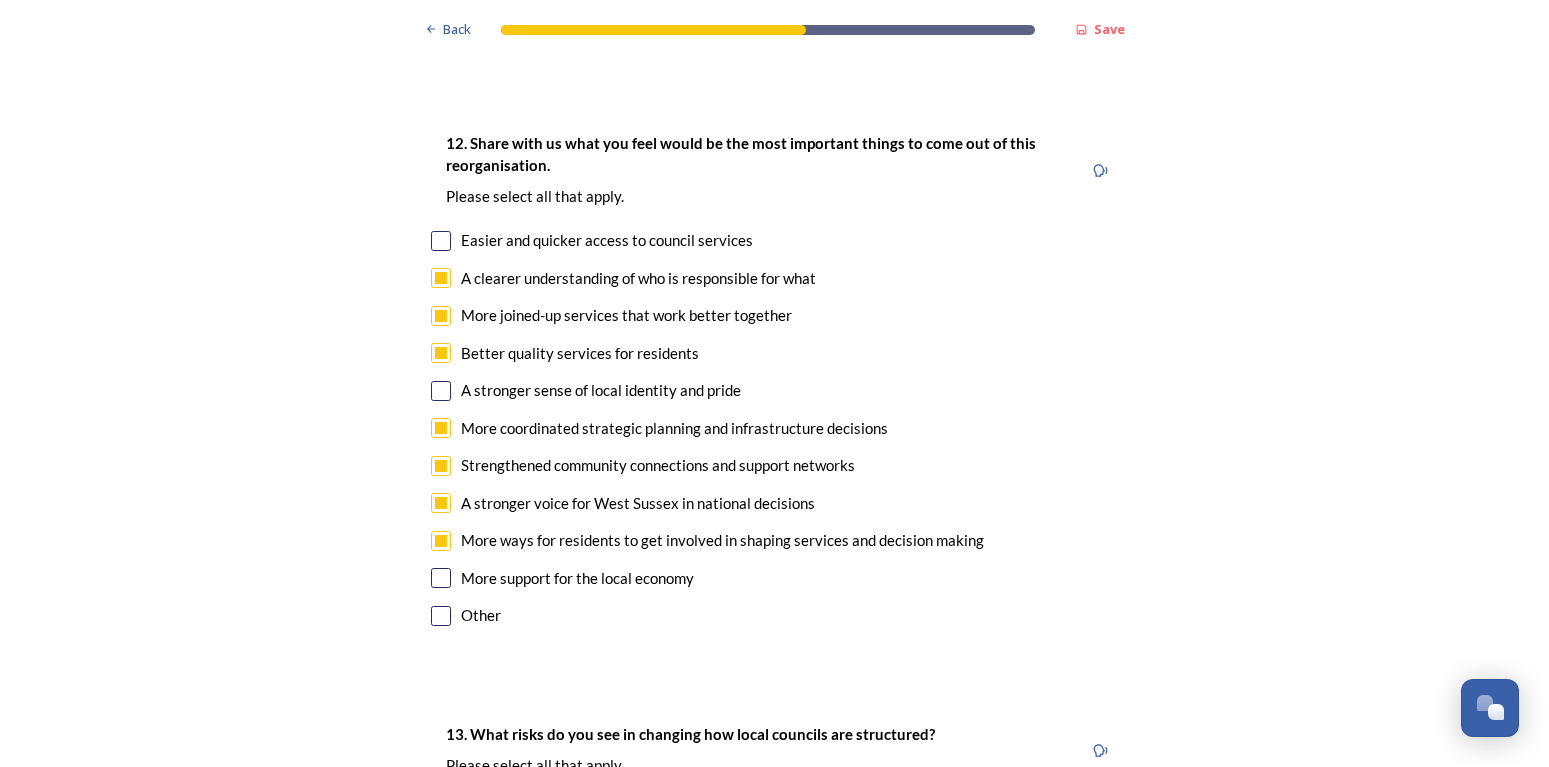 click at bounding box center (441, 391) 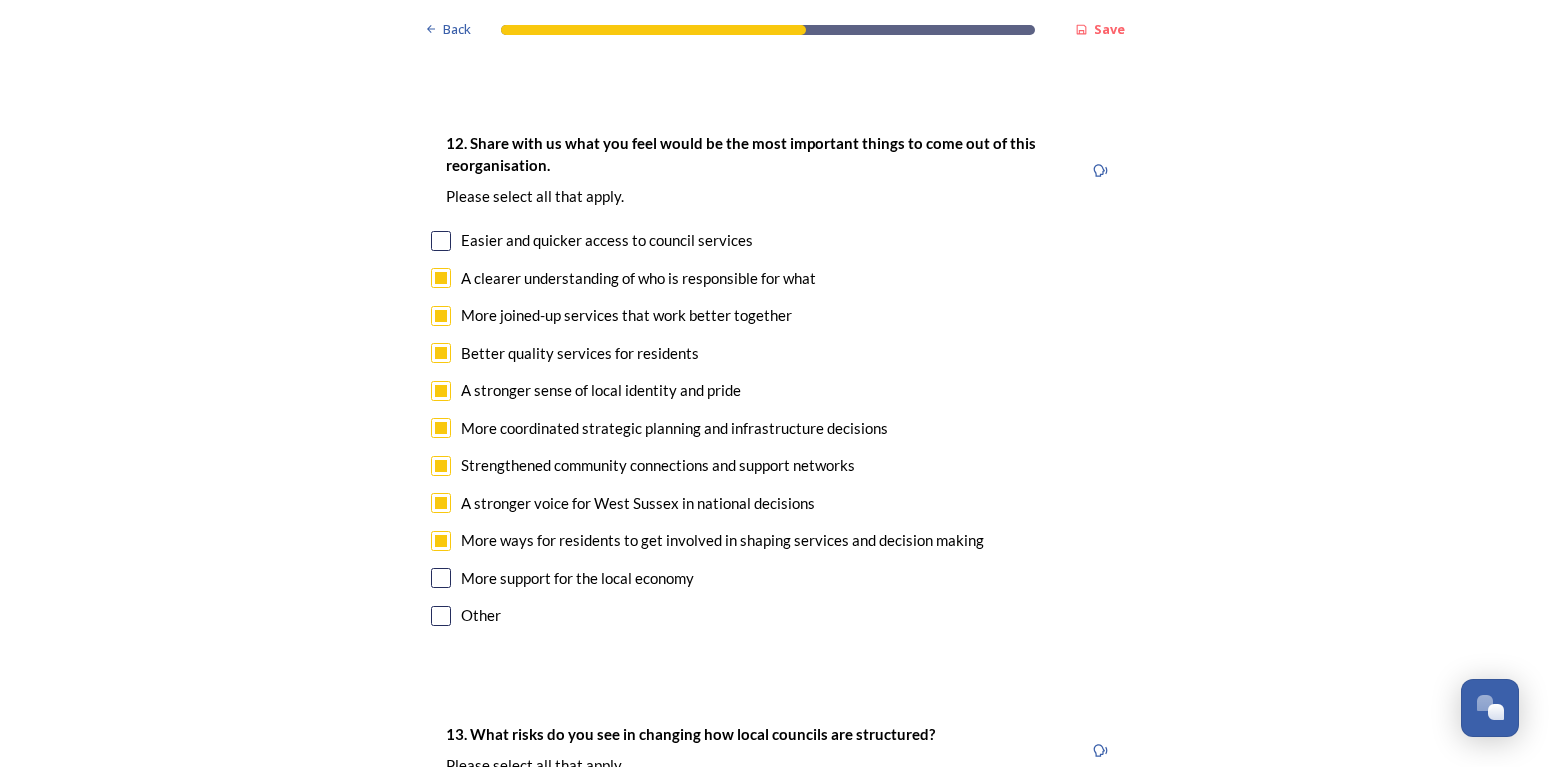 click at bounding box center [441, 241] 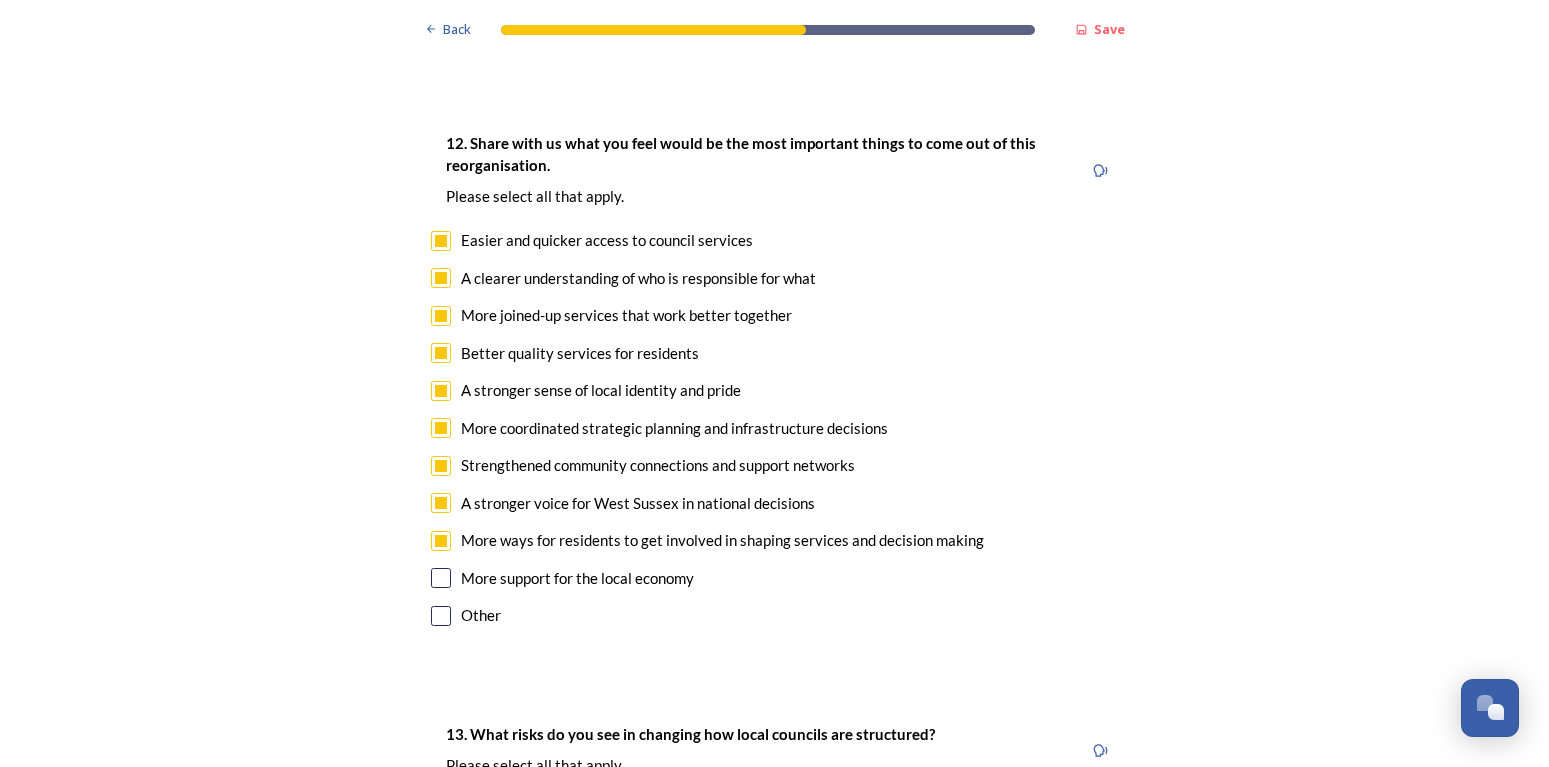 click at bounding box center [441, 578] 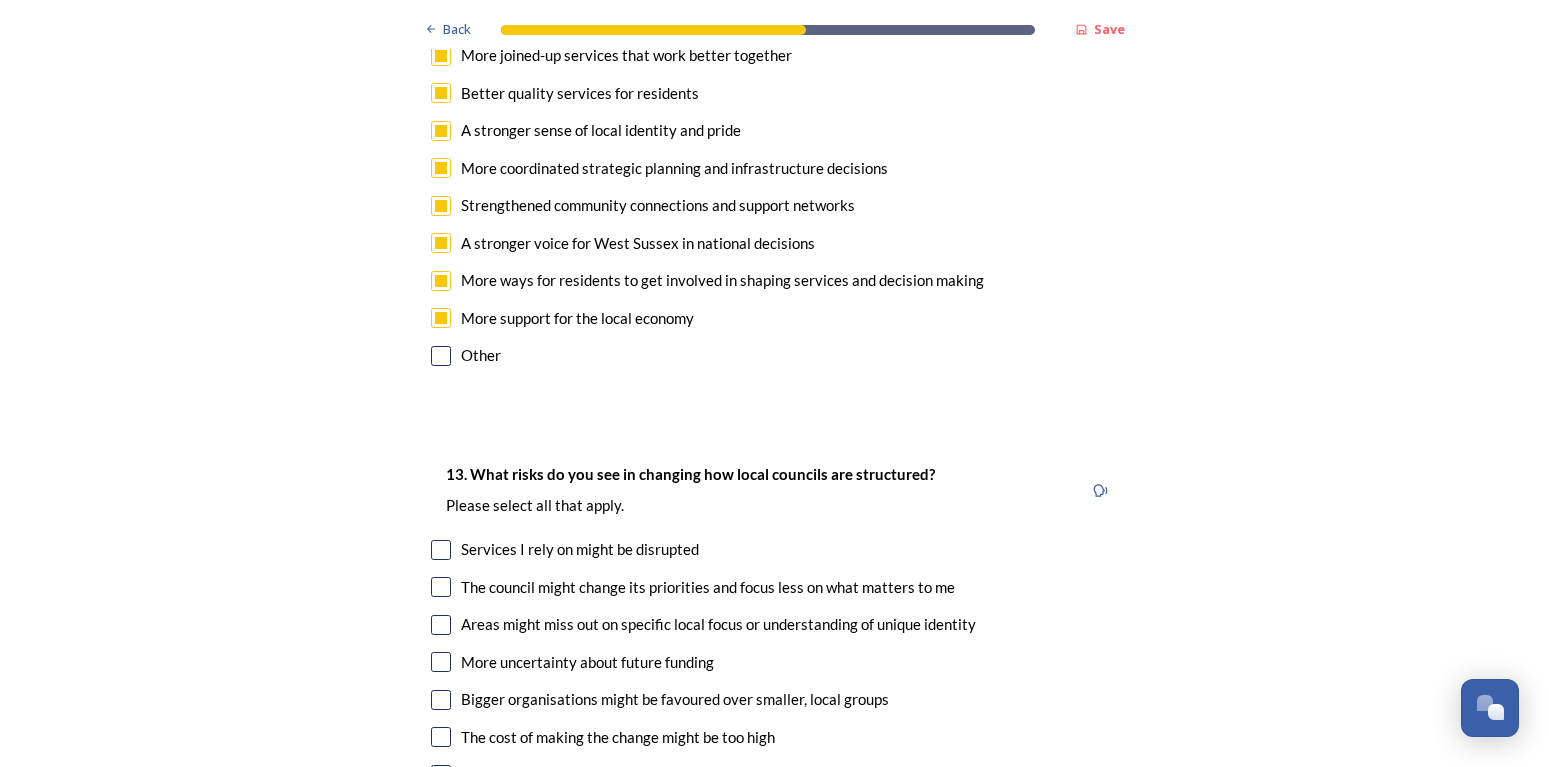 scroll, scrollTop: 4032, scrollLeft: 0, axis: vertical 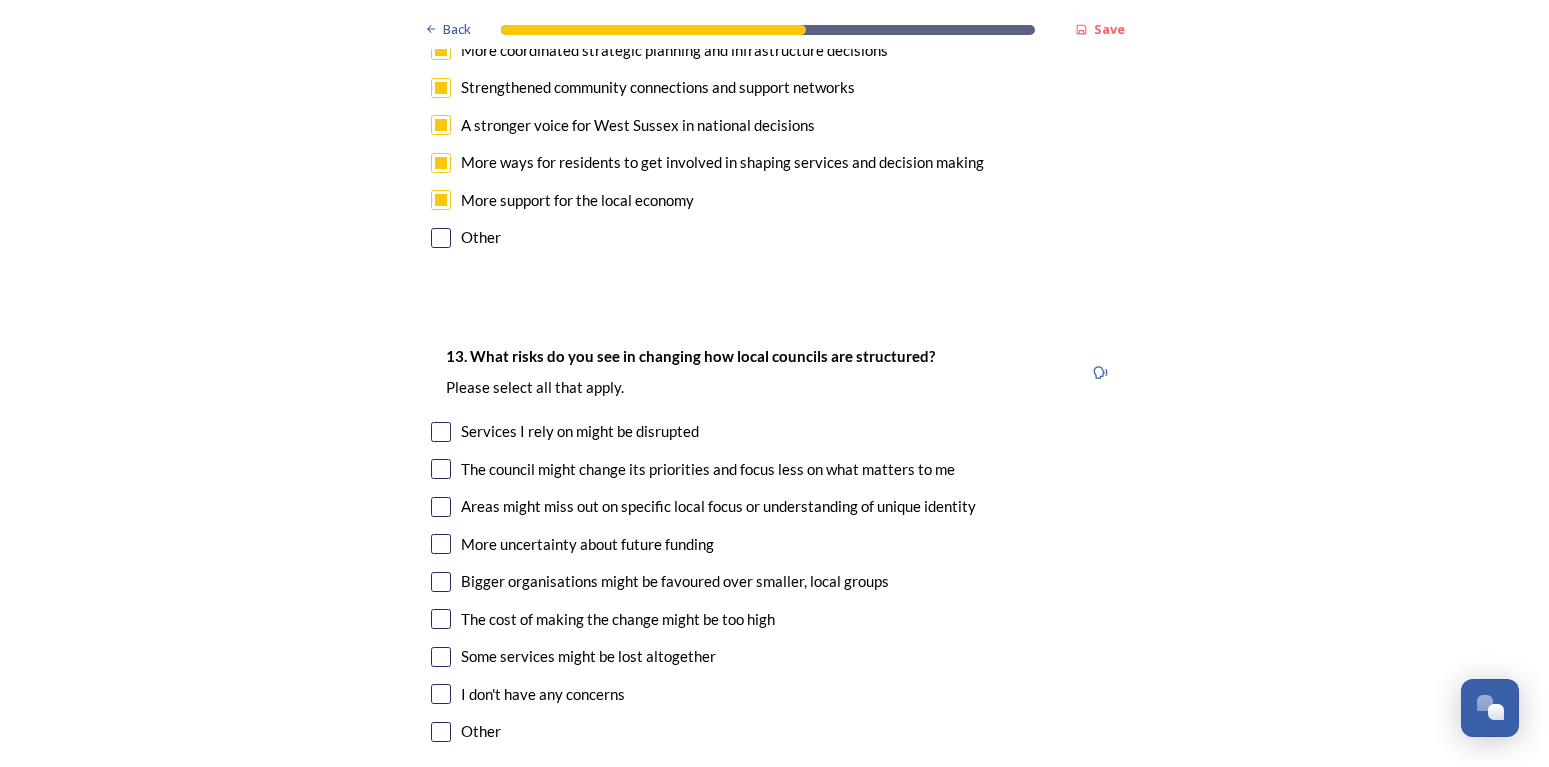 click at bounding box center (441, 507) 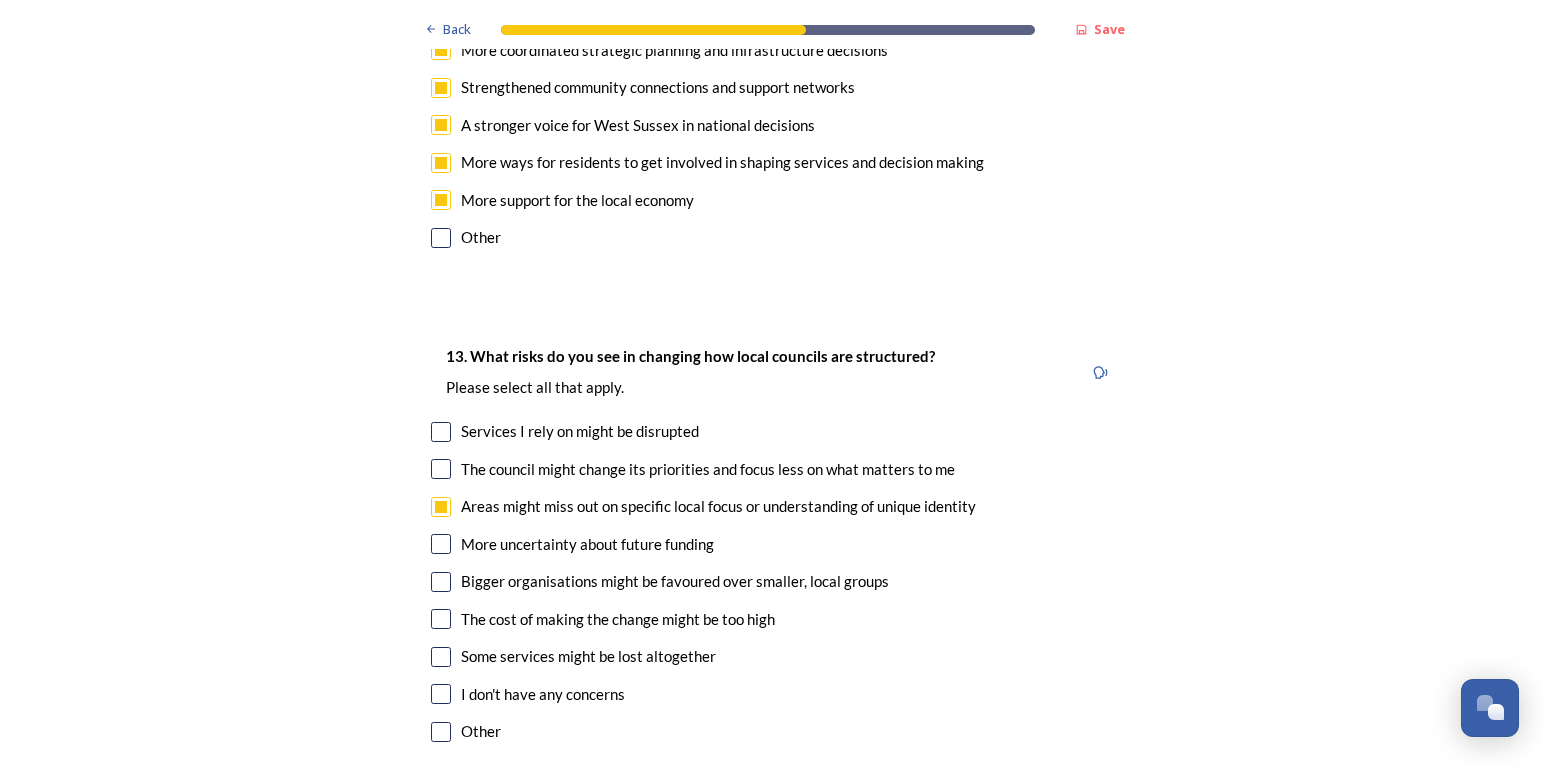 click at bounding box center (441, 582) 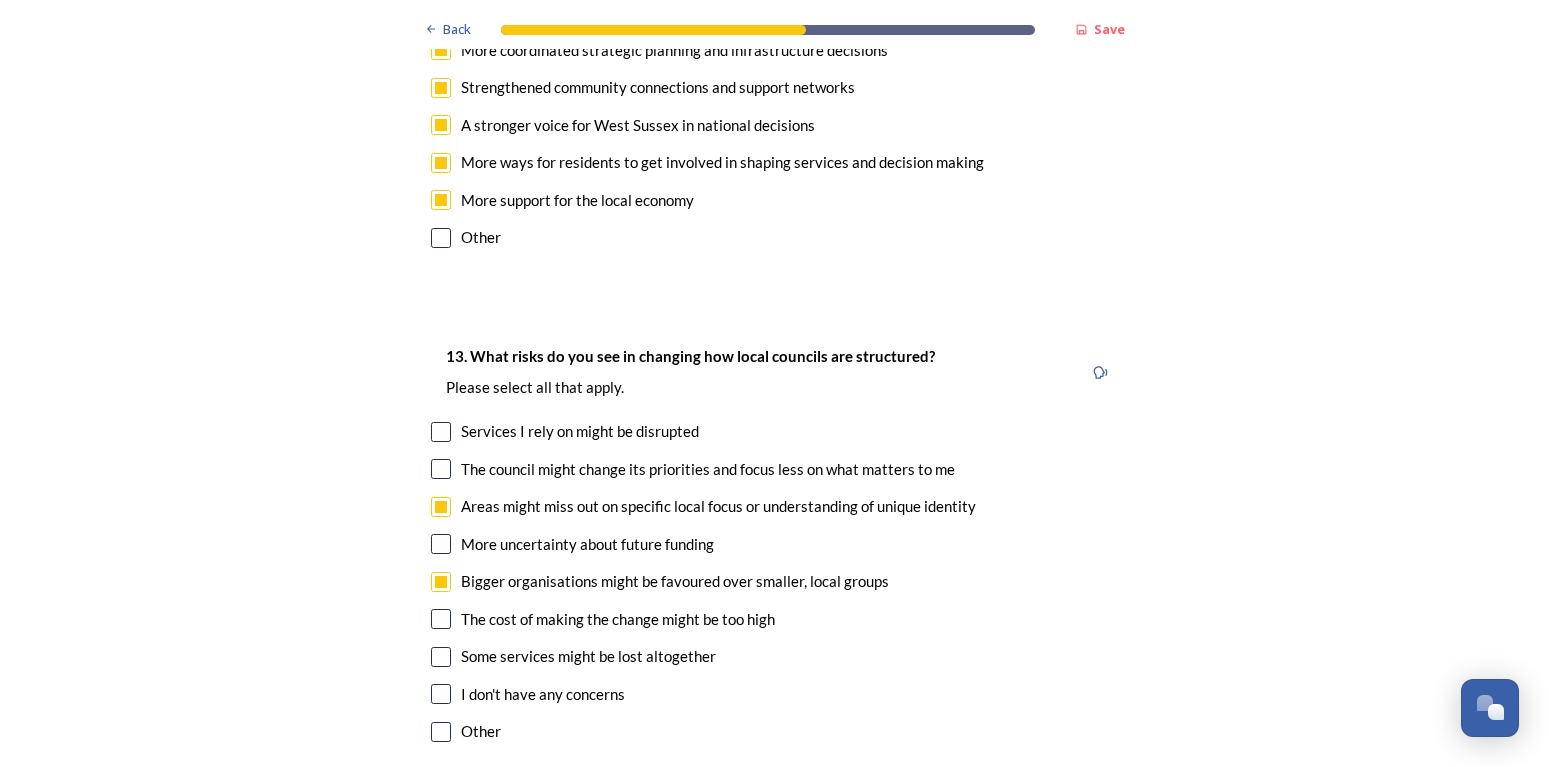 click at bounding box center (441, 544) 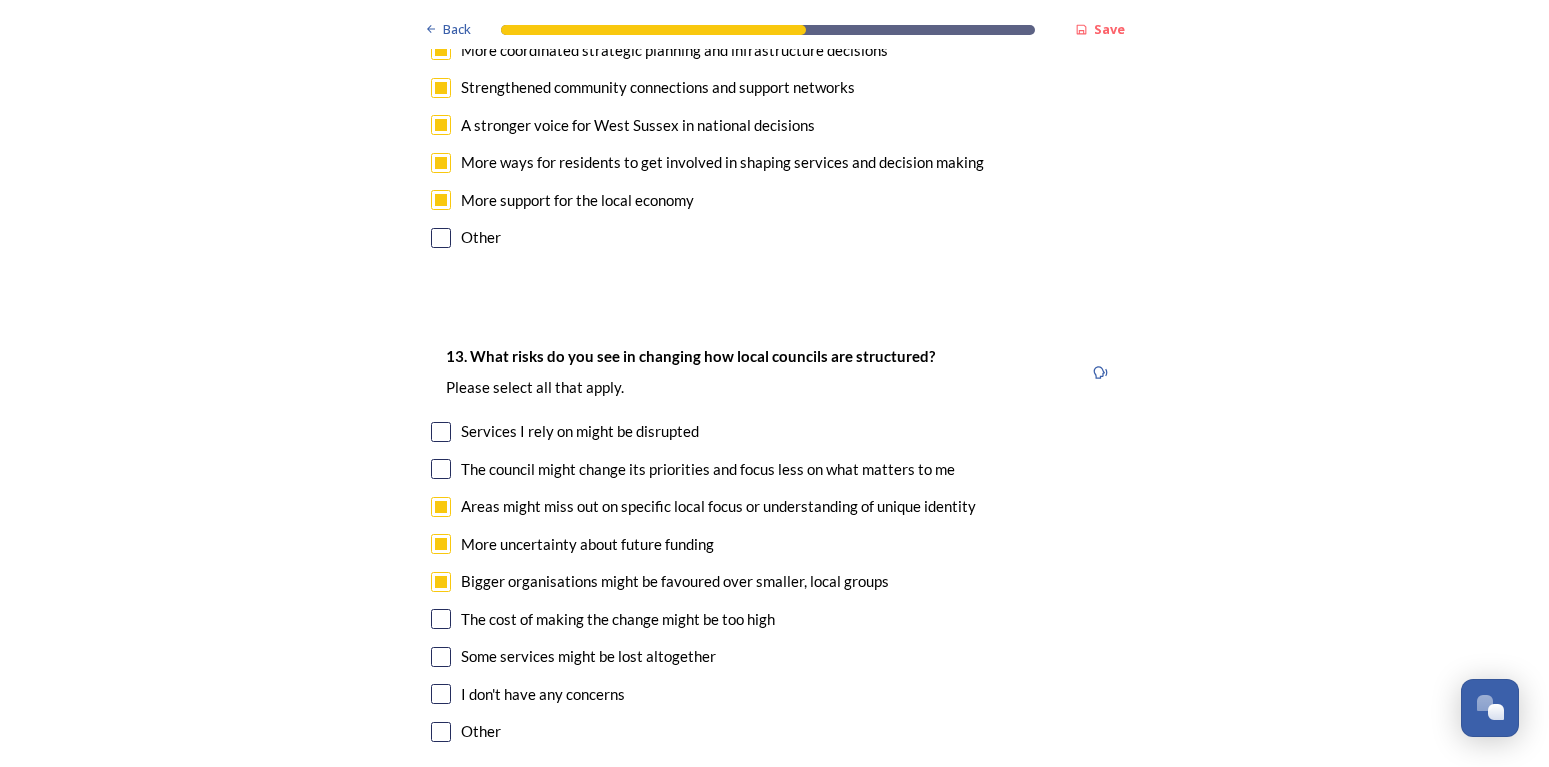 click at bounding box center (441, 619) 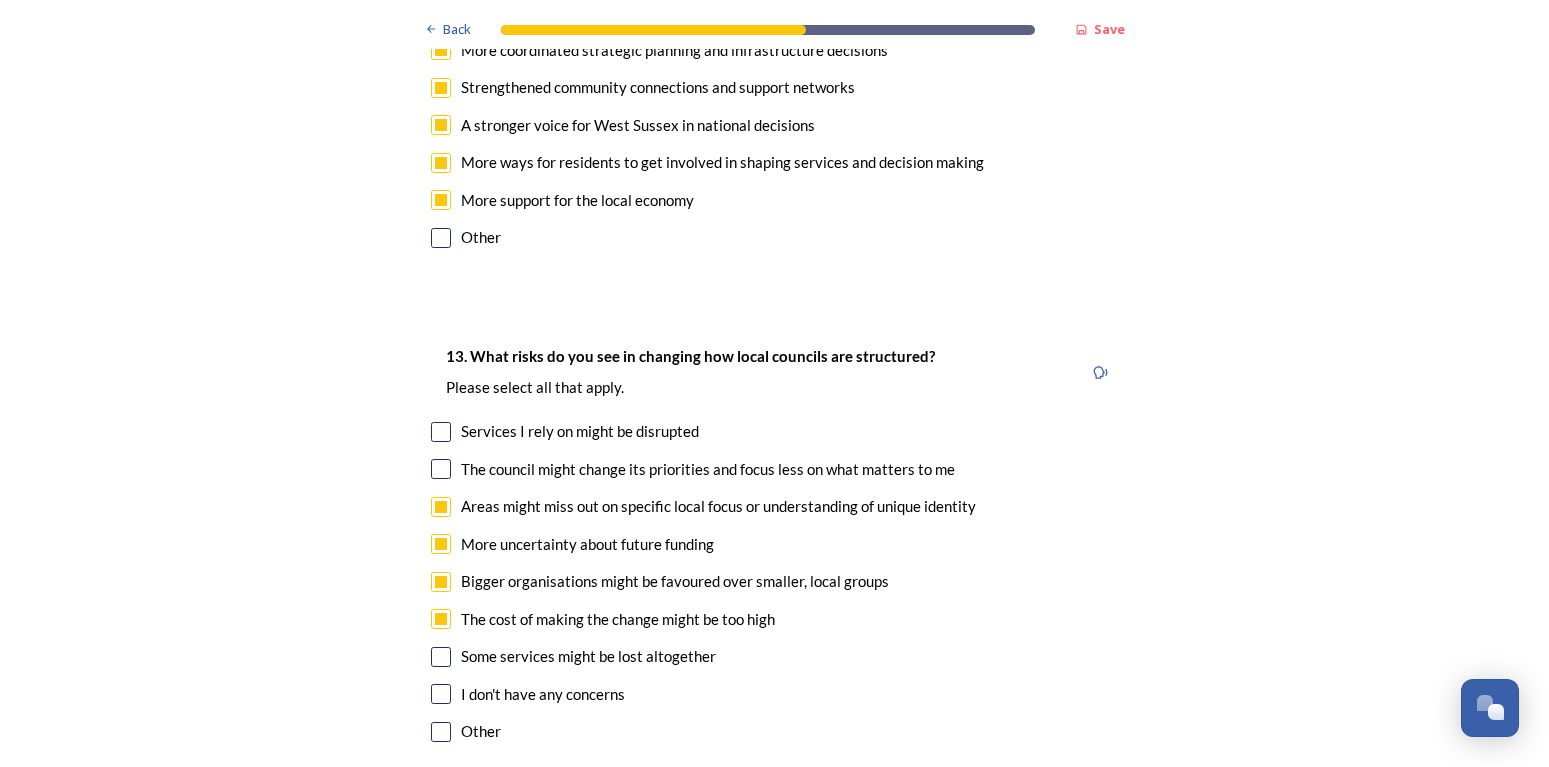 click at bounding box center [441, 657] 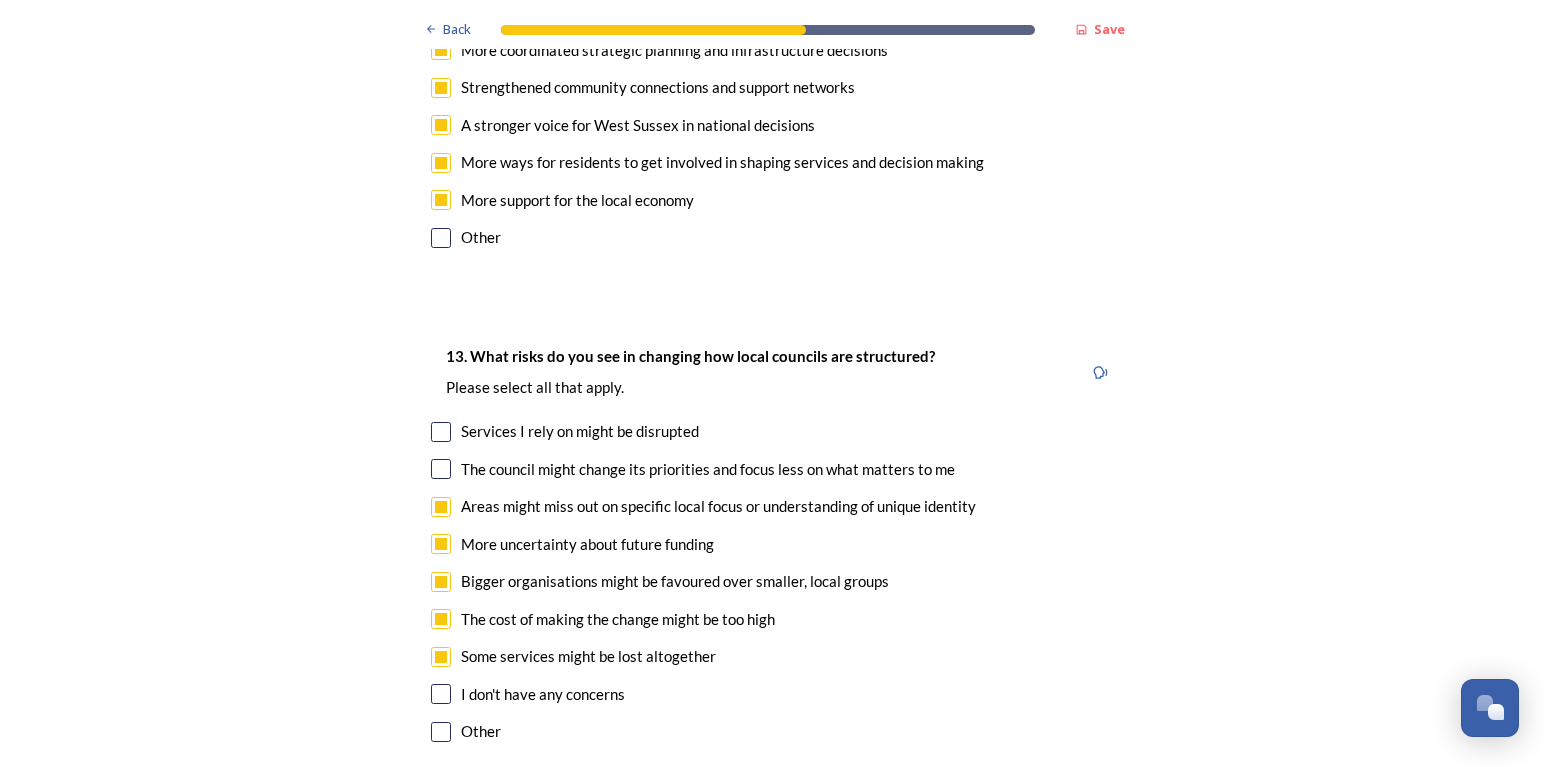 click at bounding box center (441, 469) 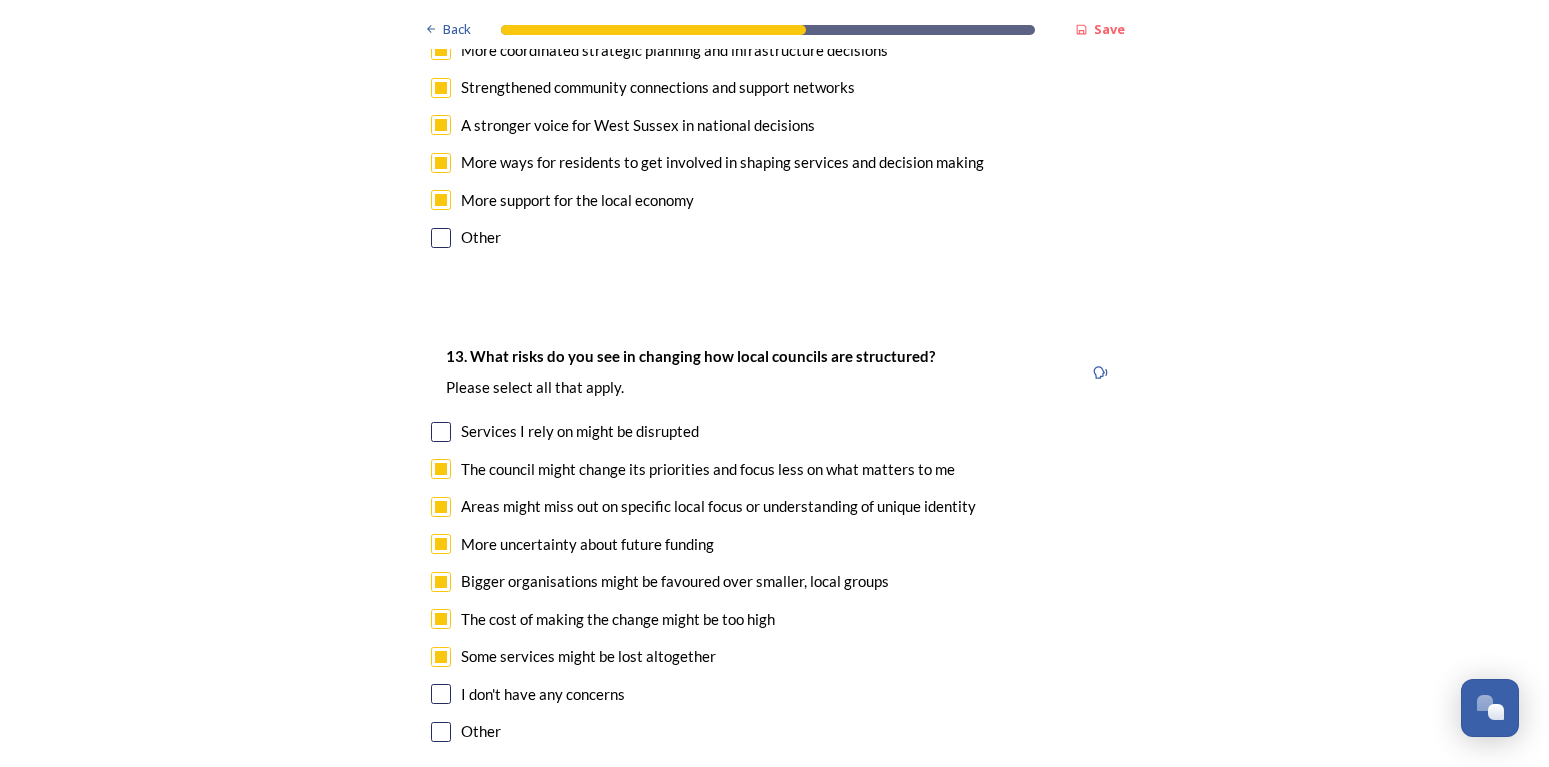 click at bounding box center [441, 432] 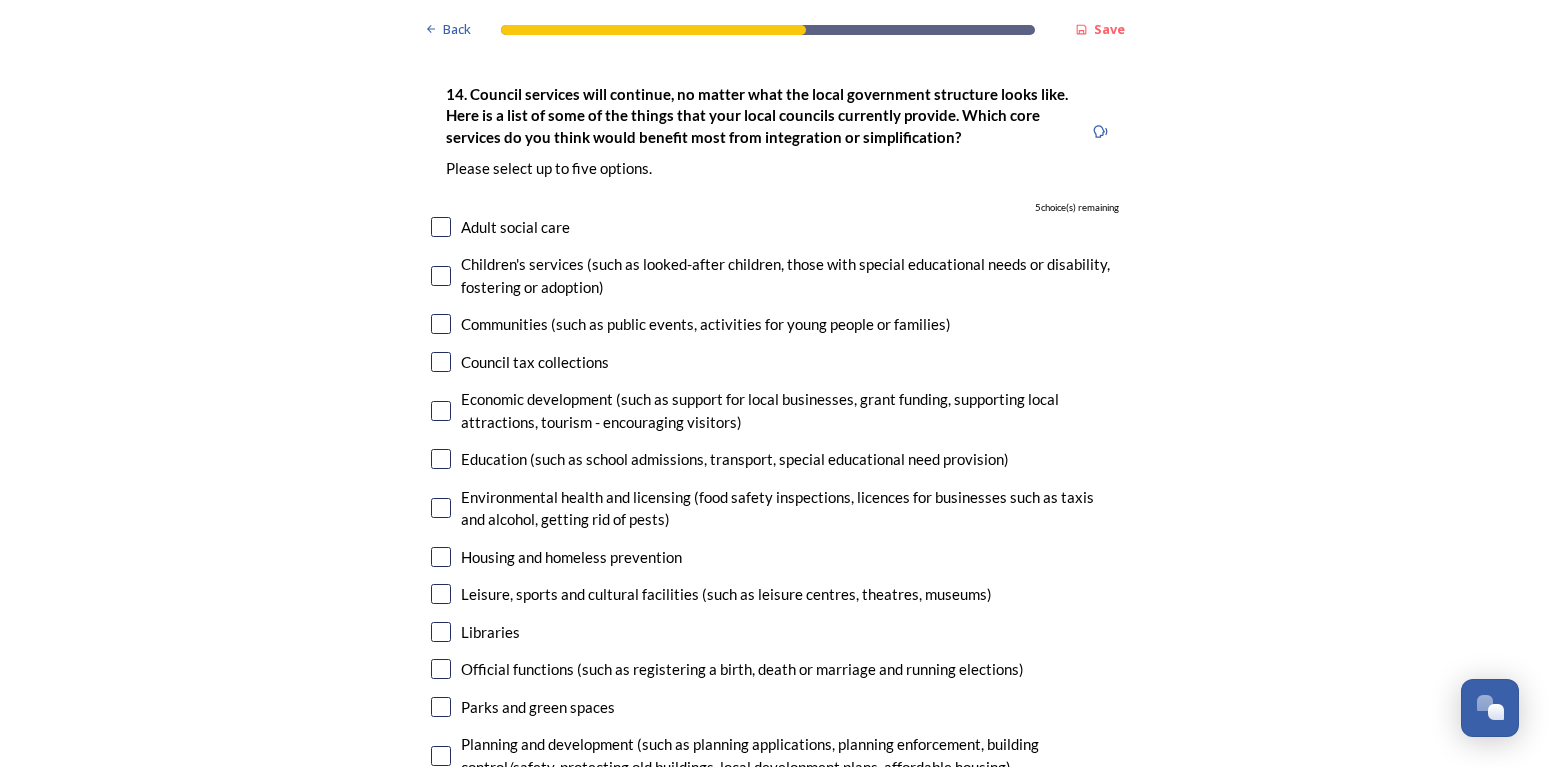 scroll, scrollTop: 4662, scrollLeft: 0, axis: vertical 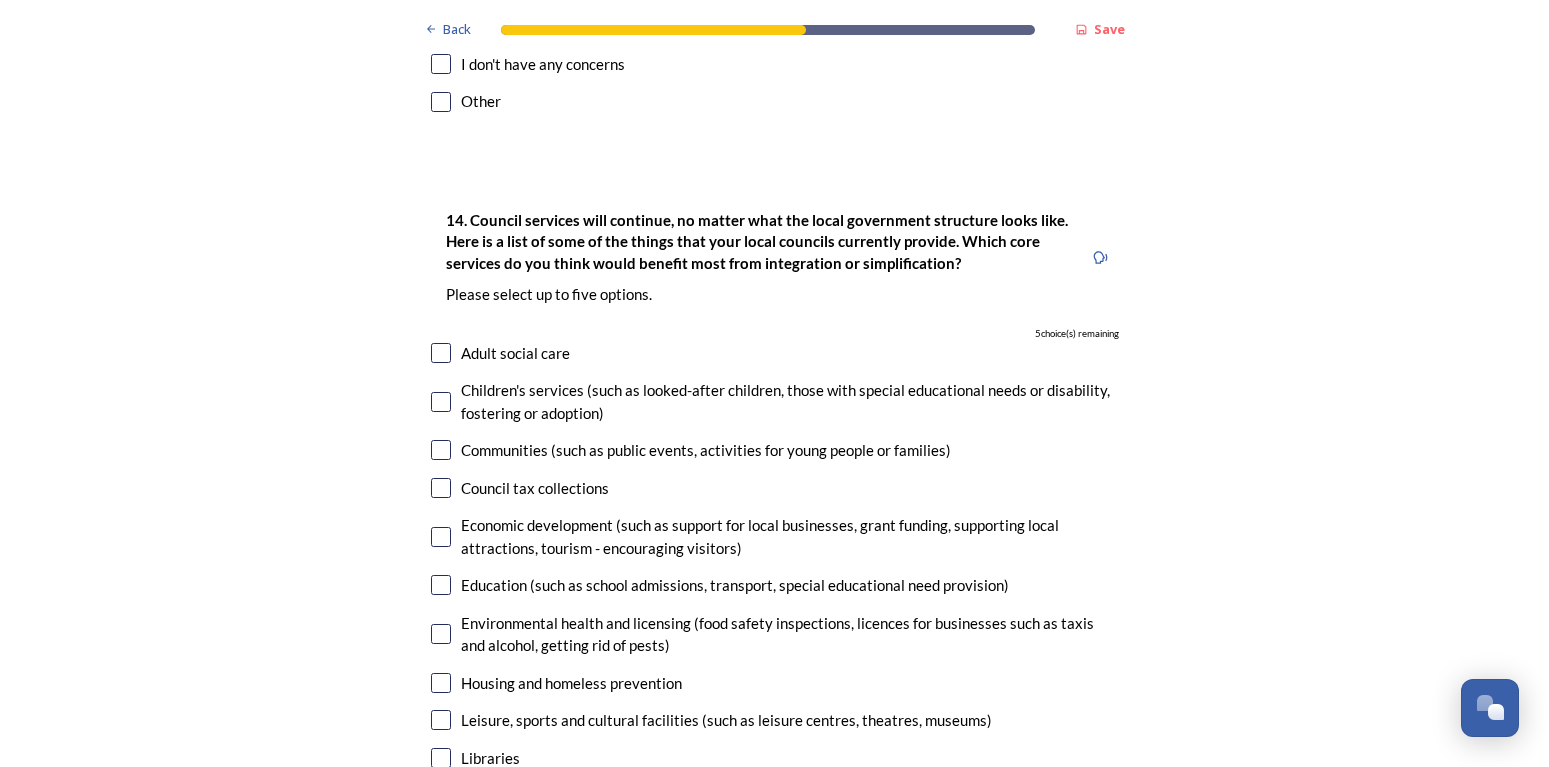 click at bounding box center [441, 353] 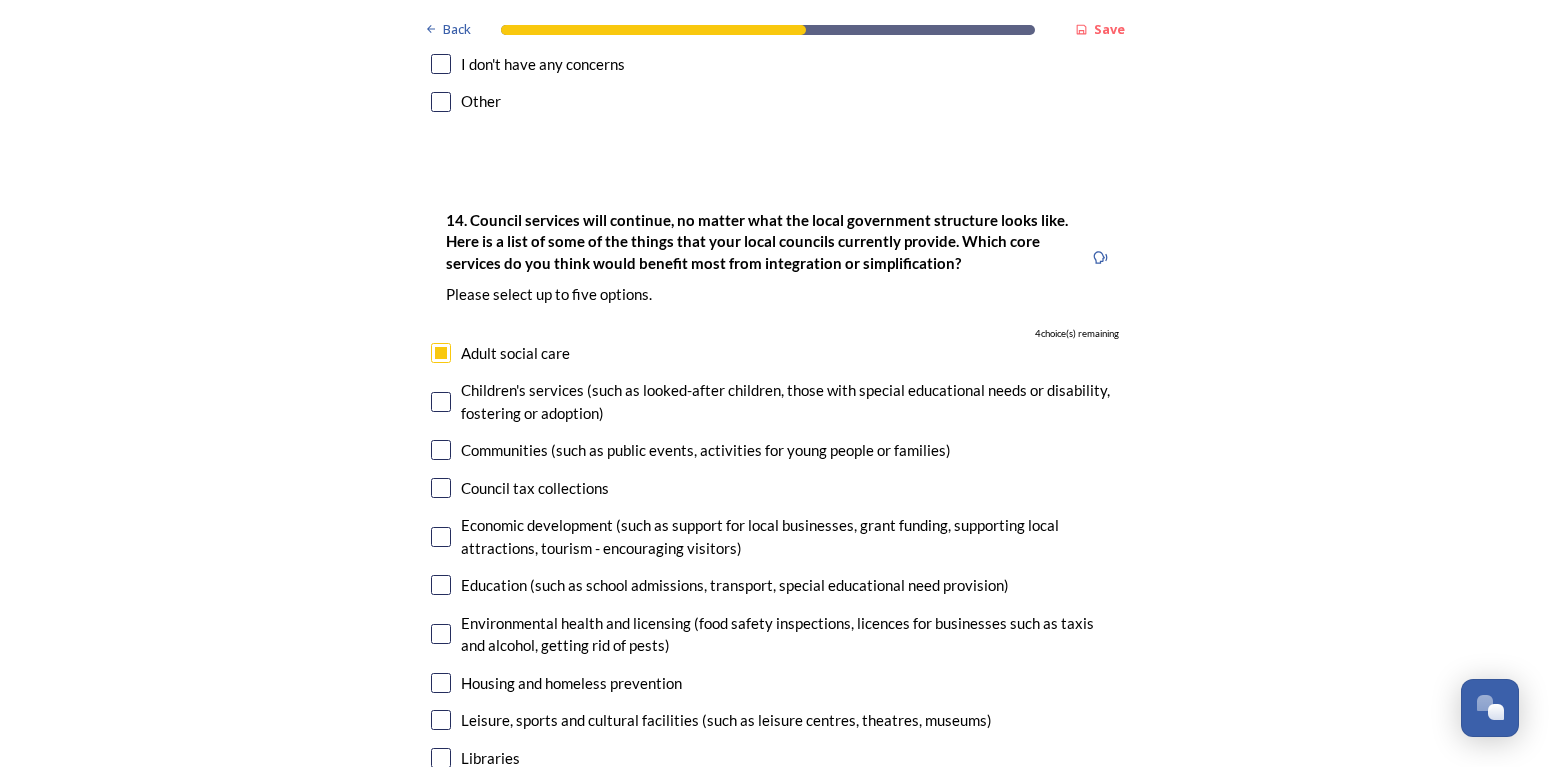 click on "Children's services (such as looked-after children, those with special educational needs or disability, fostering or adoption)" at bounding box center (775, 401) 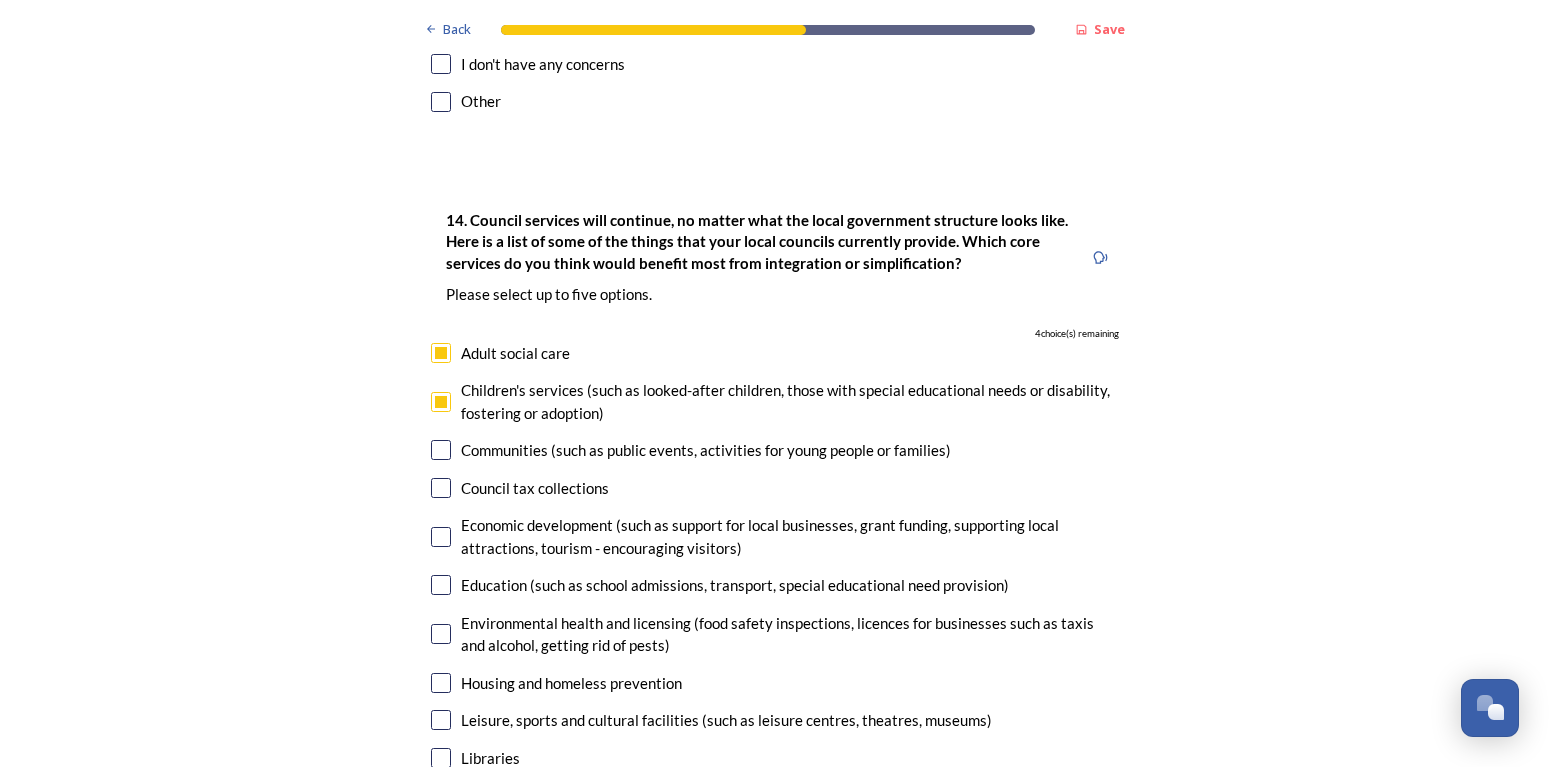 checkbox on "true" 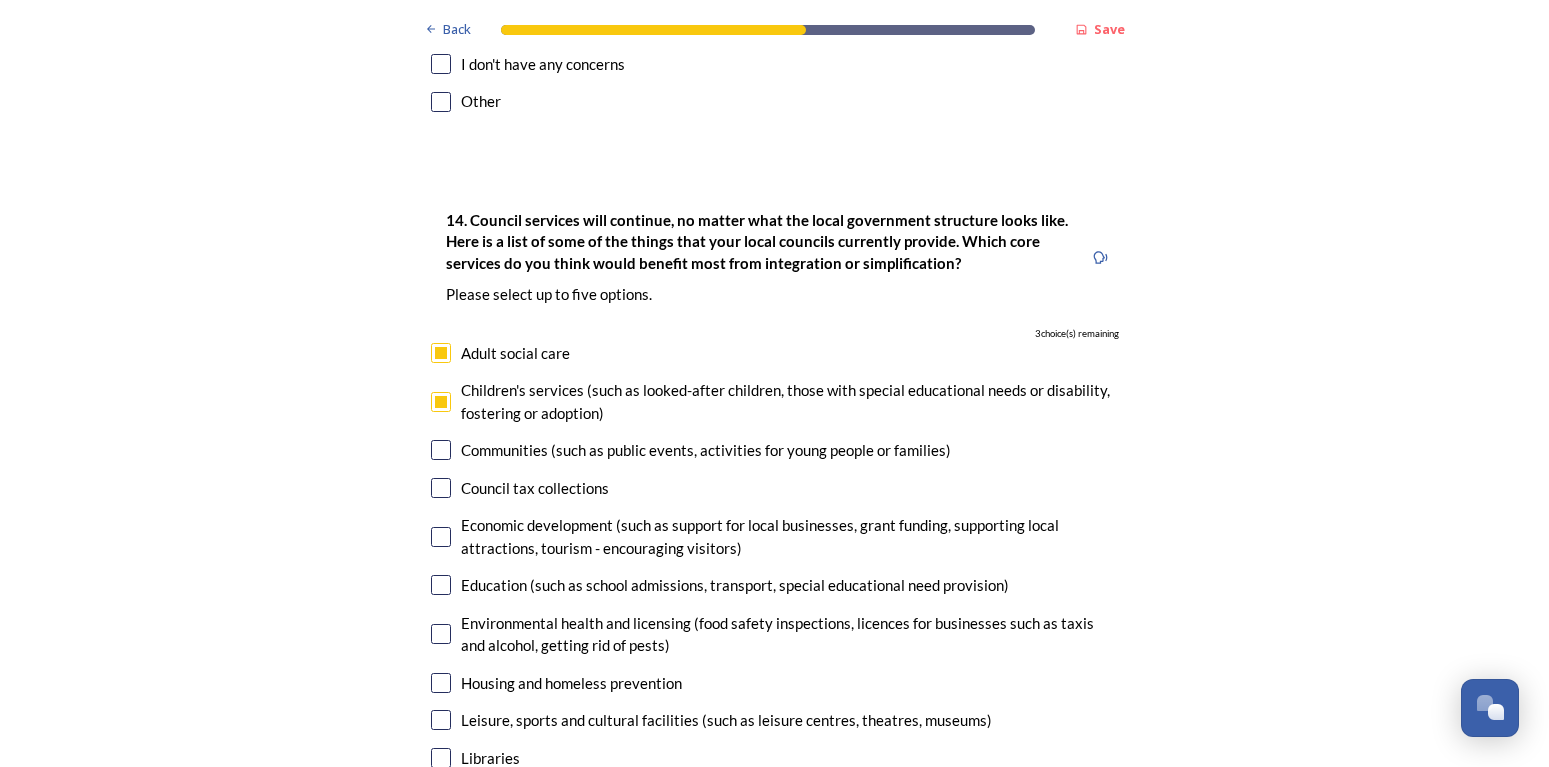 click at bounding box center [441, 450] 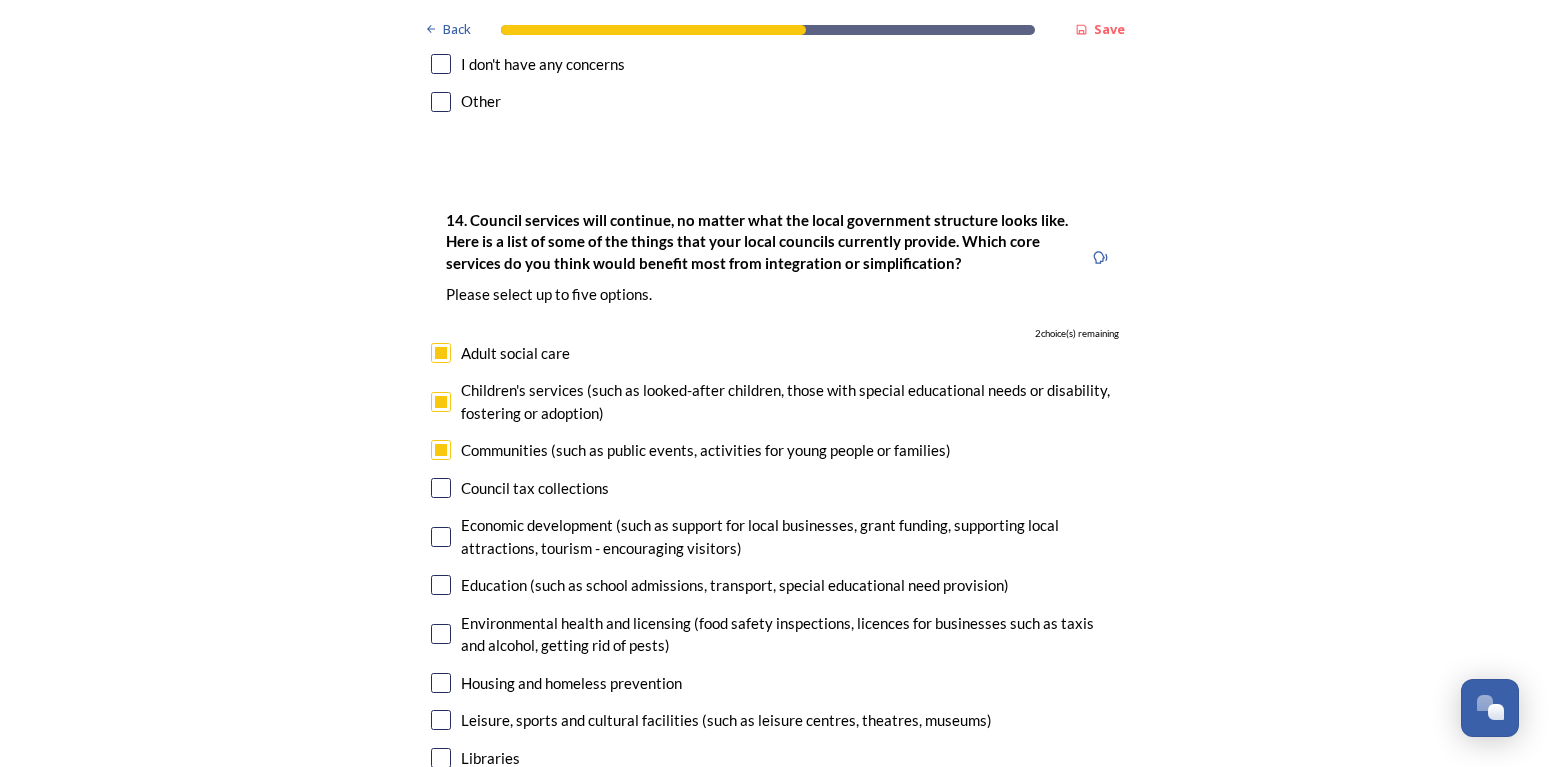 click at bounding box center [441, 488] 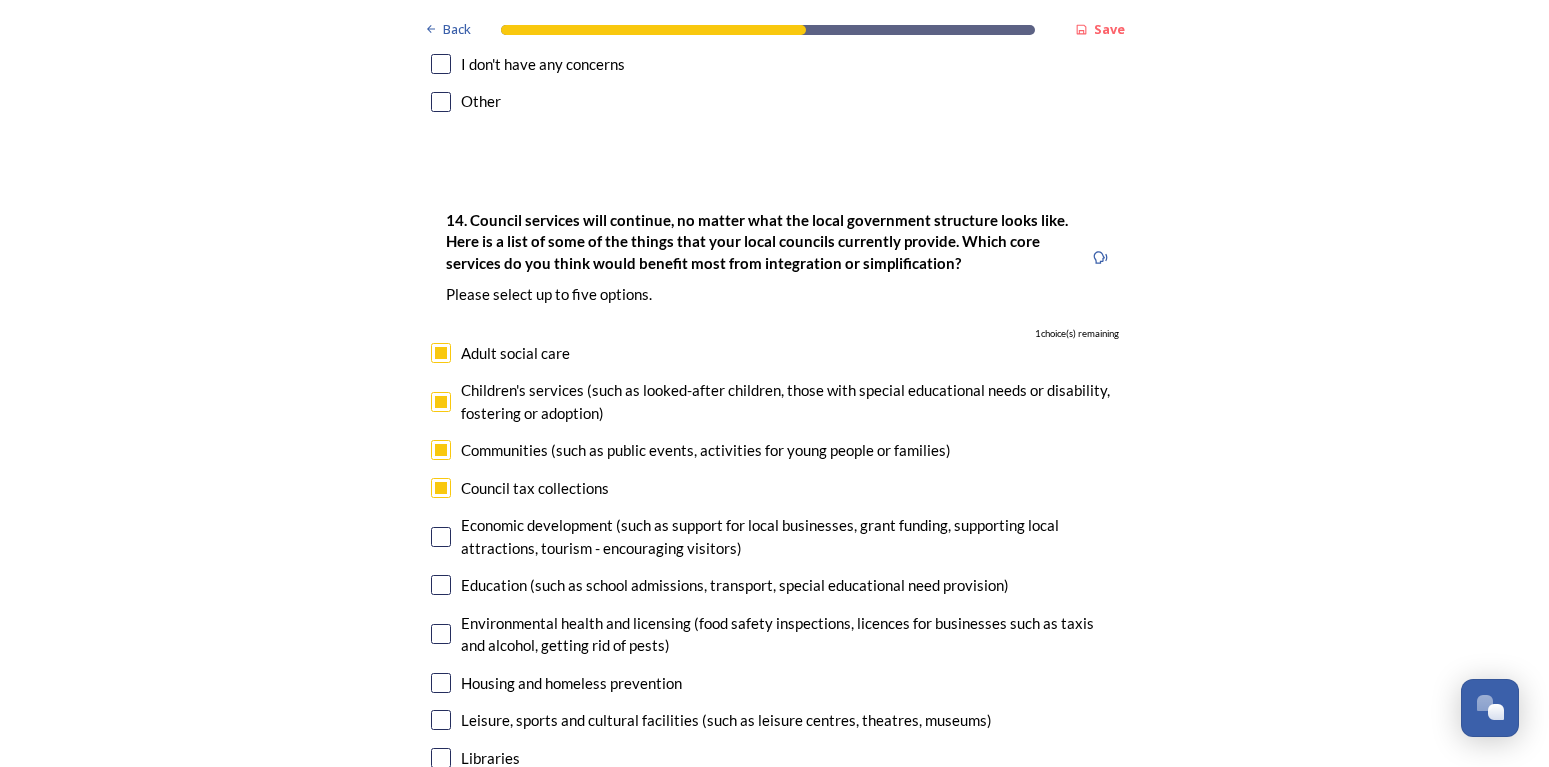 click at bounding box center (441, 537) 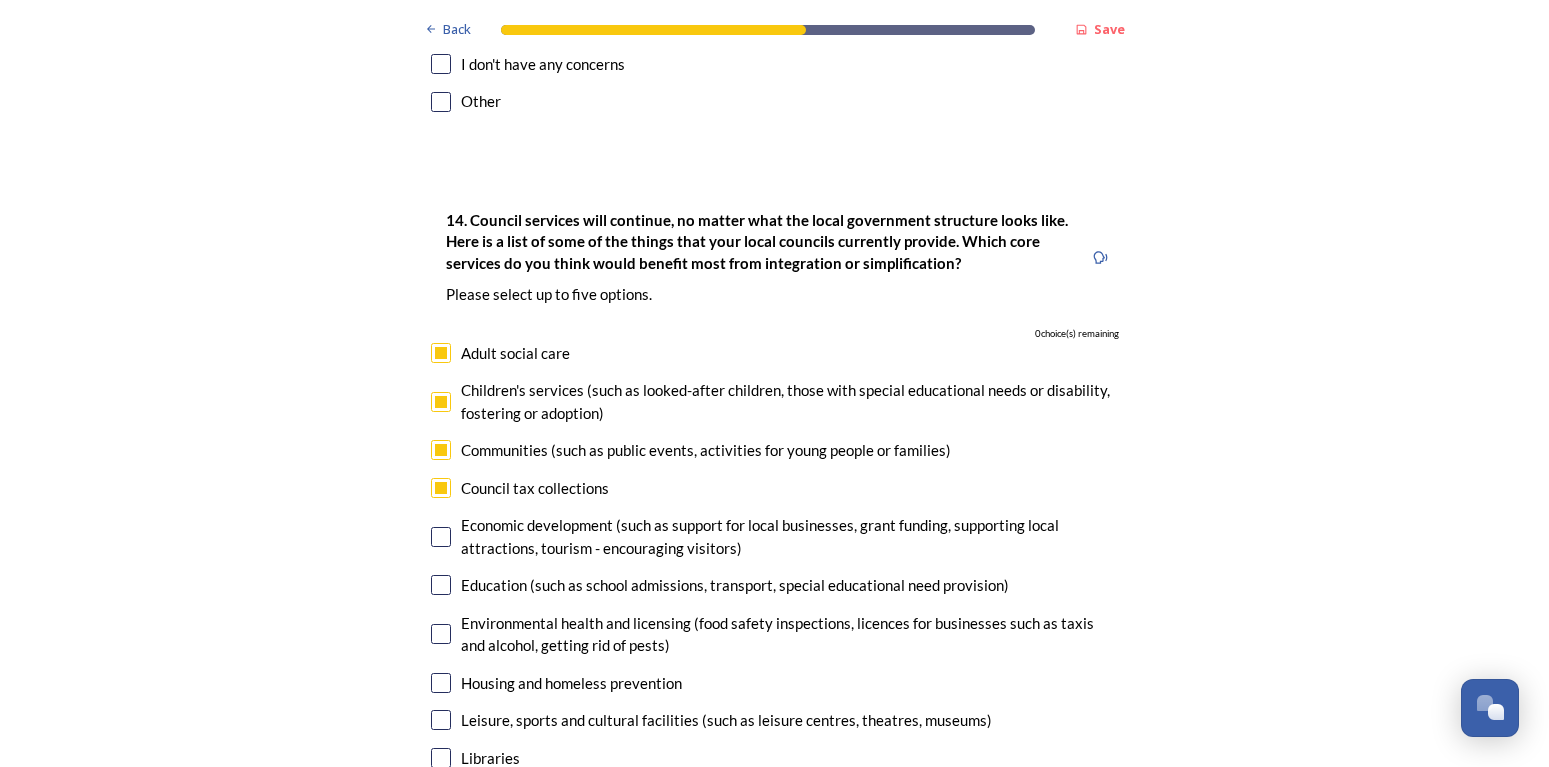 checkbox on "true" 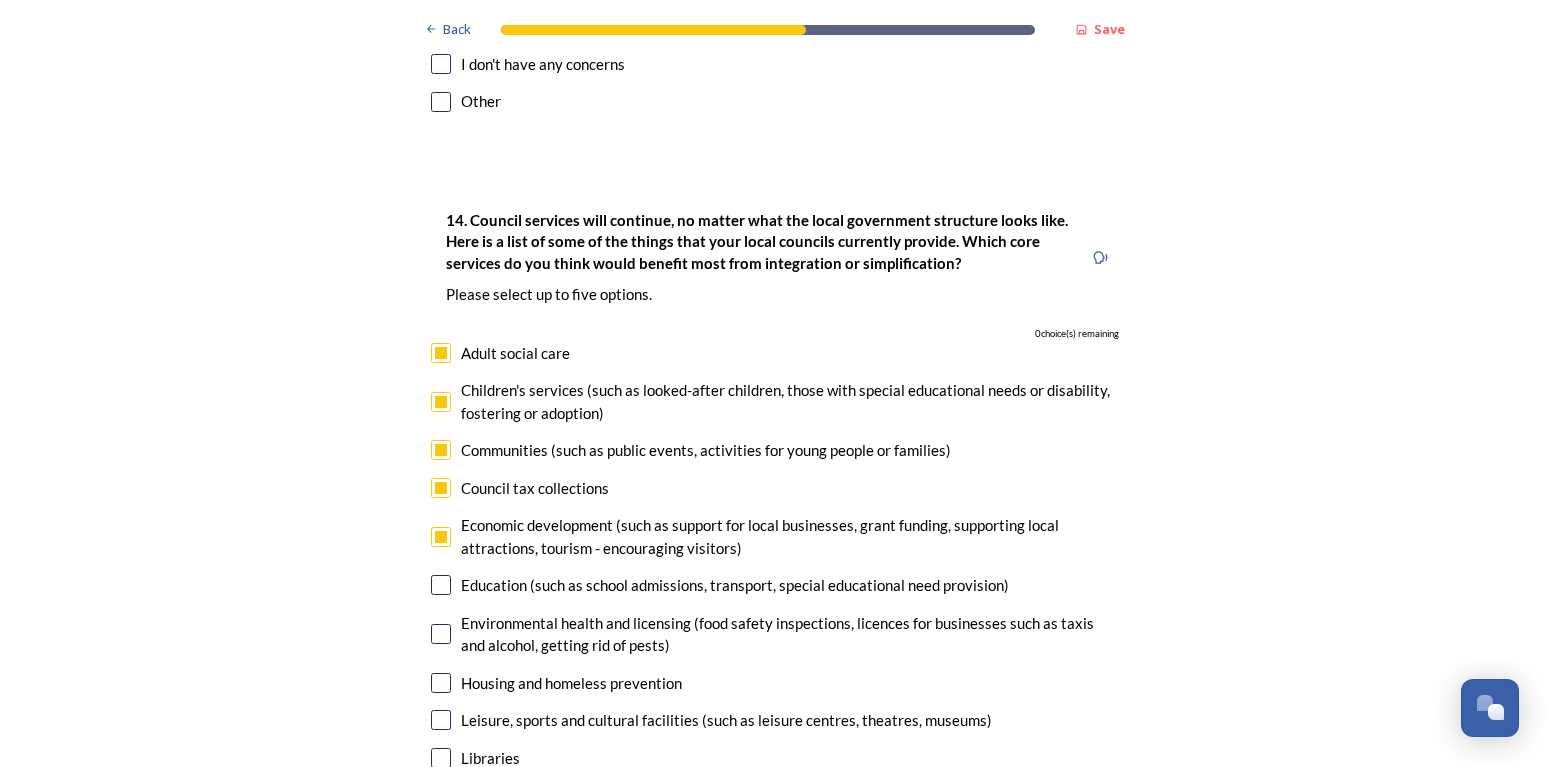 click at bounding box center (441, 585) 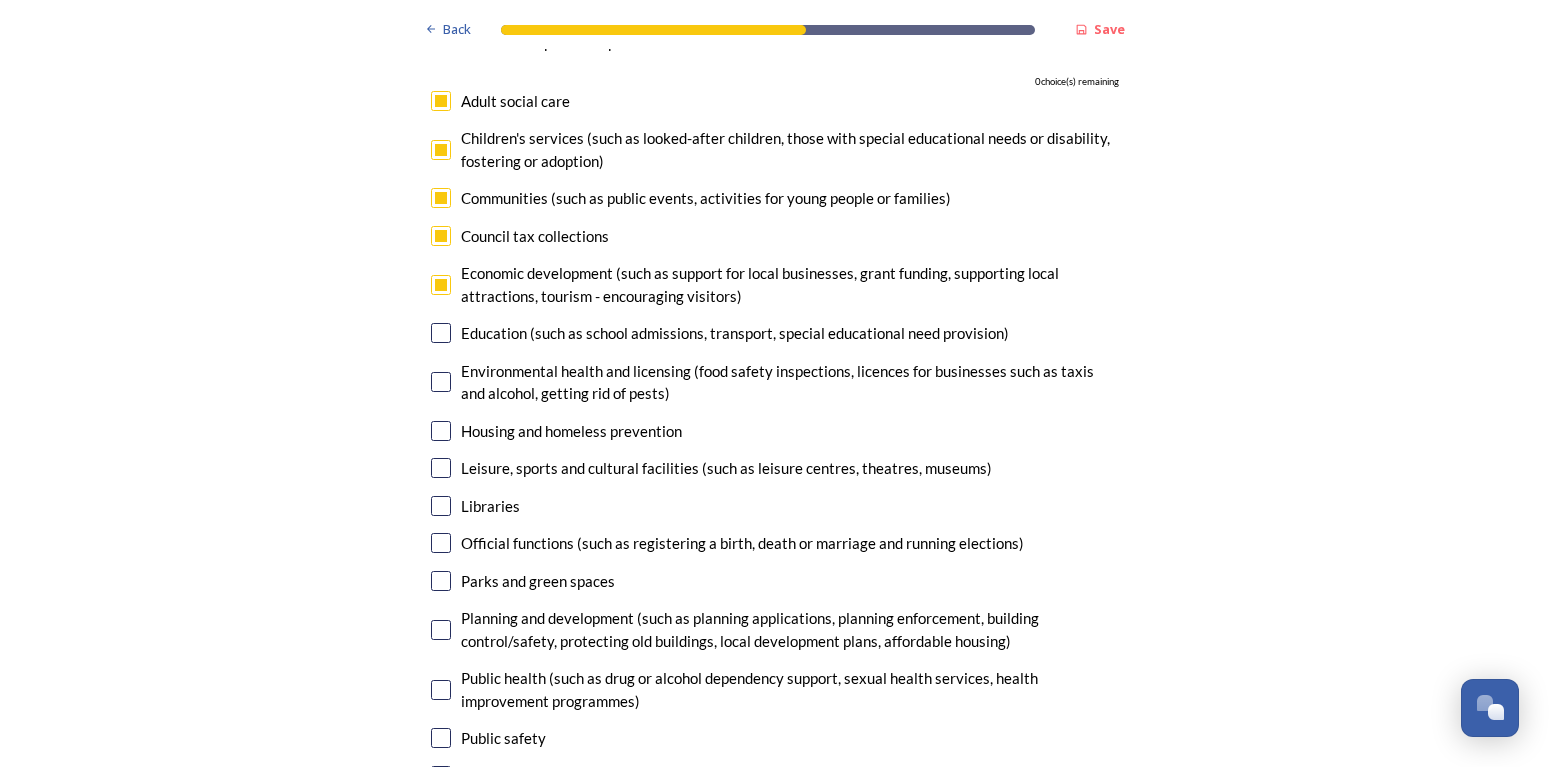 scroll, scrollTop: 5040, scrollLeft: 0, axis: vertical 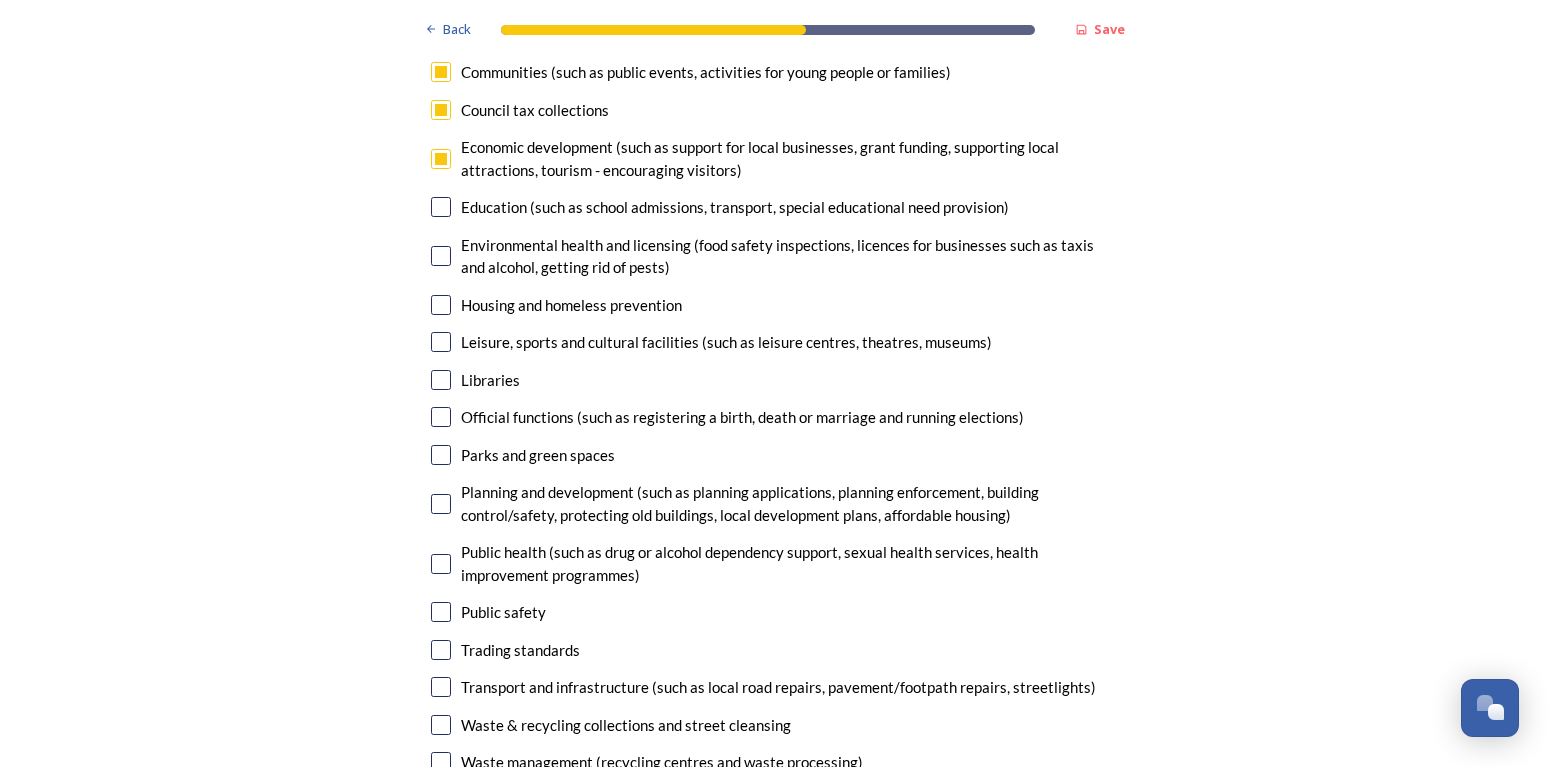 click at bounding box center [441, 207] 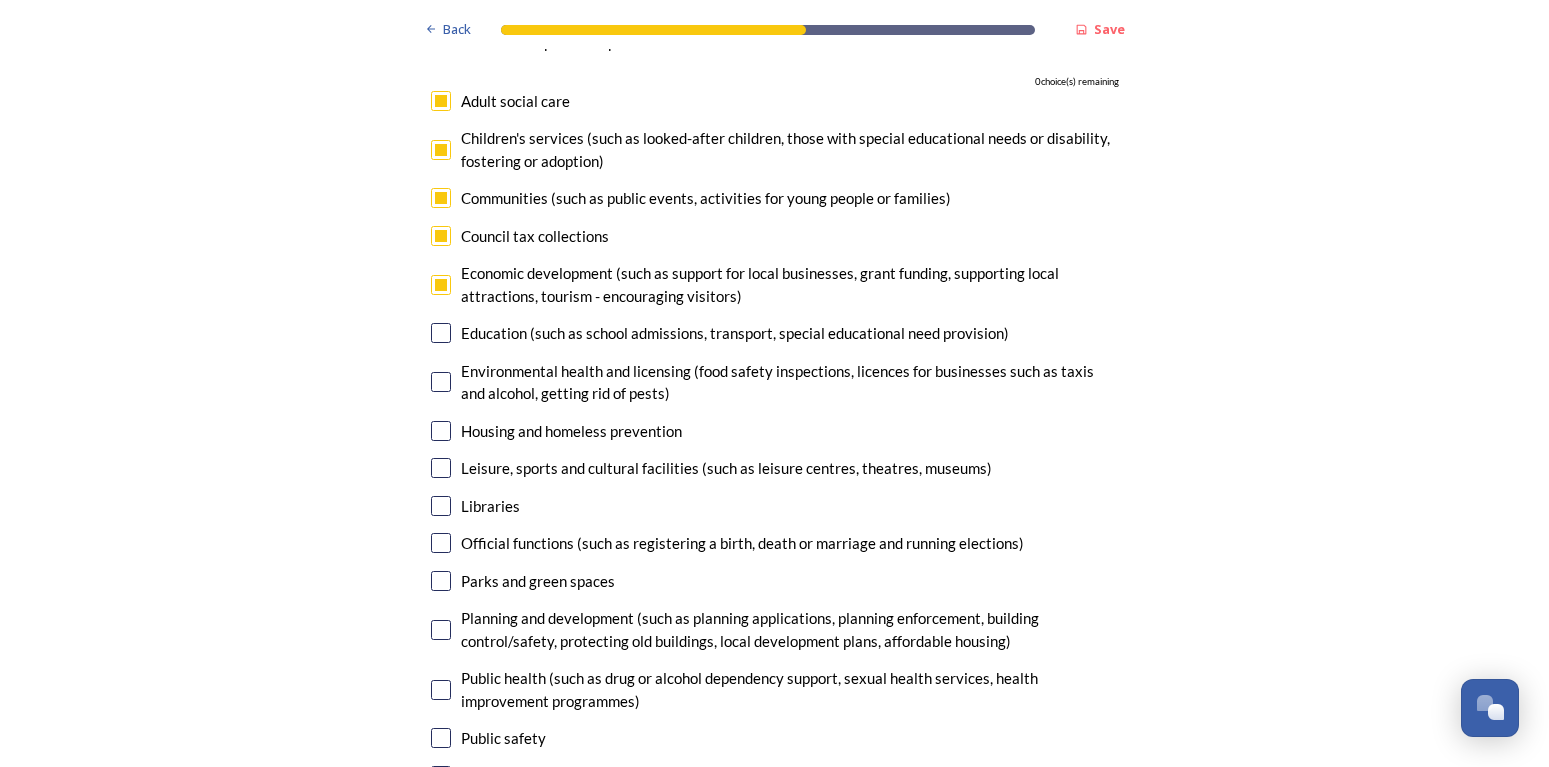 click at bounding box center (441, 333) 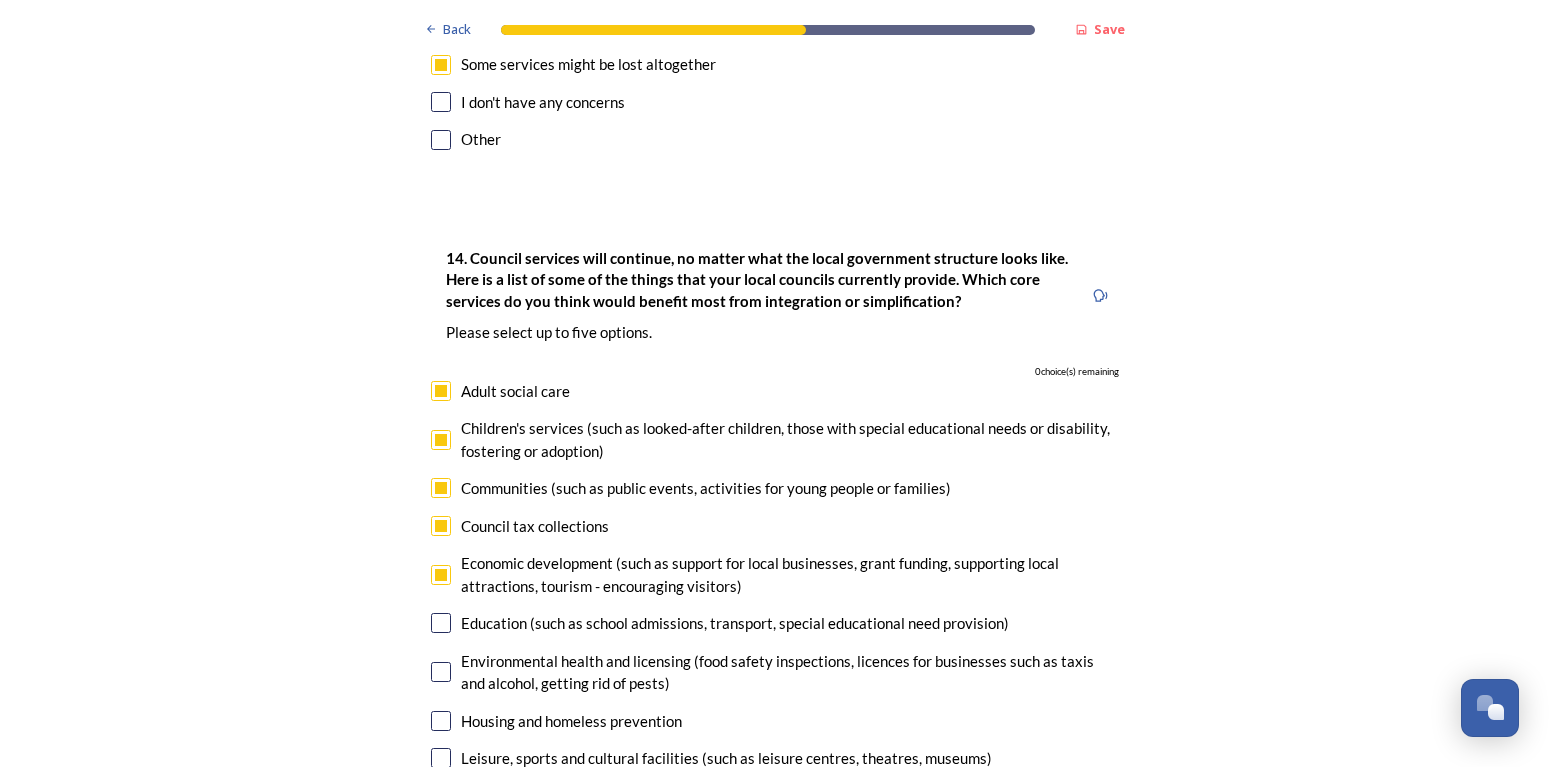 scroll, scrollTop: 4662, scrollLeft: 0, axis: vertical 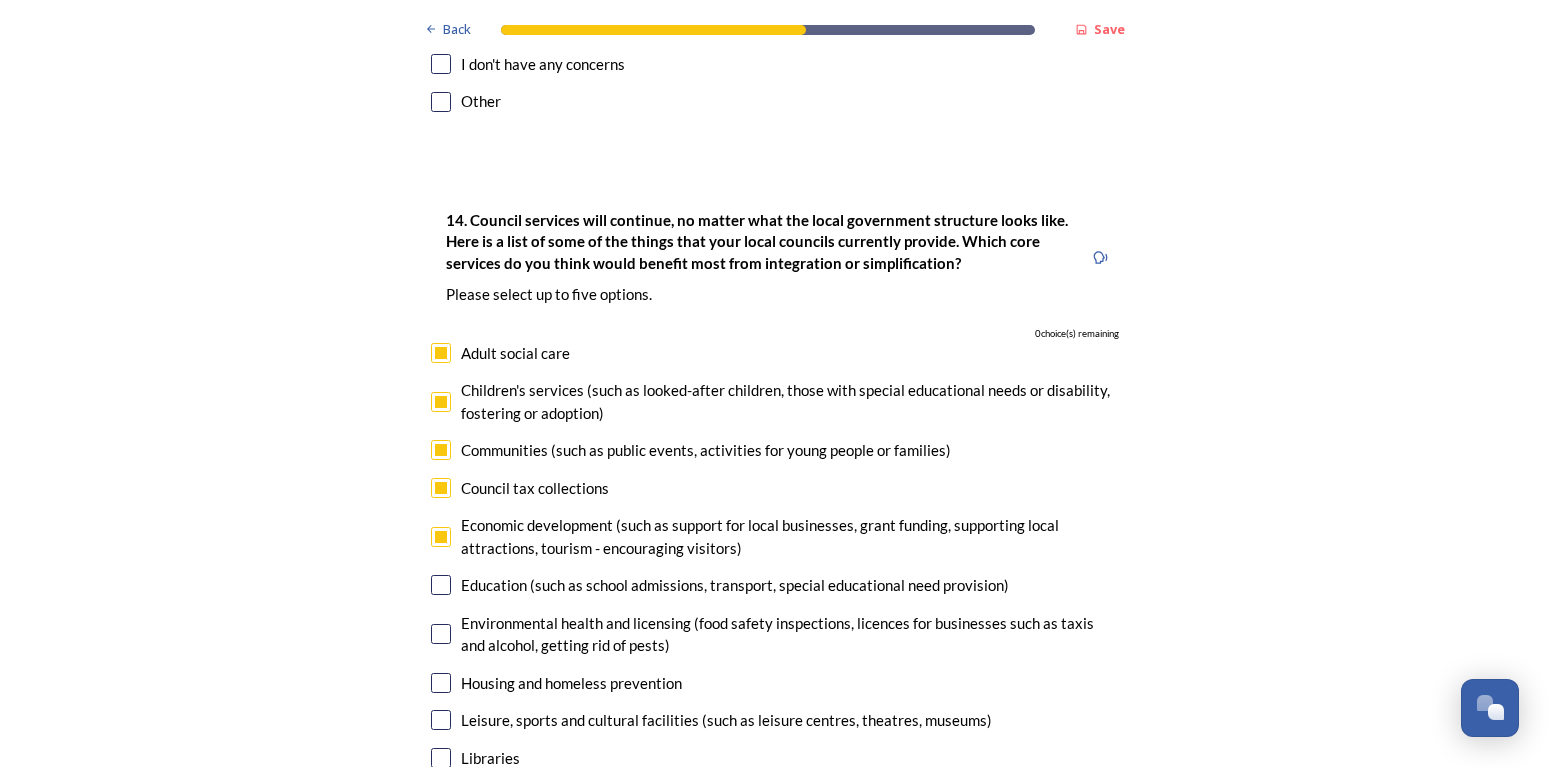 click at bounding box center (441, 353) 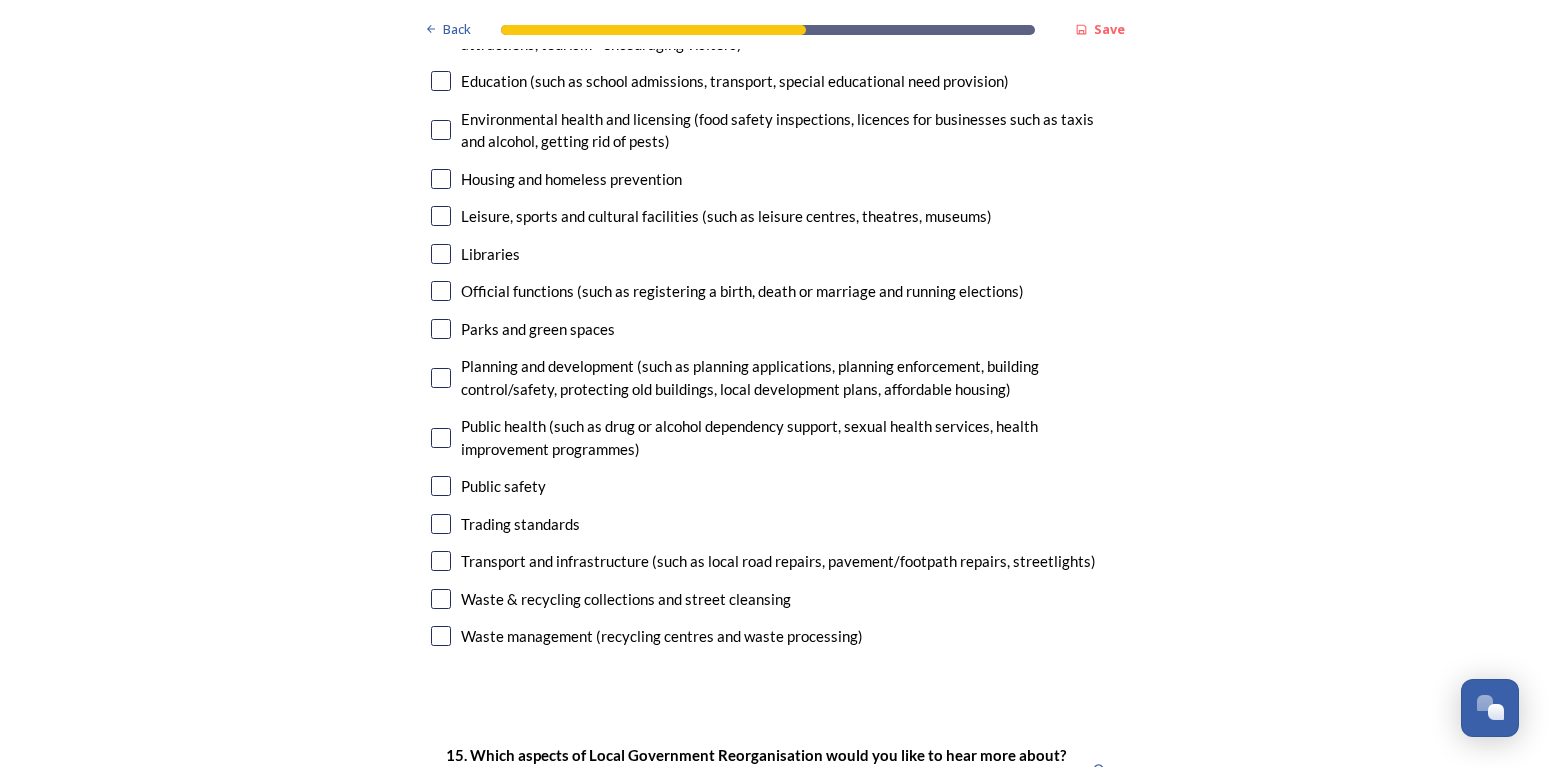 scroll, scrollTop: 5040, scrollLeft: 0, axis: vertical 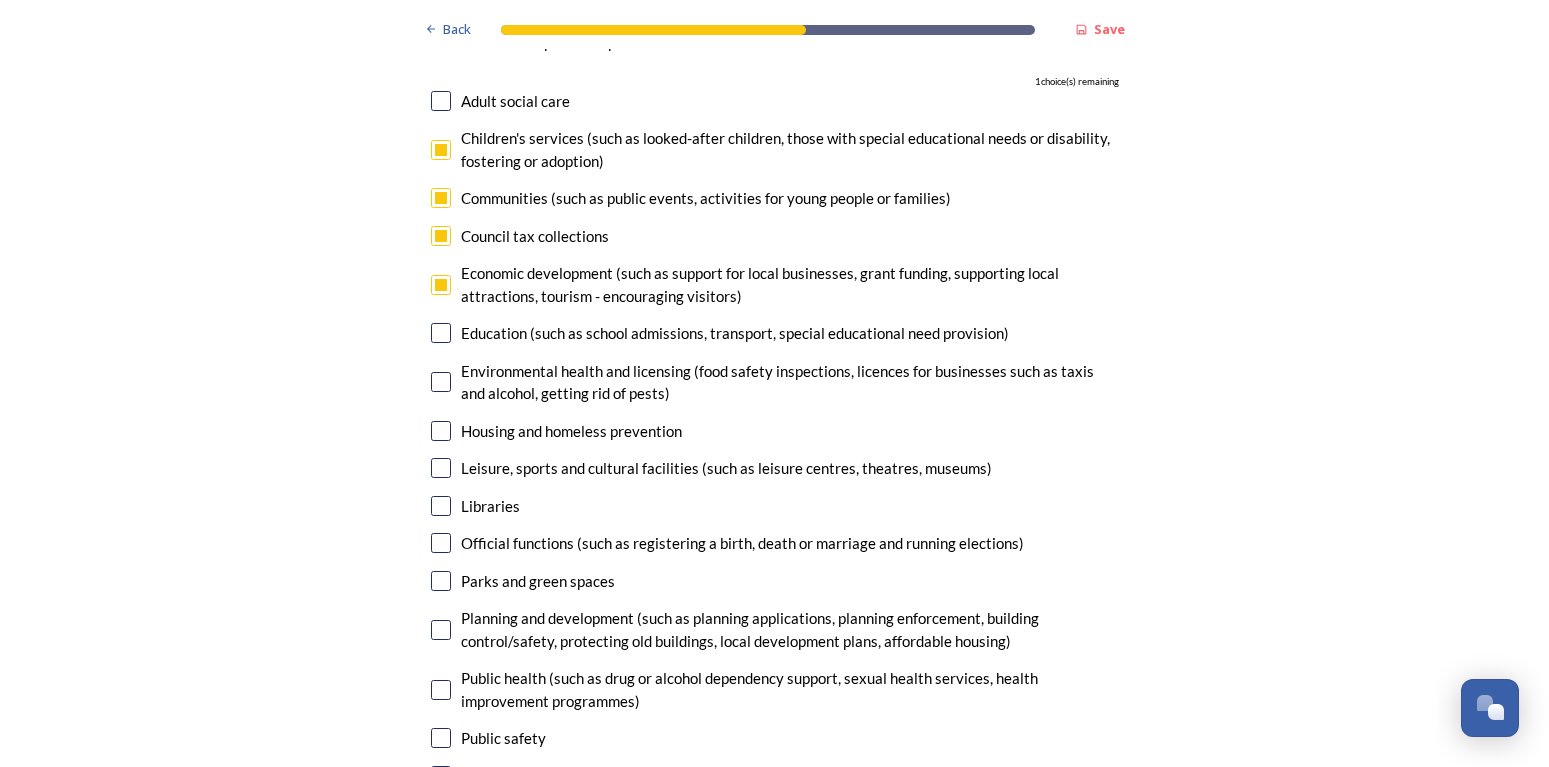 click at bounding box center (441, 285) 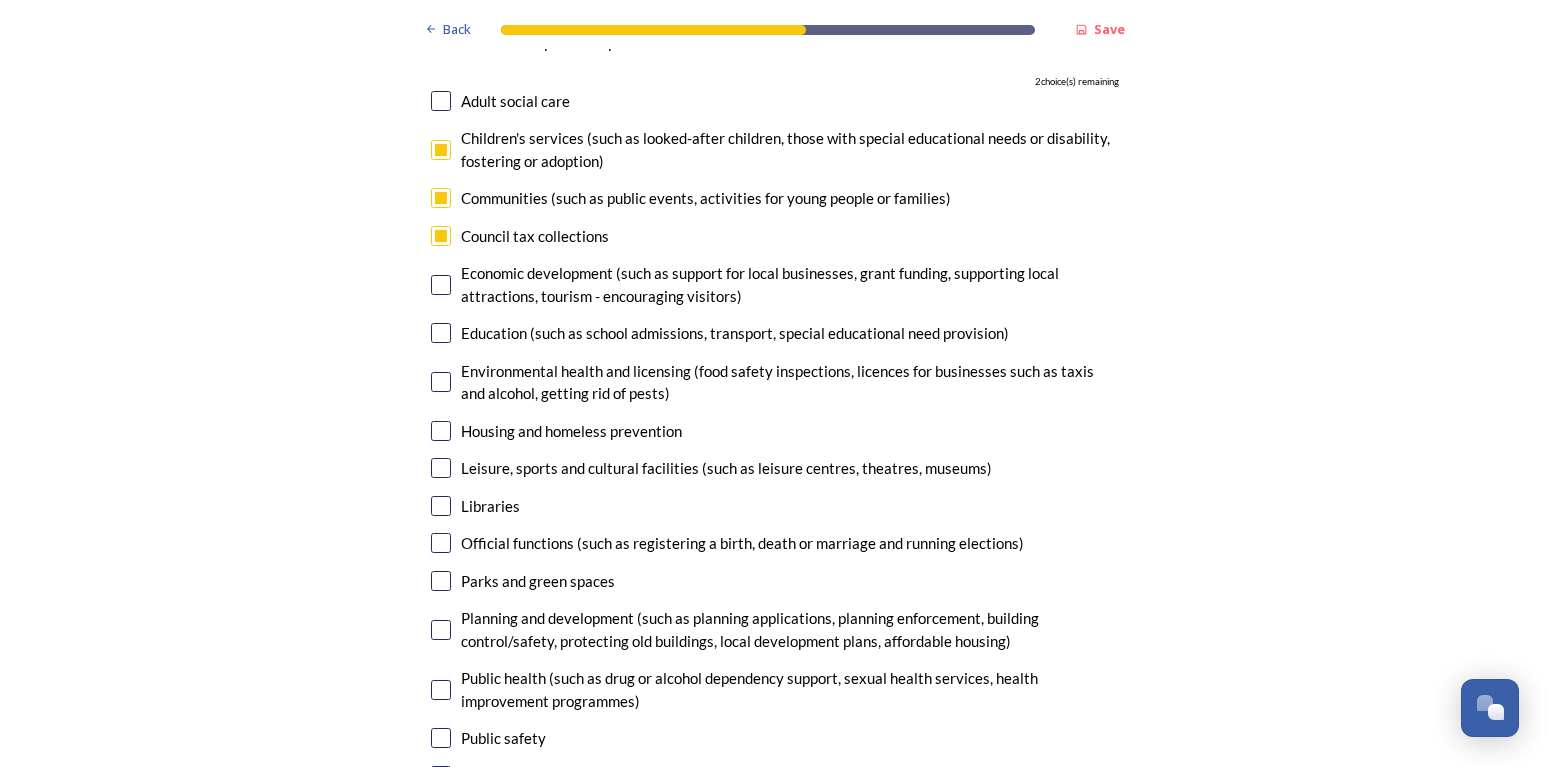 click at bounding box center (441, 236) 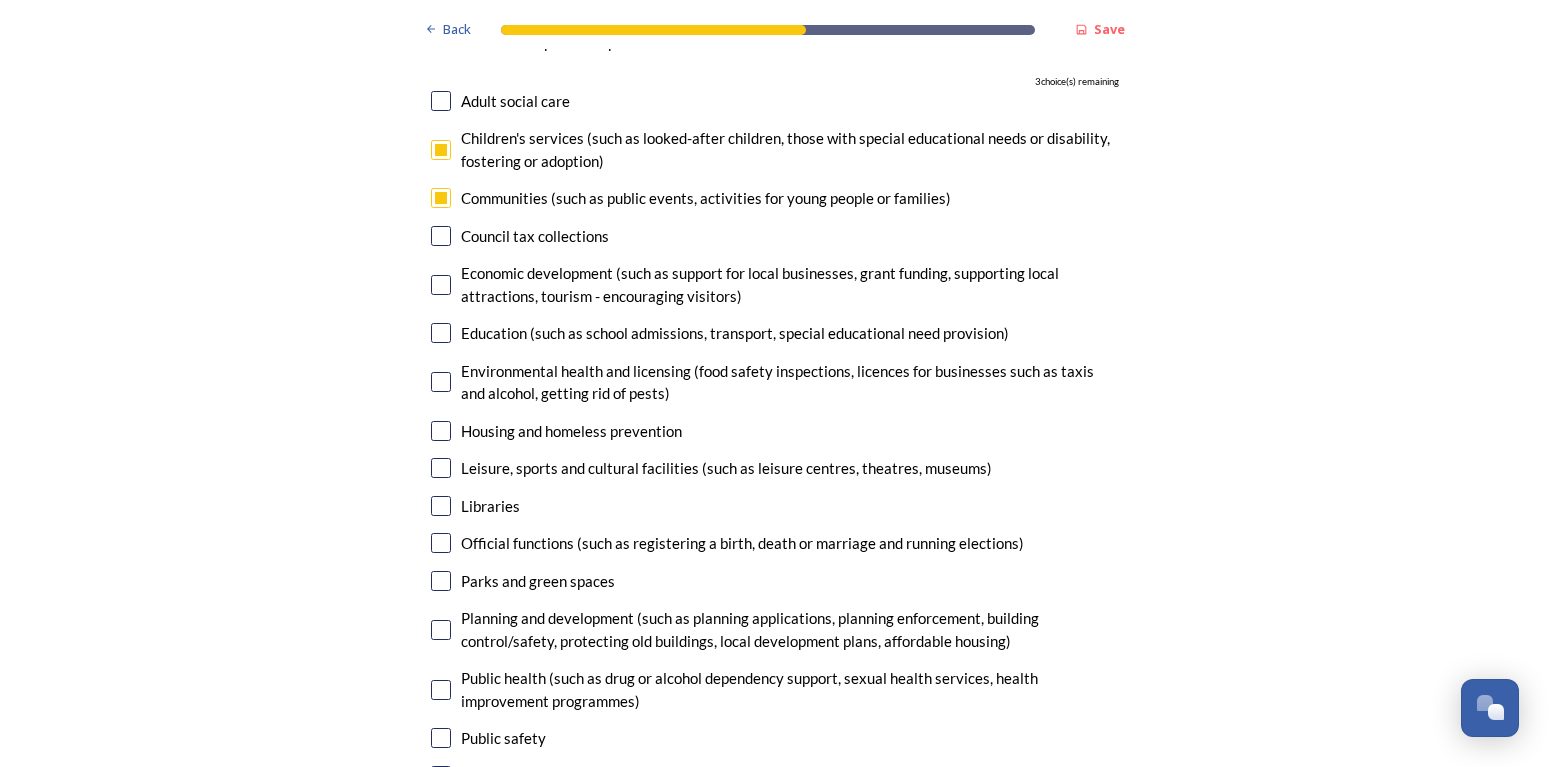 click at bounding box center [441, 198] 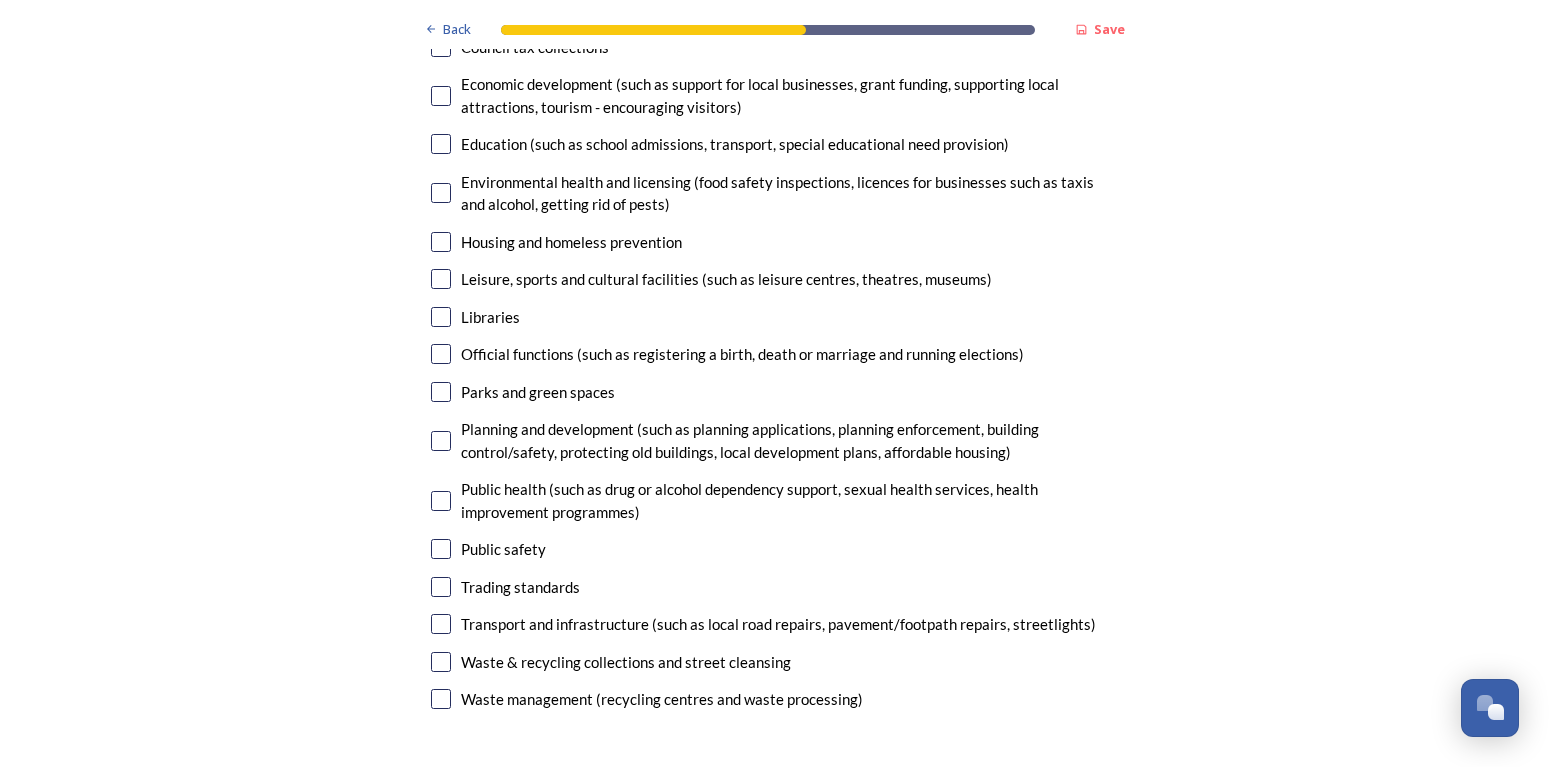 scroll, scrollTop: 5166, scrollLeft: 0, axis: vertical 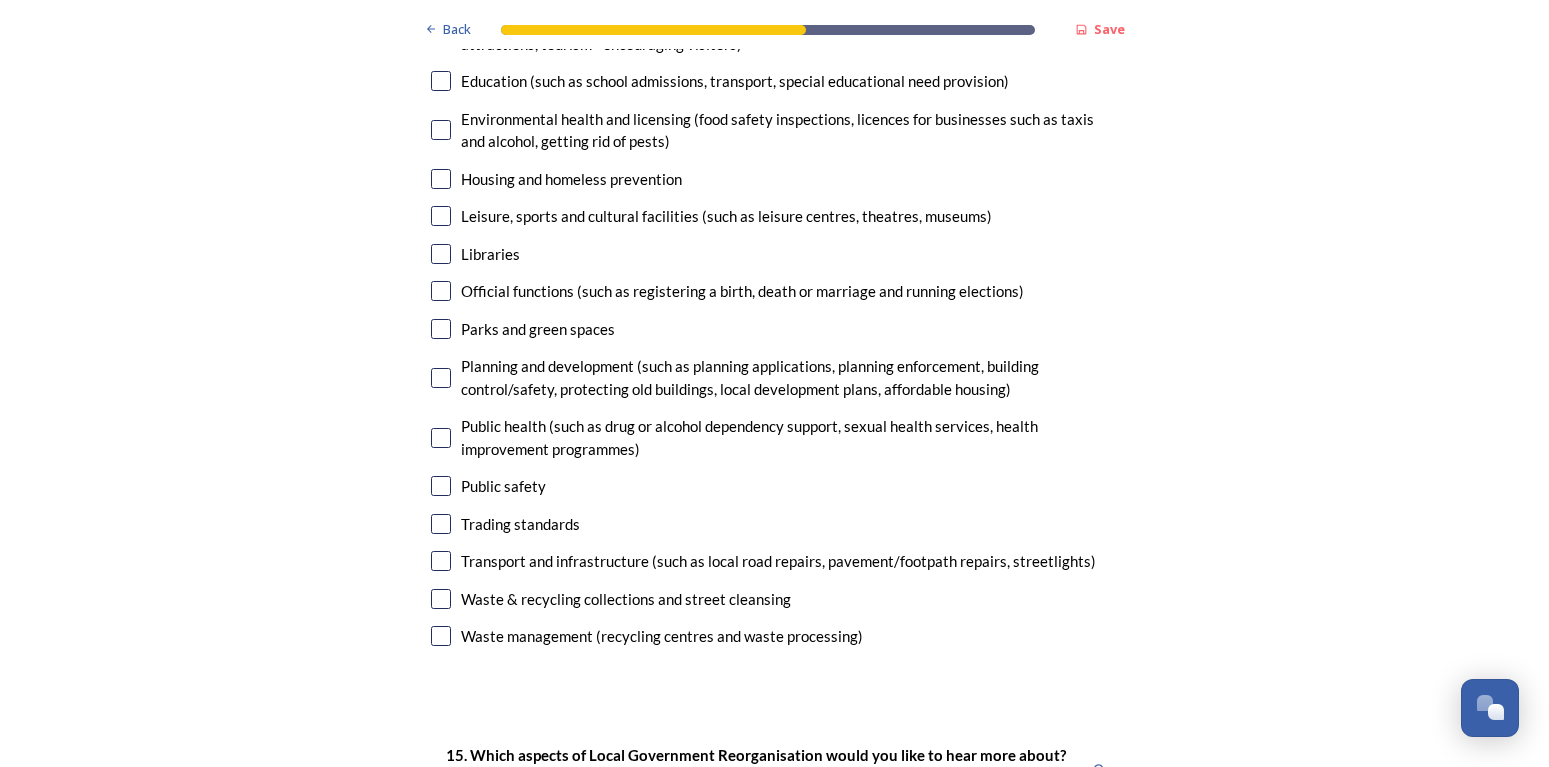click at bounding box center [441, 378] 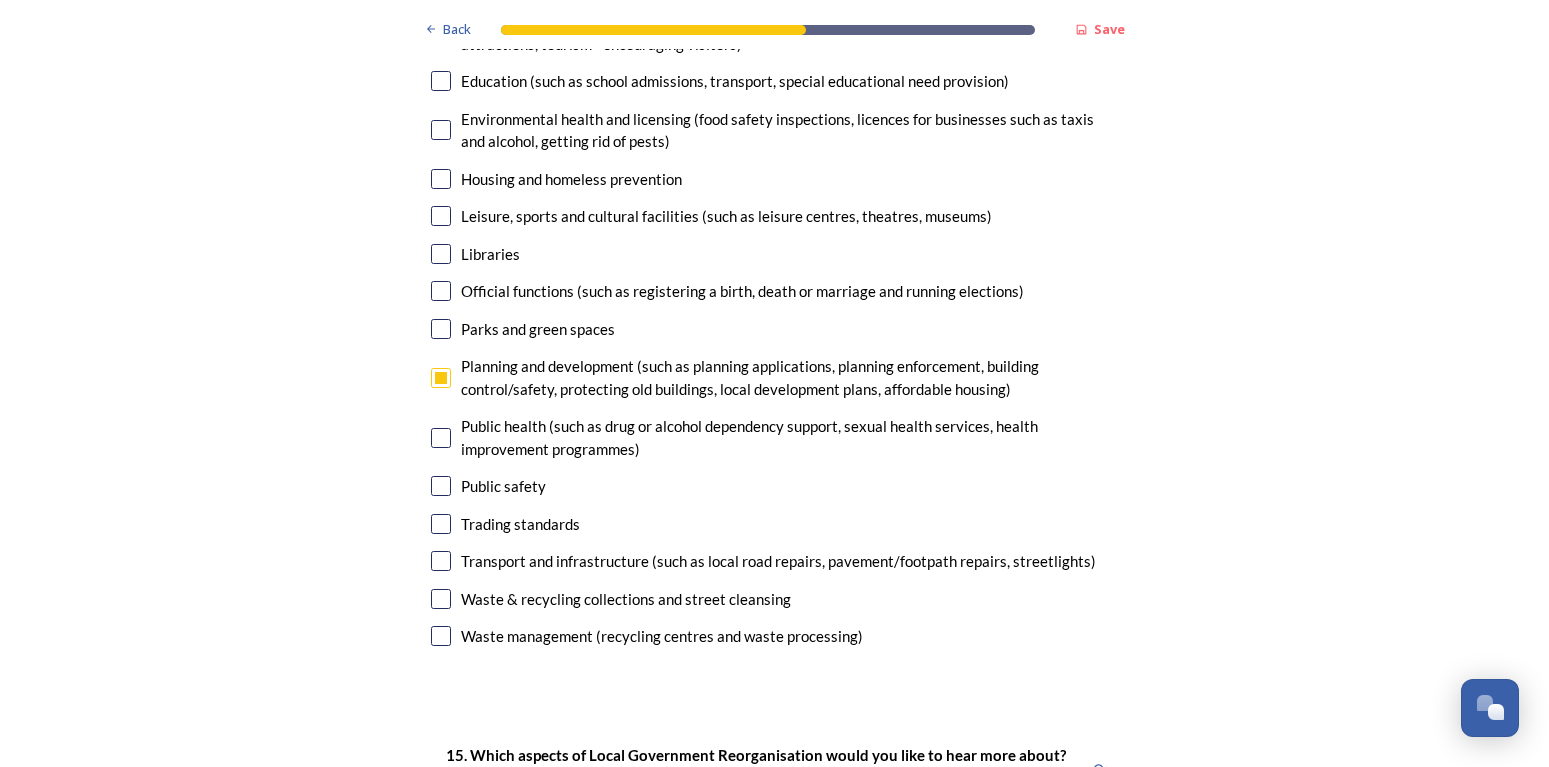 click at bounding box center (441, 438) 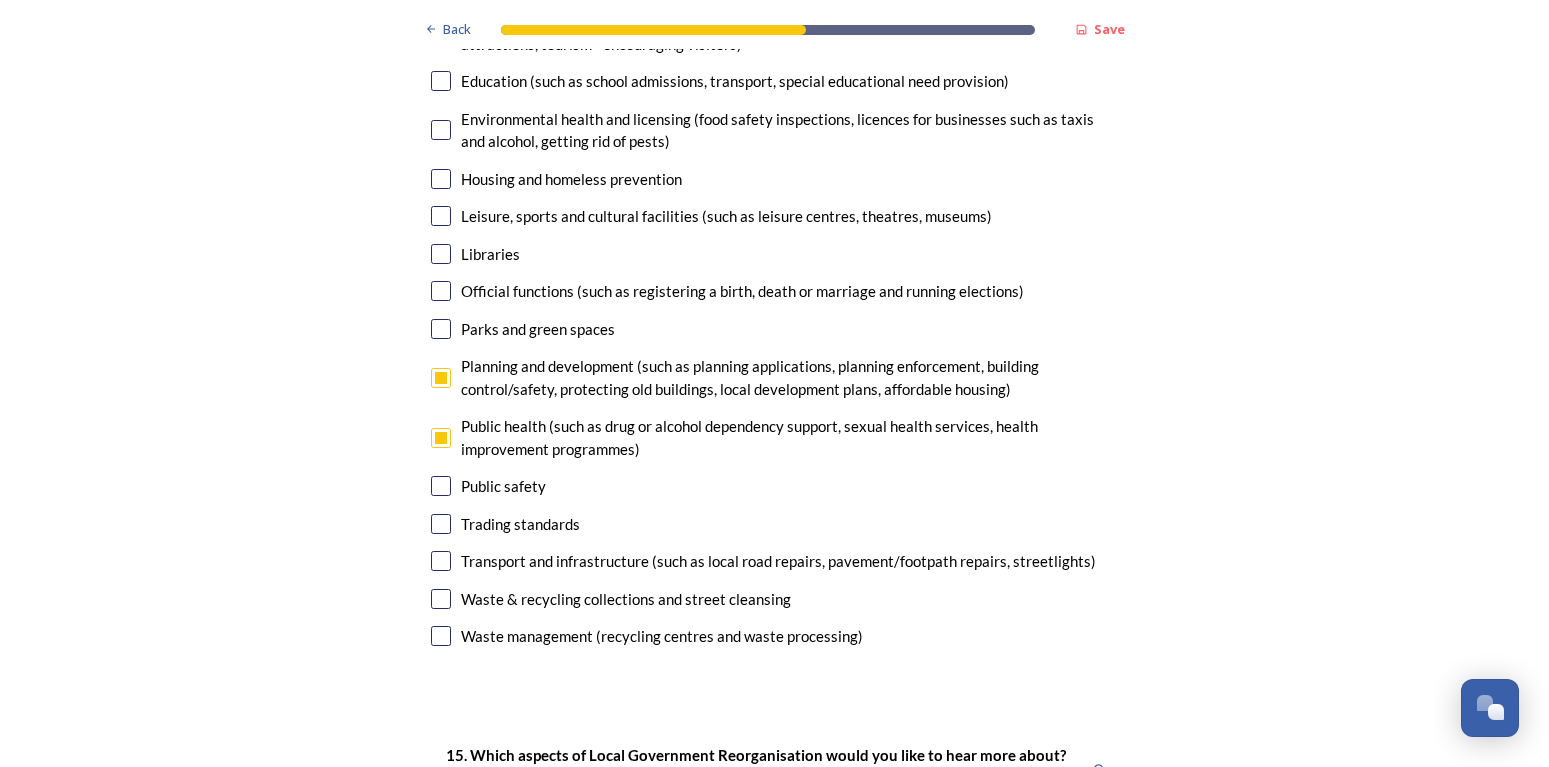 click at bounding box center (441, 561) 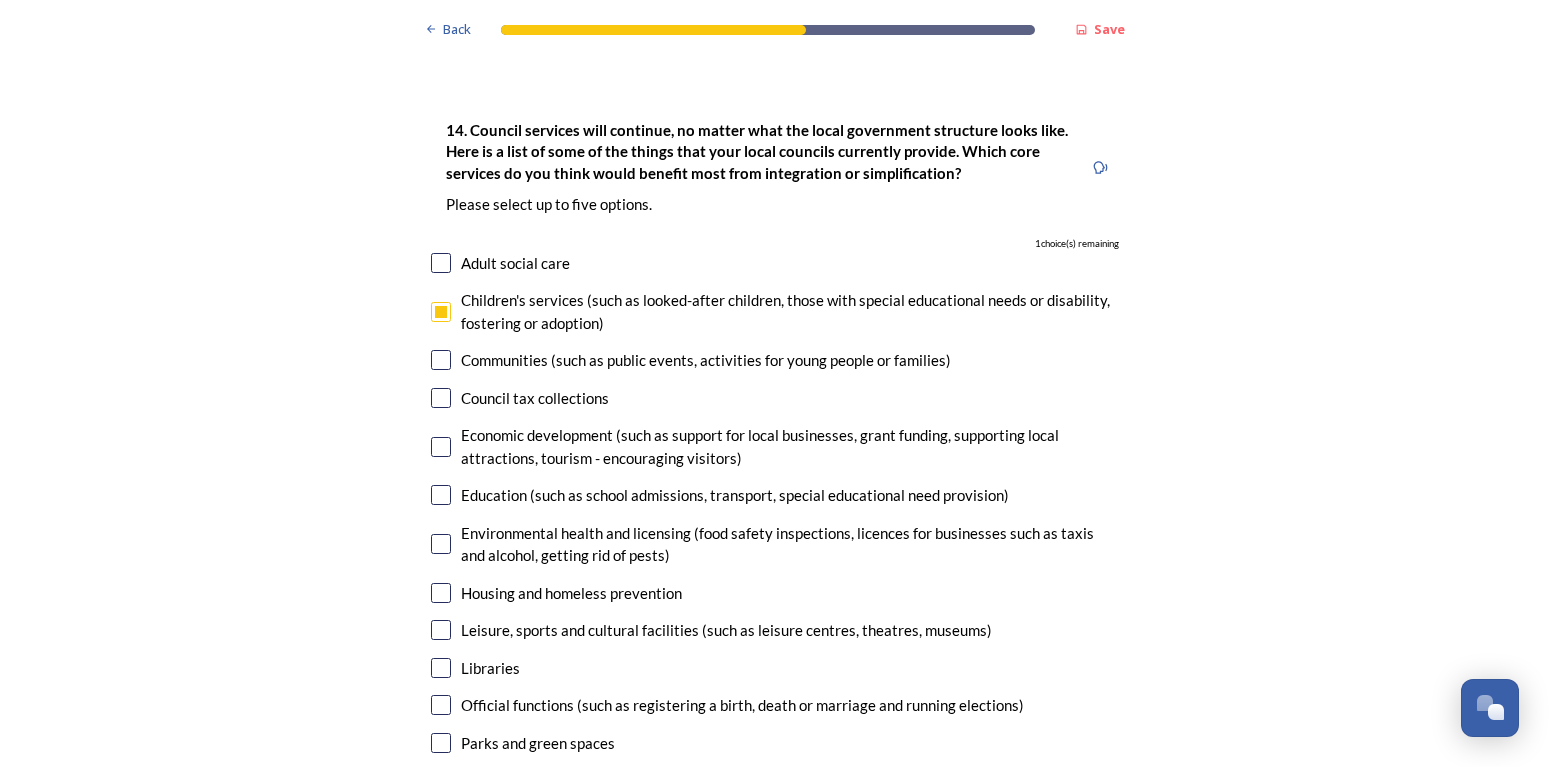 scroll, scrollTop: 4788, scrollLeft: 0, axis: vertical 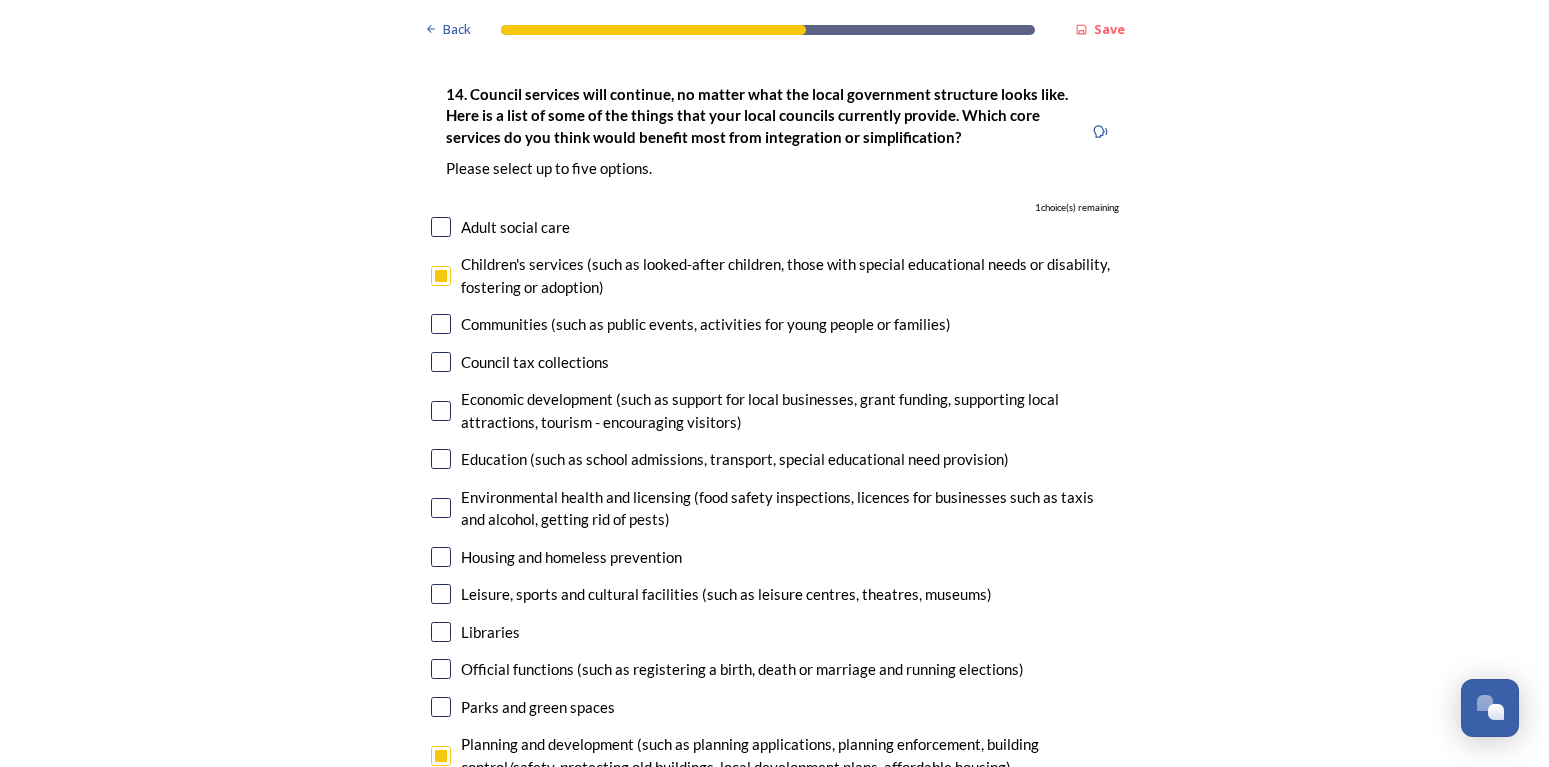 click at bounding box center [441, 459] 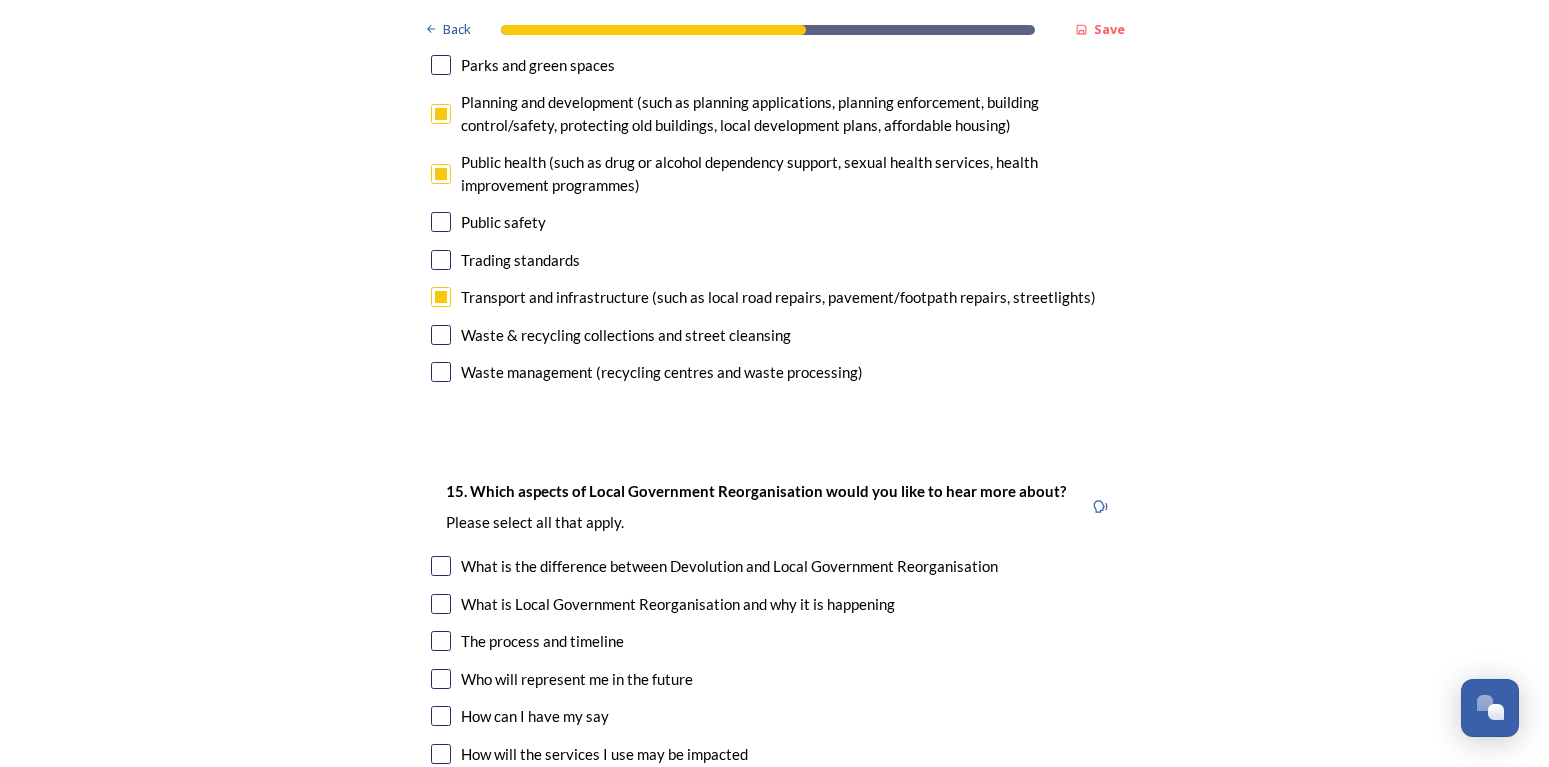 scroll, scrollTop: 5418, scrollLeft: 0, axis: vertical 